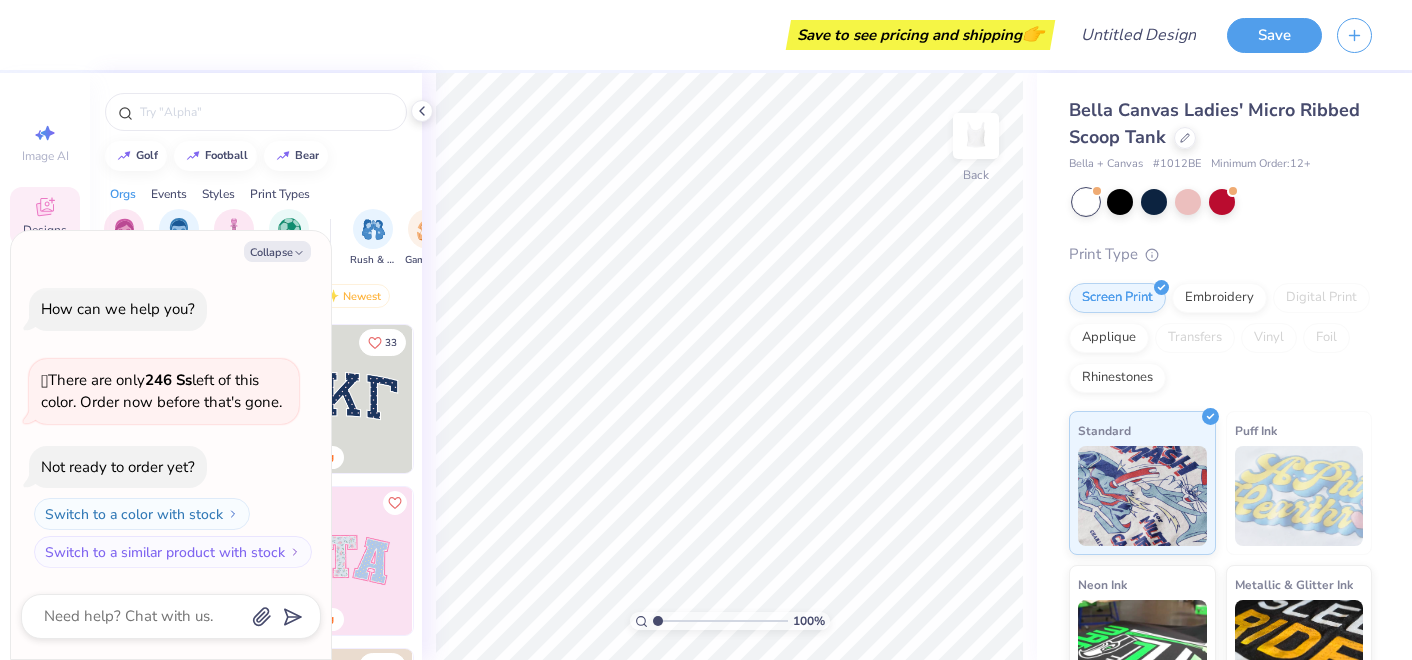 scroll, scrollTop: 0, scrollLeft: 0, axis: both 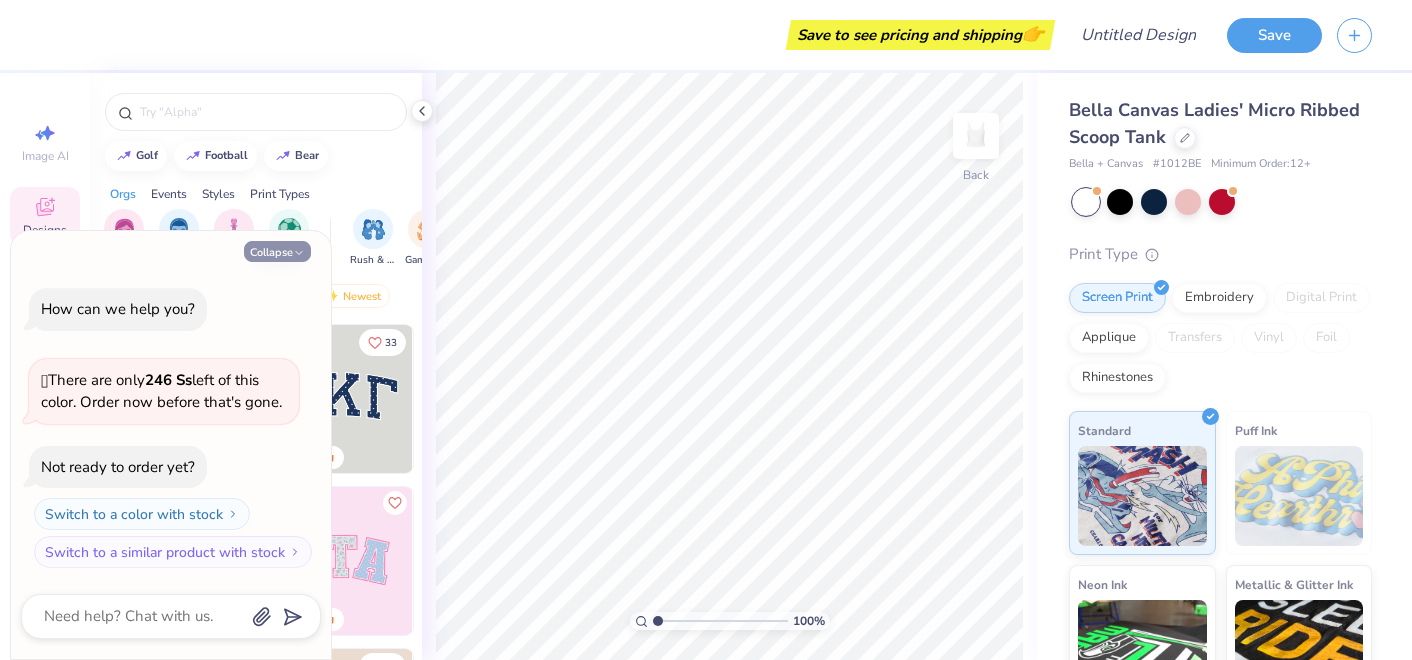 click on "Collapse" at bounding box center (277, 251) 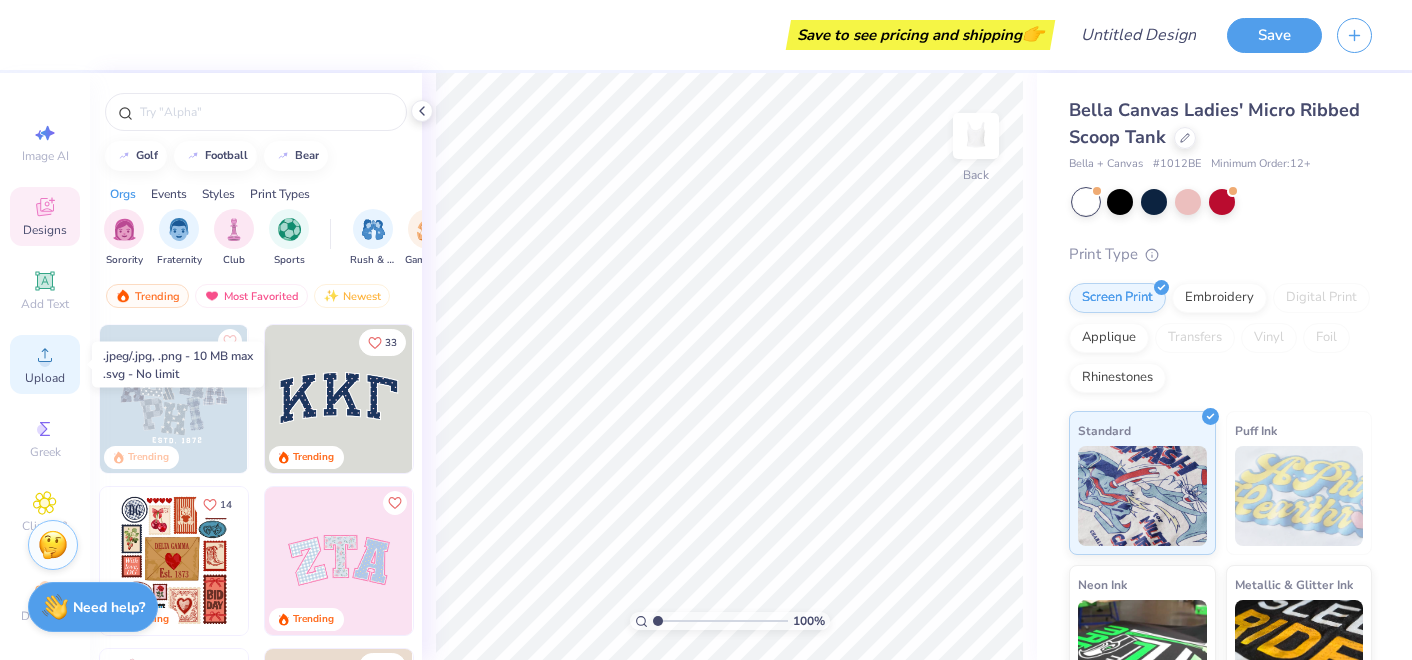 click 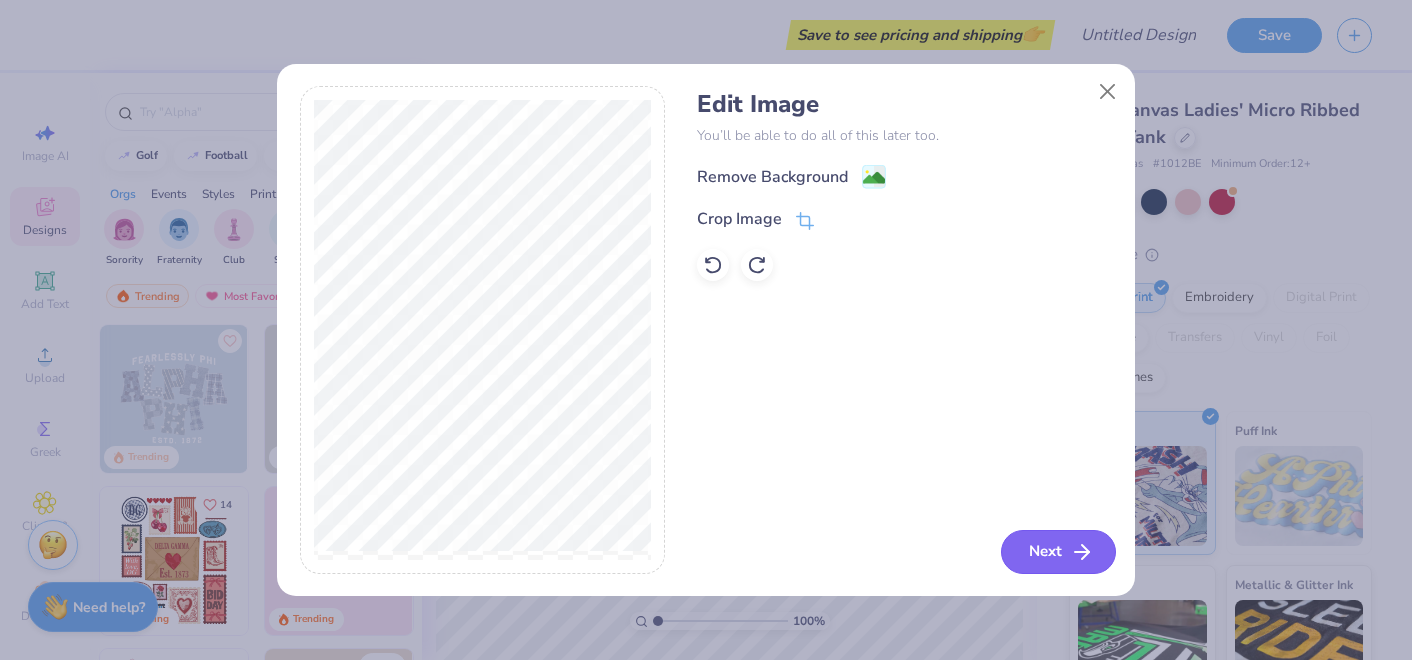 click on "Next" at bounding box center [1058, 552] 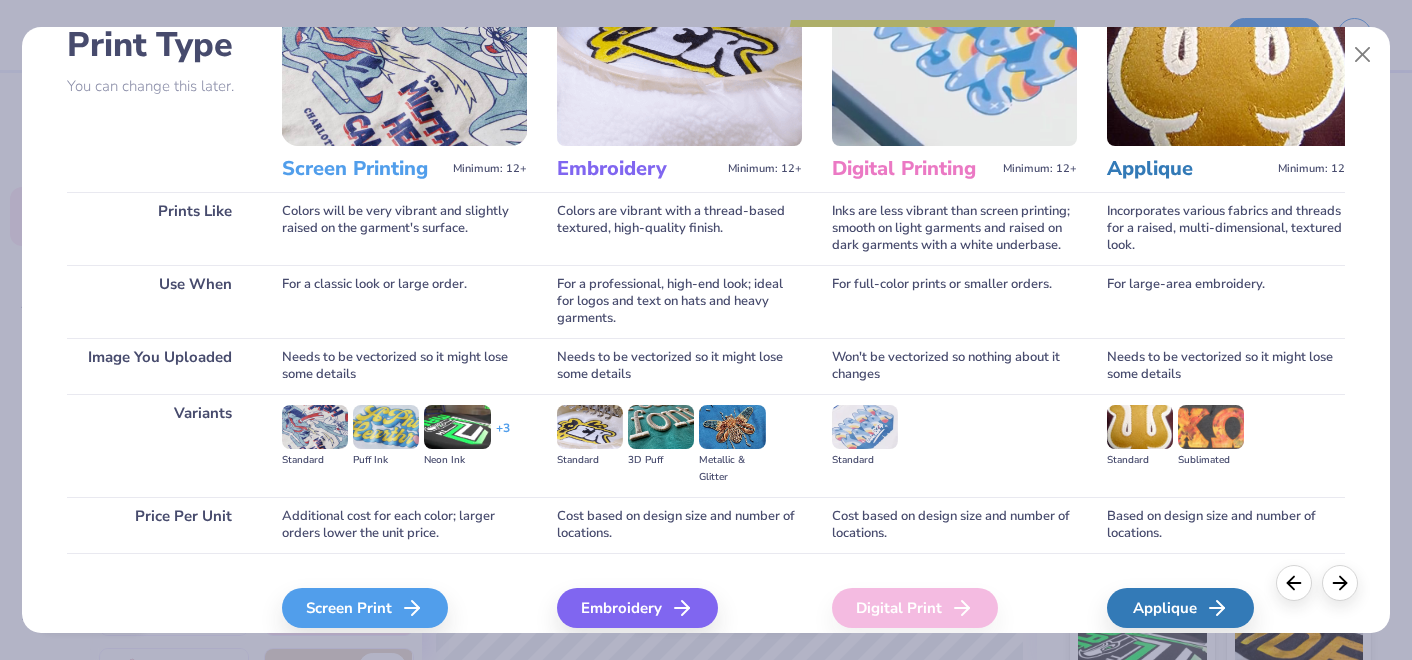 scroll, scrollTop: 237, scrollLeft: 0, axis: vertical 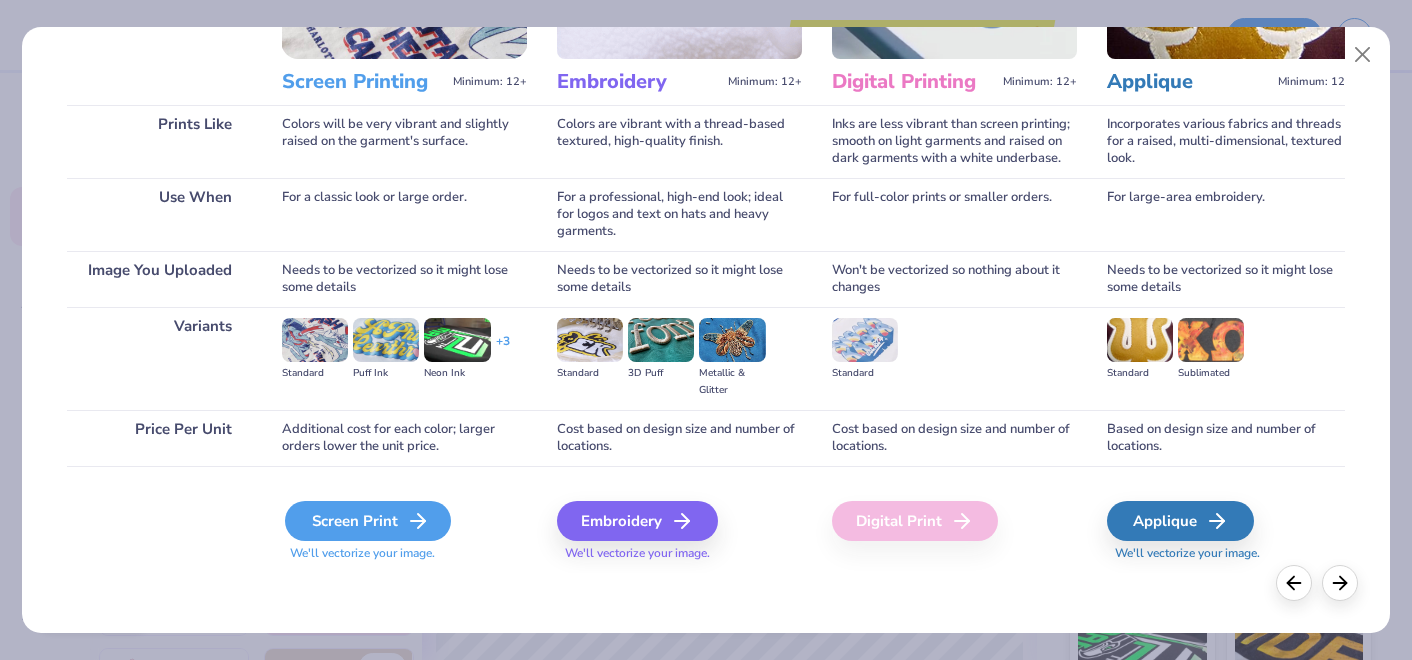 click on "Screen Print" at bounding box center [368, 521] 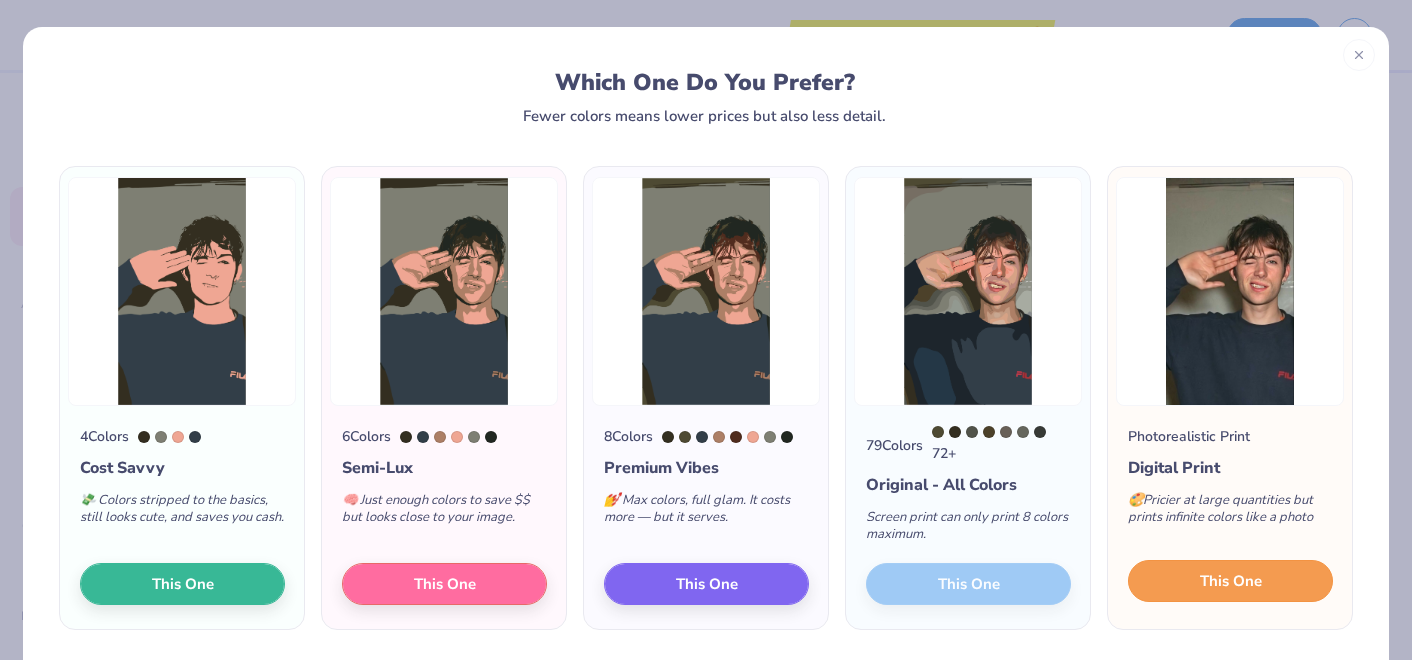 click on "This One" at bounding box center [1231, 581] 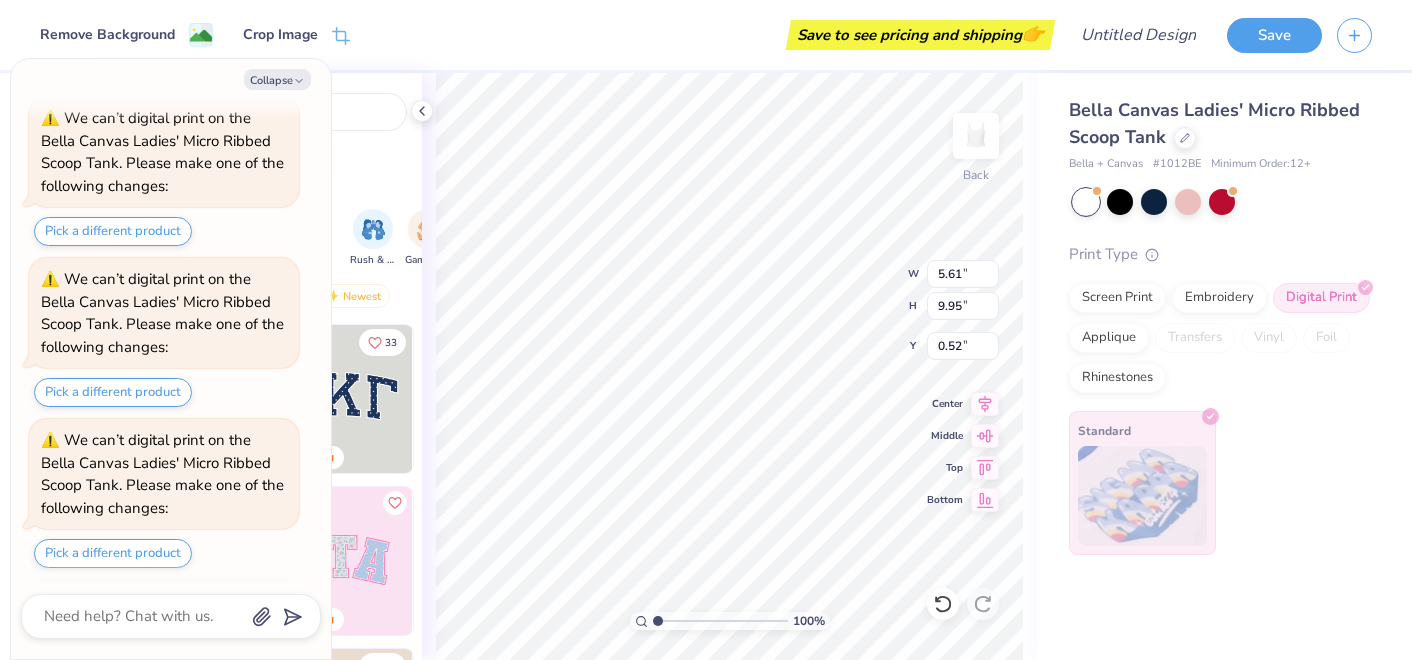 scroll, scrollTop: 472, scrollLeft: 0, axis: vertical 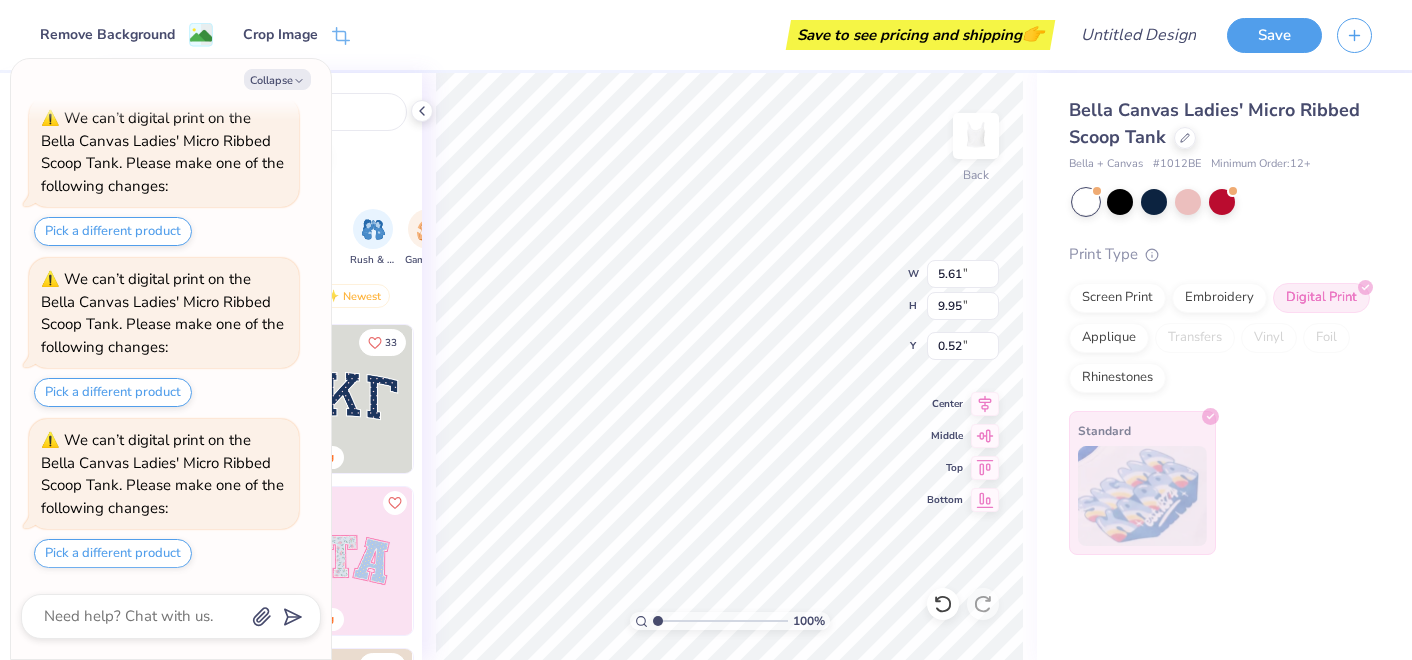 type on "x" 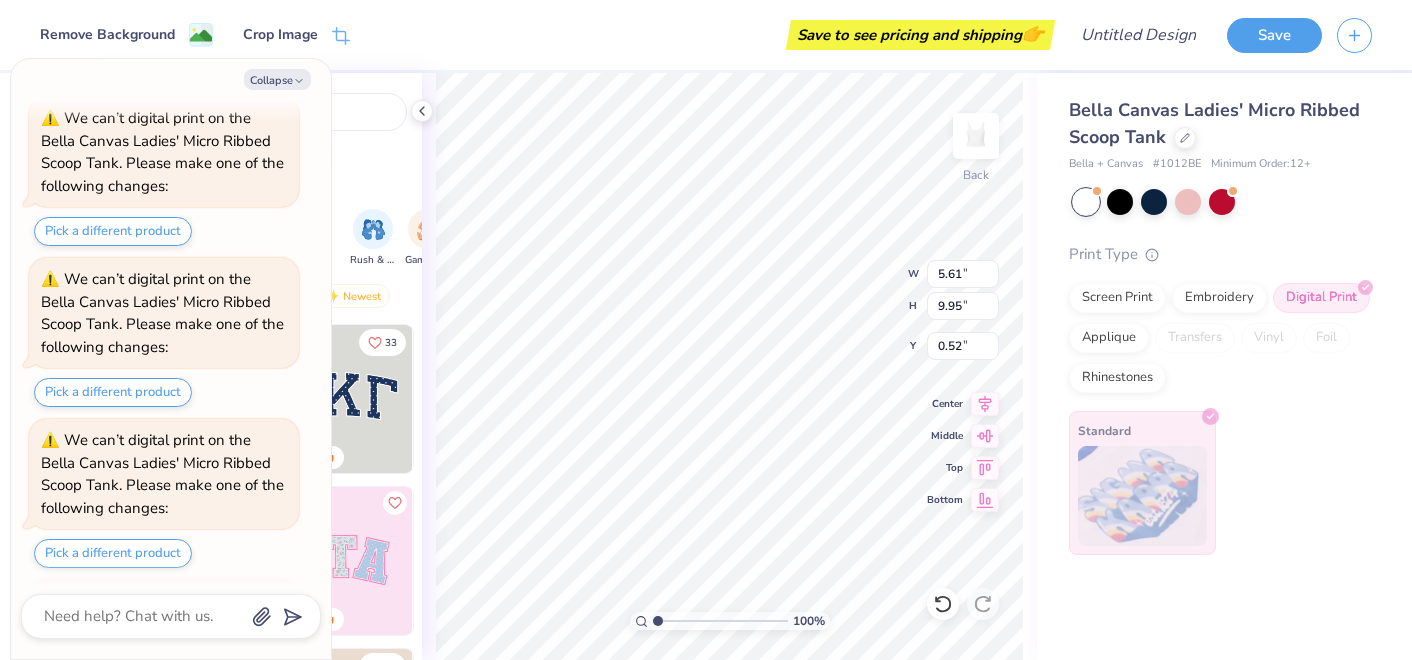 scroll, scrollTop: 633, scrollLeft: 0, axis: vertical 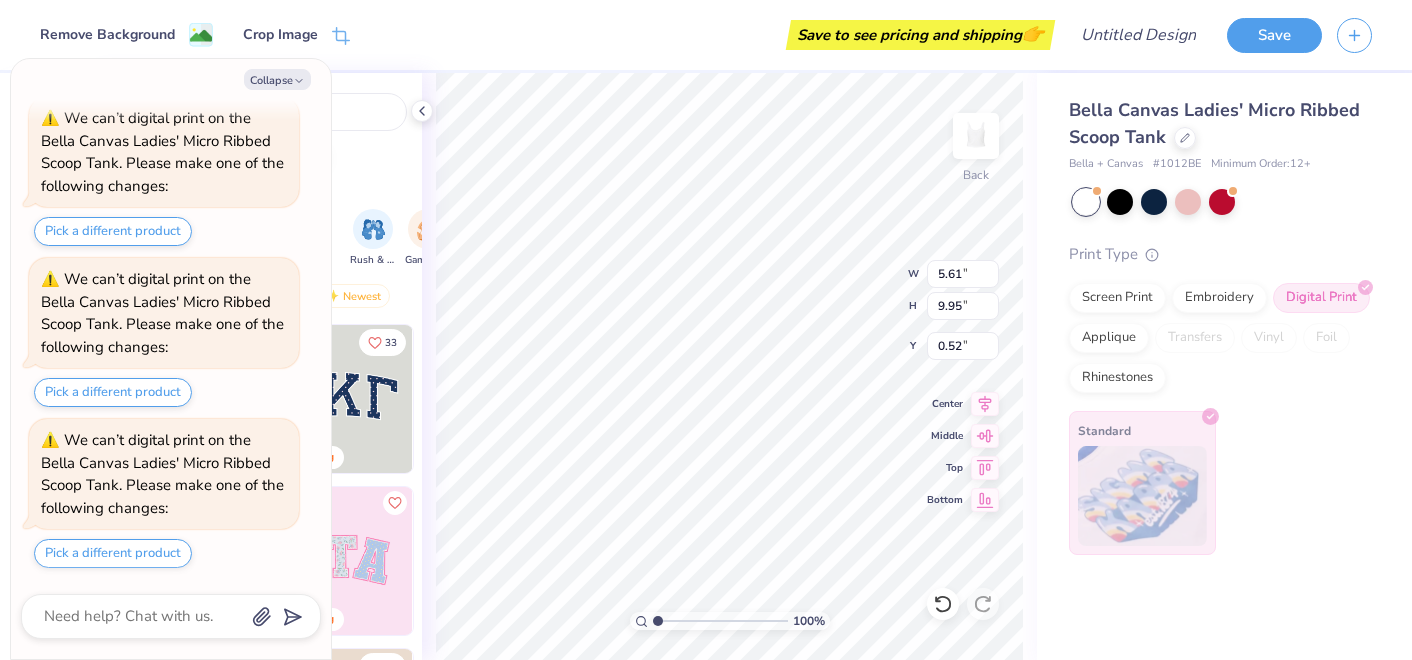 type on "1.17" 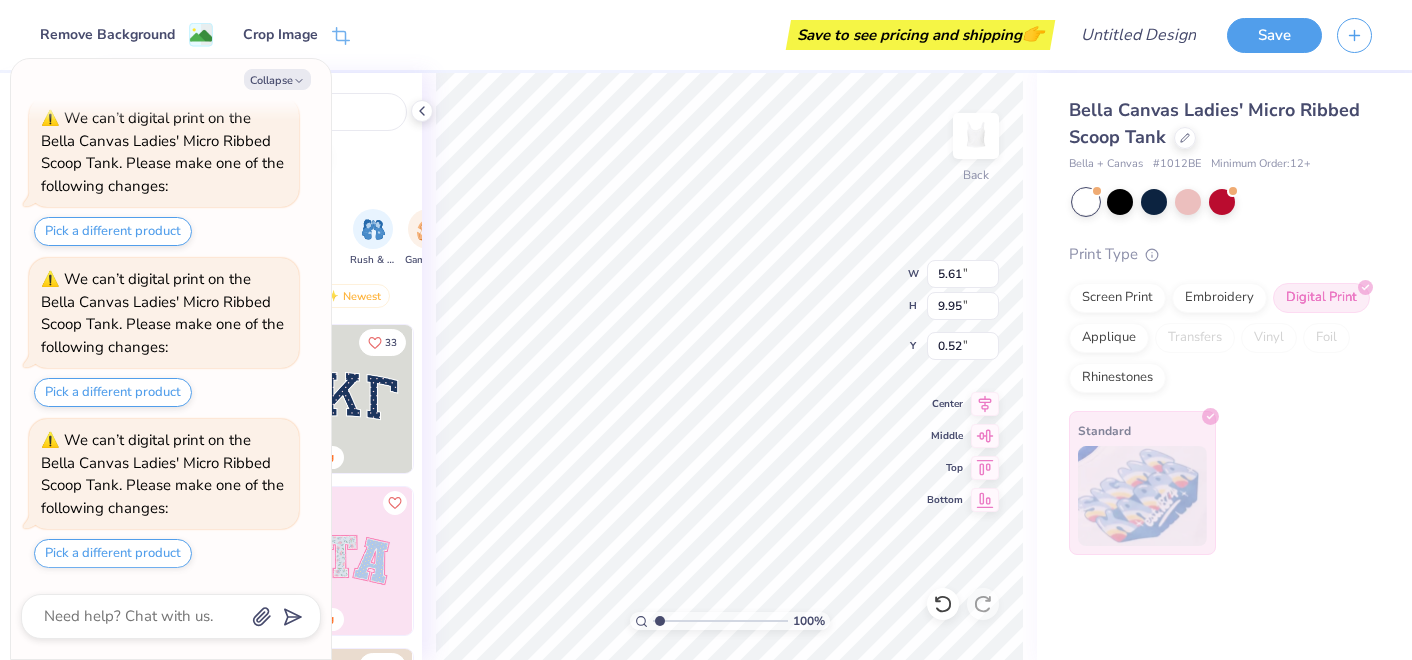type on "x" 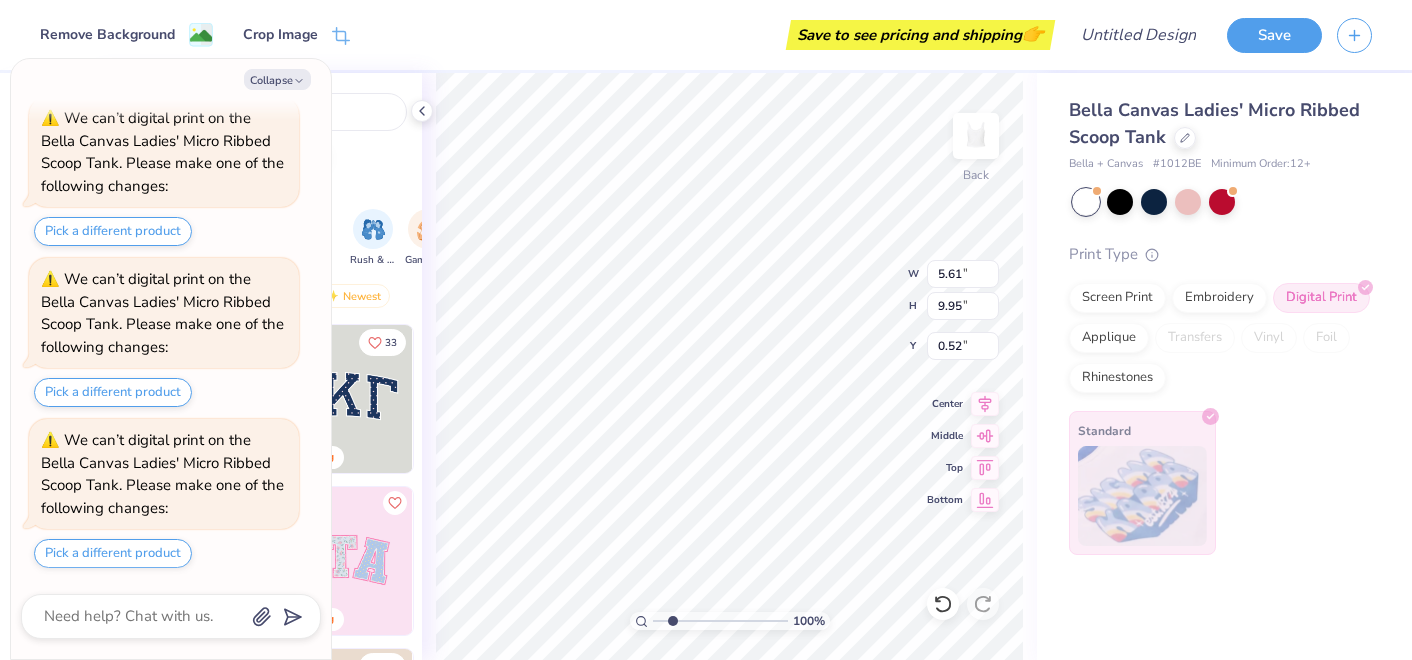 scroll, scrollTop: 755, scrollLeft: 0, axis: vertical 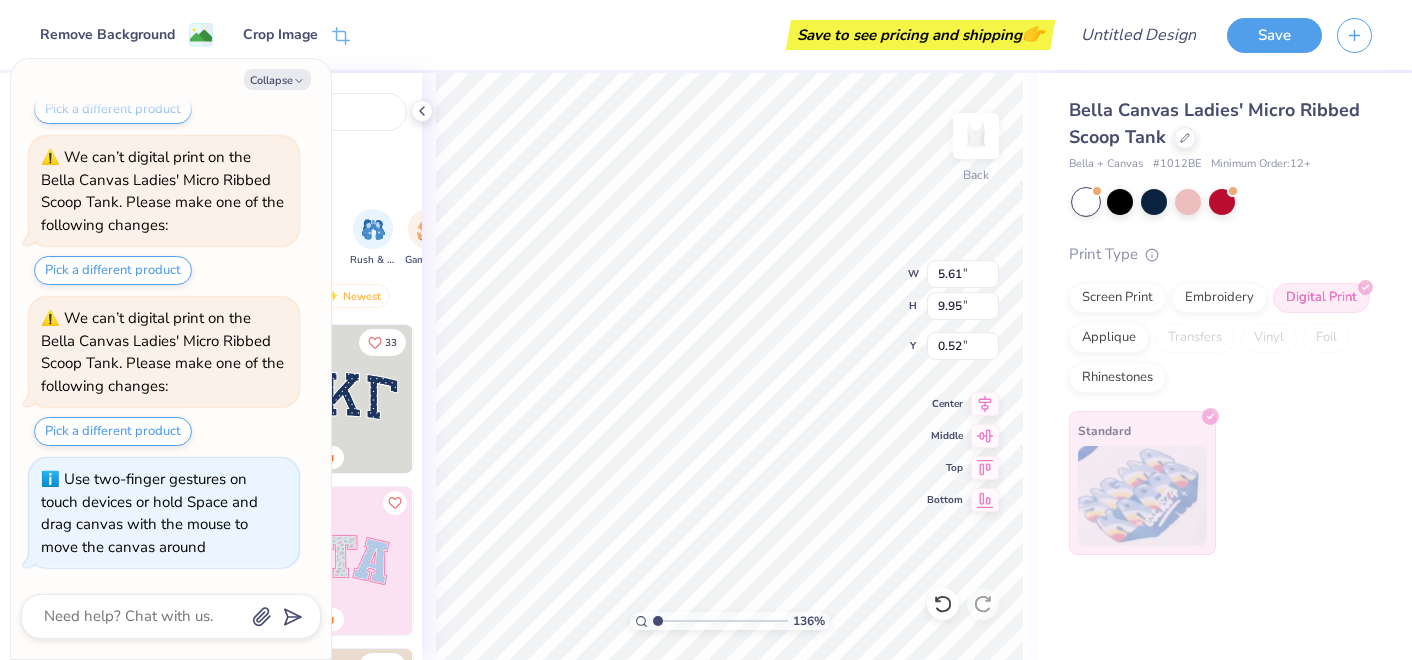type on "1" 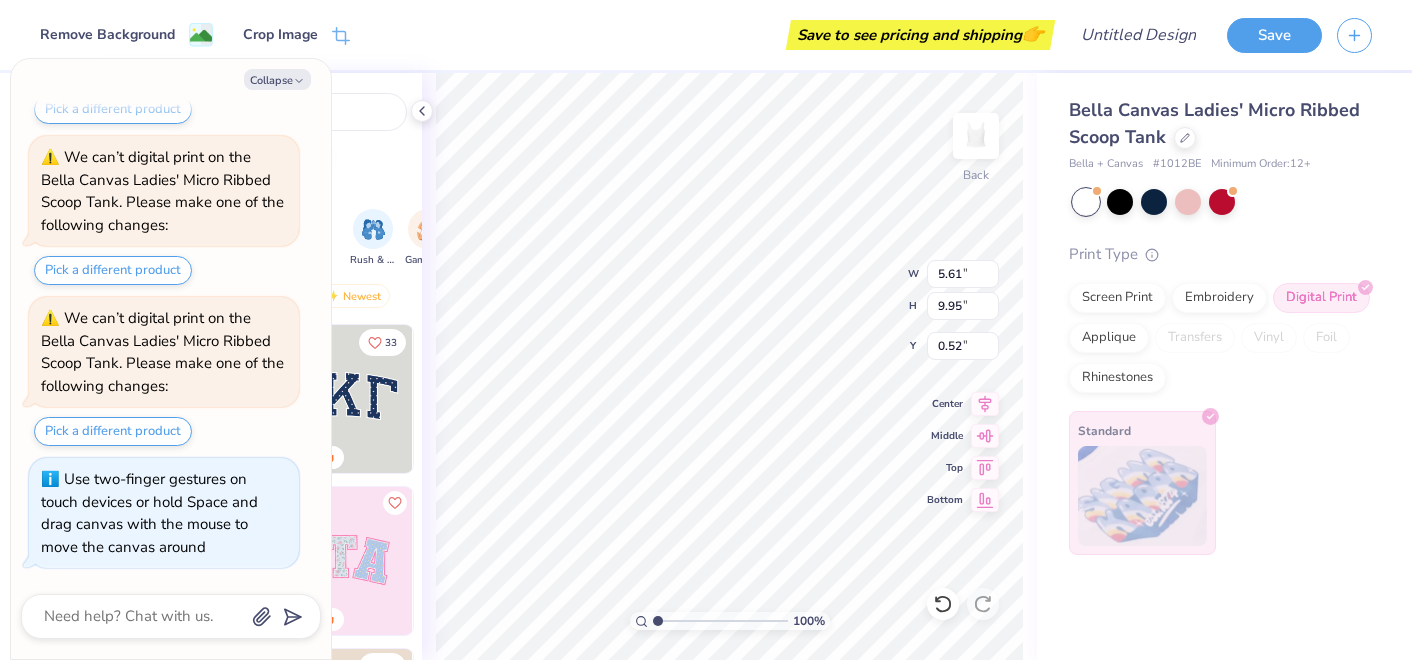 click at bounding box center [720, 621] 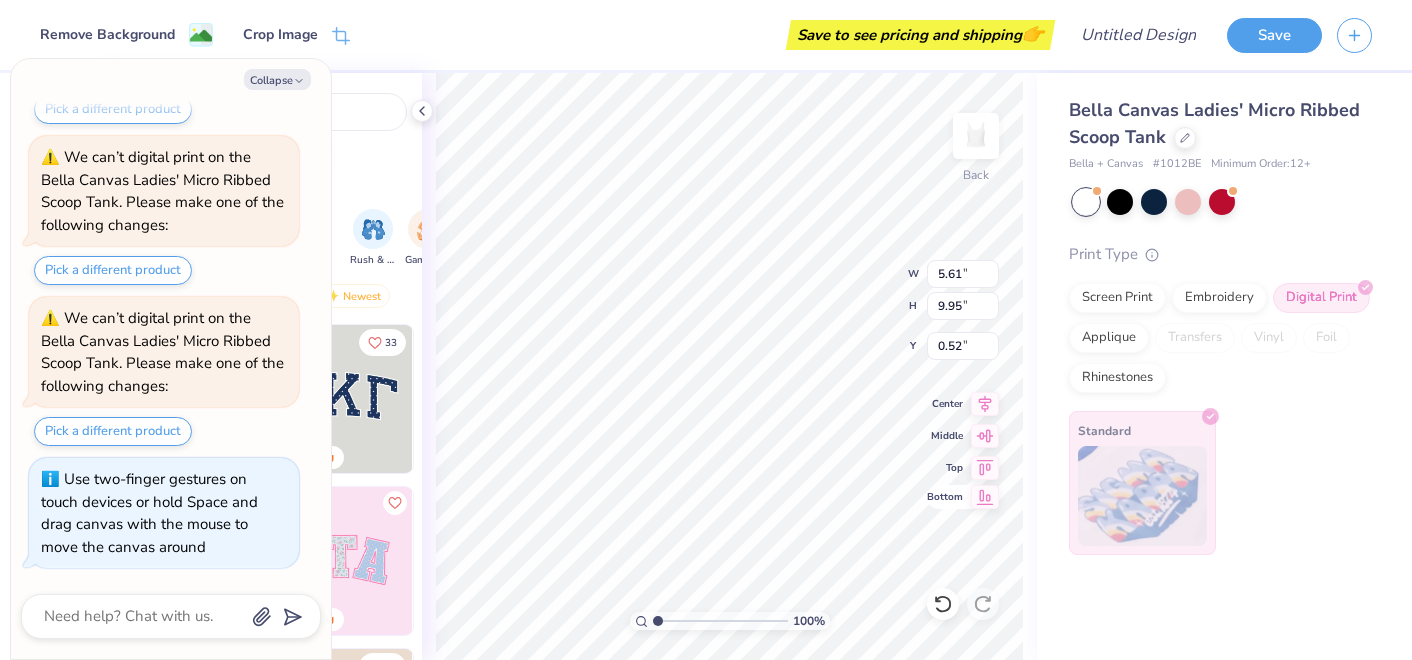 click 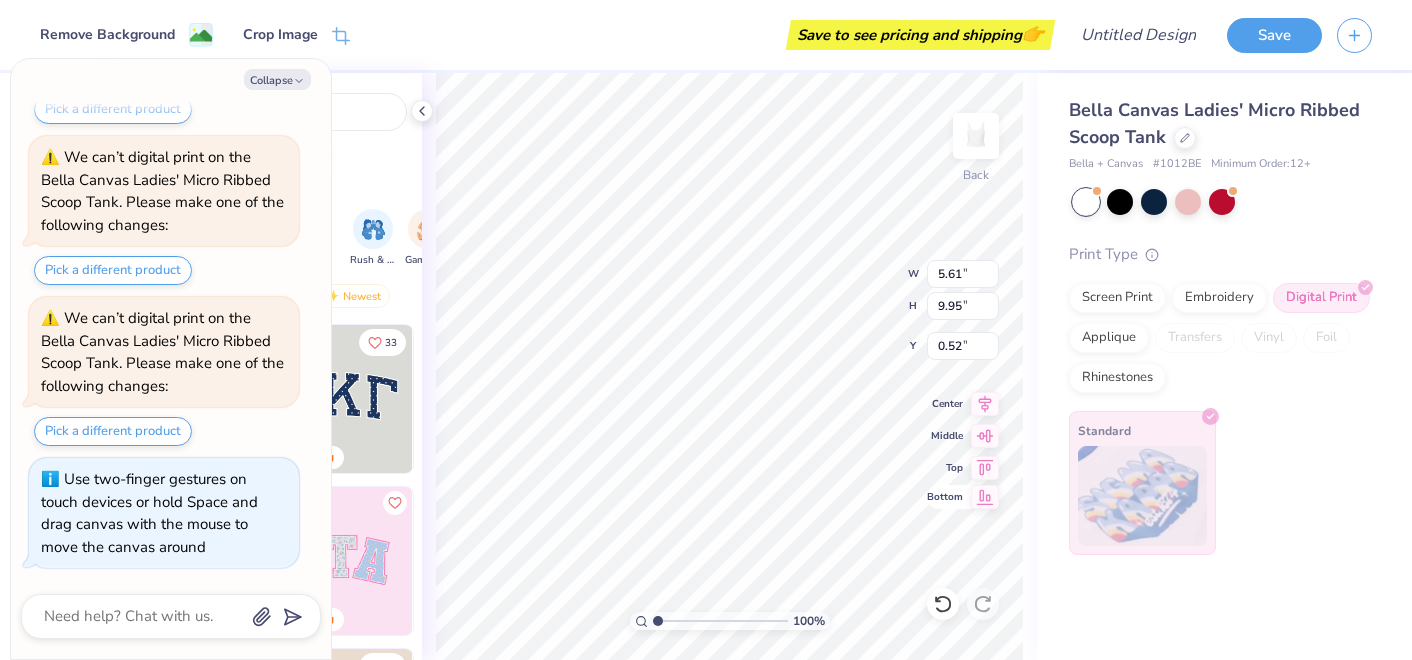 type on "x" 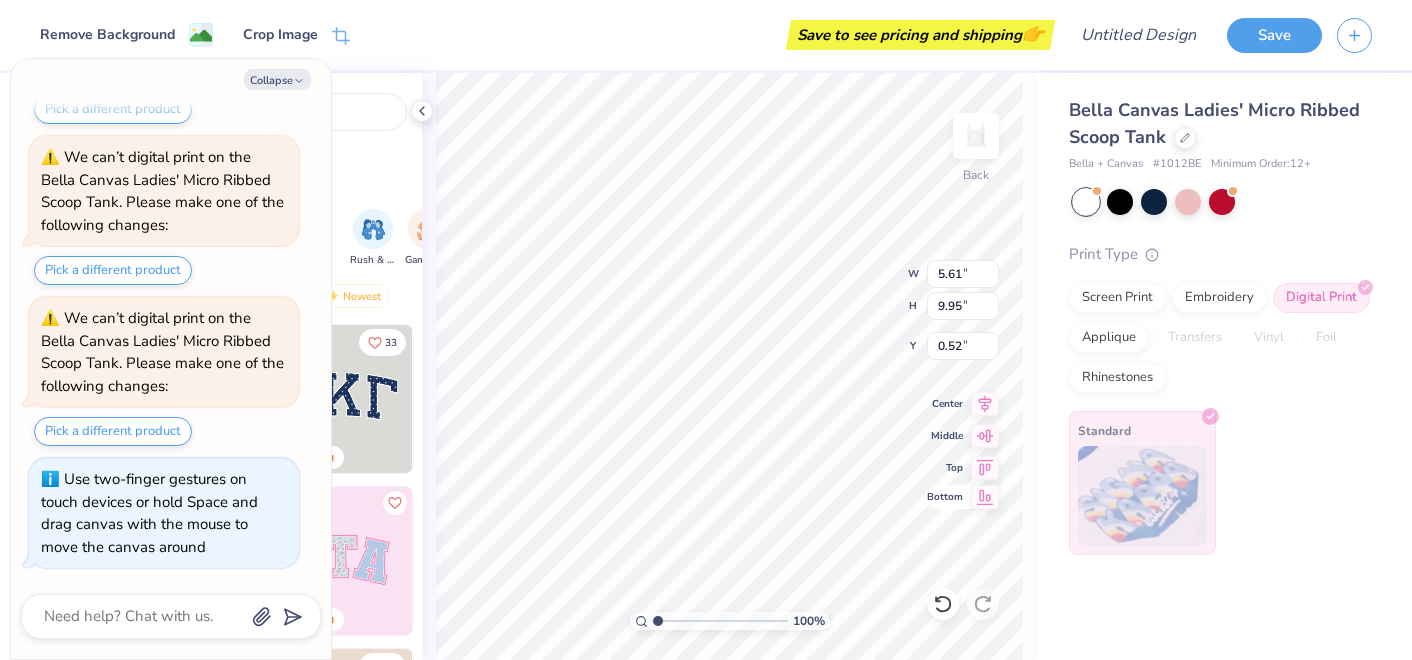 type on "0.55" 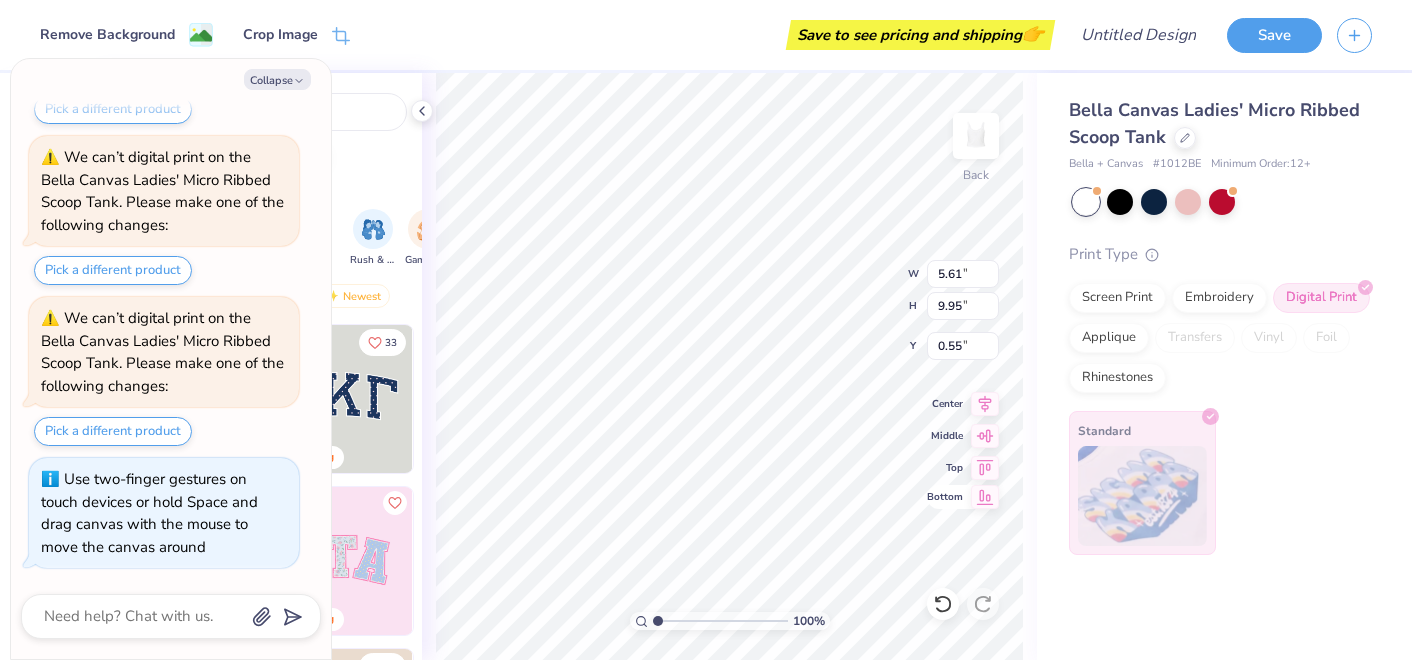 scroll, scrollTop: 916, scrollLeft: 0, axis: vertical 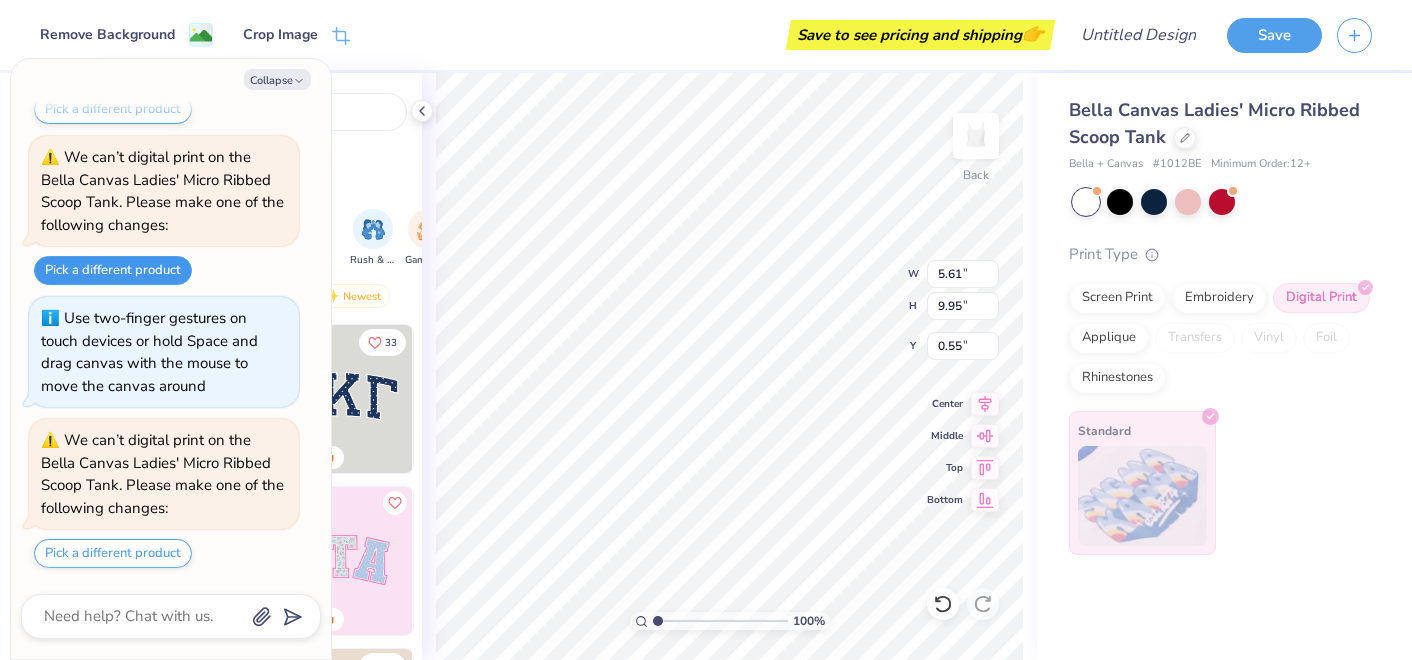 click on "Pick a different product" at bounding box center [113, 270] 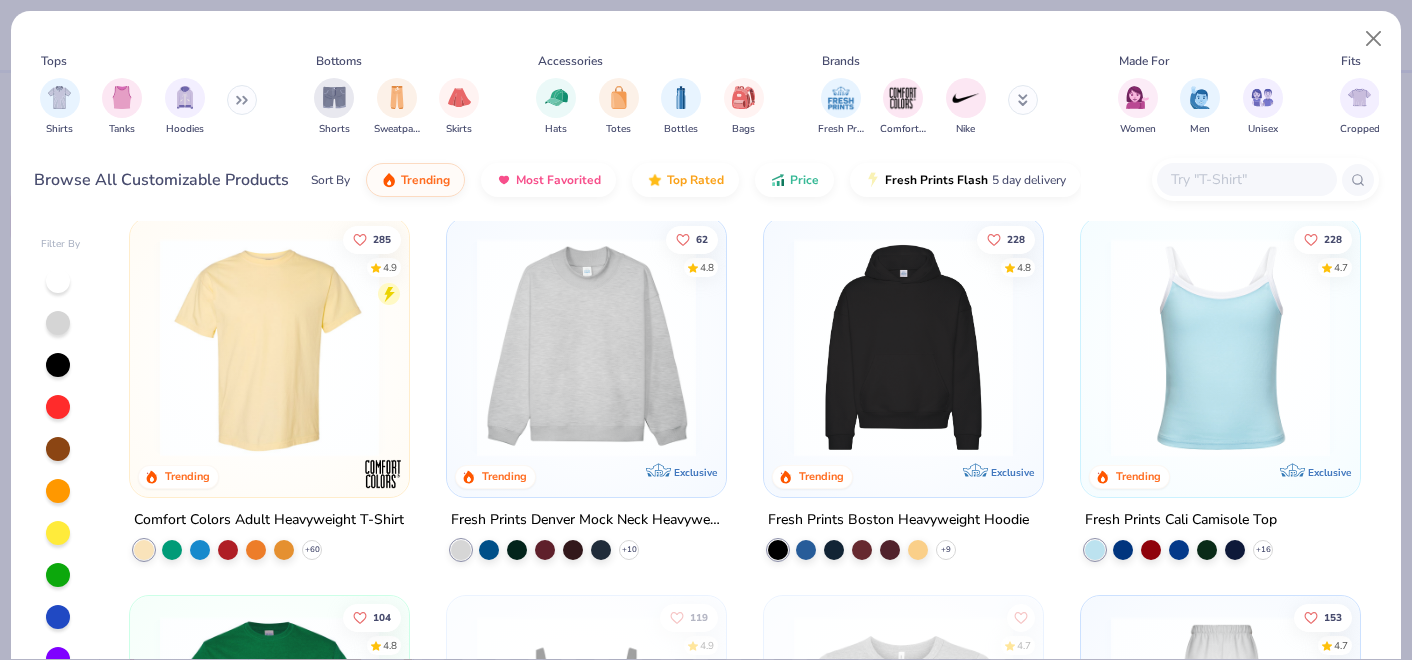 scroll, scrollTop: 0, scrollLeft: 0, axis: both 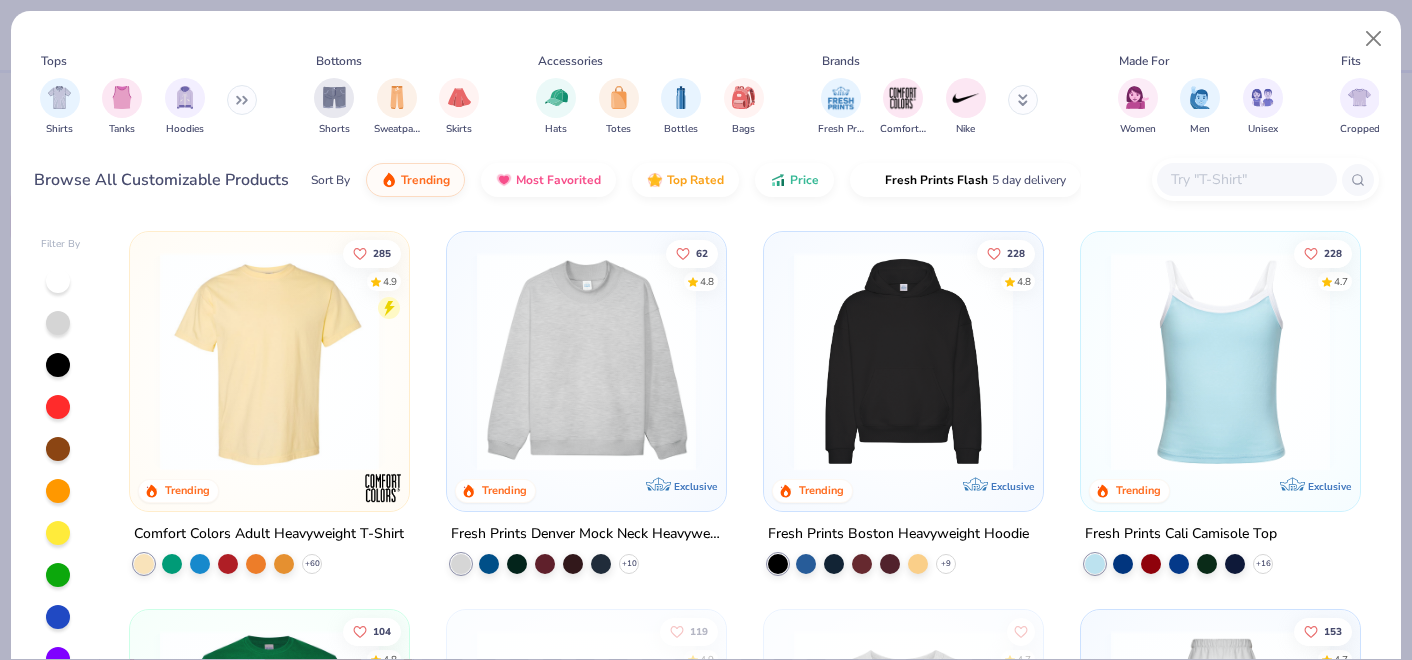 click at bounding box center (1220, 361) 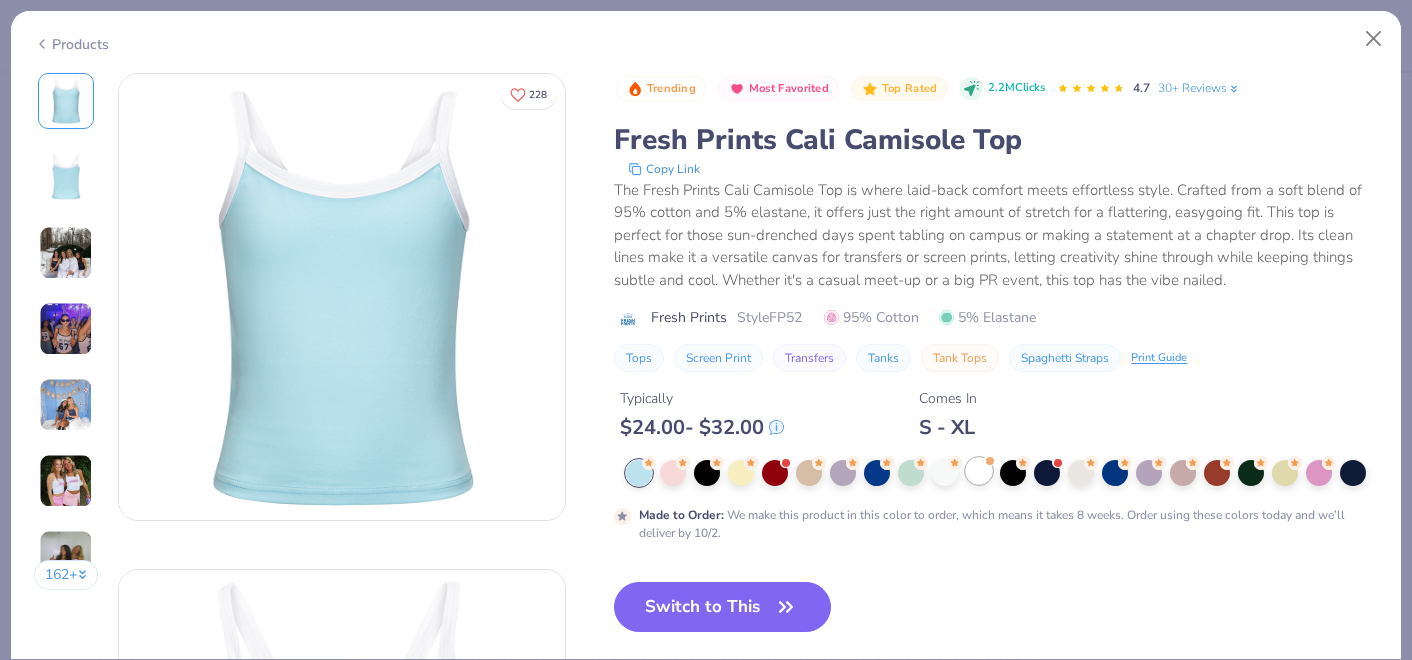 click at bounding box center [979, 471] 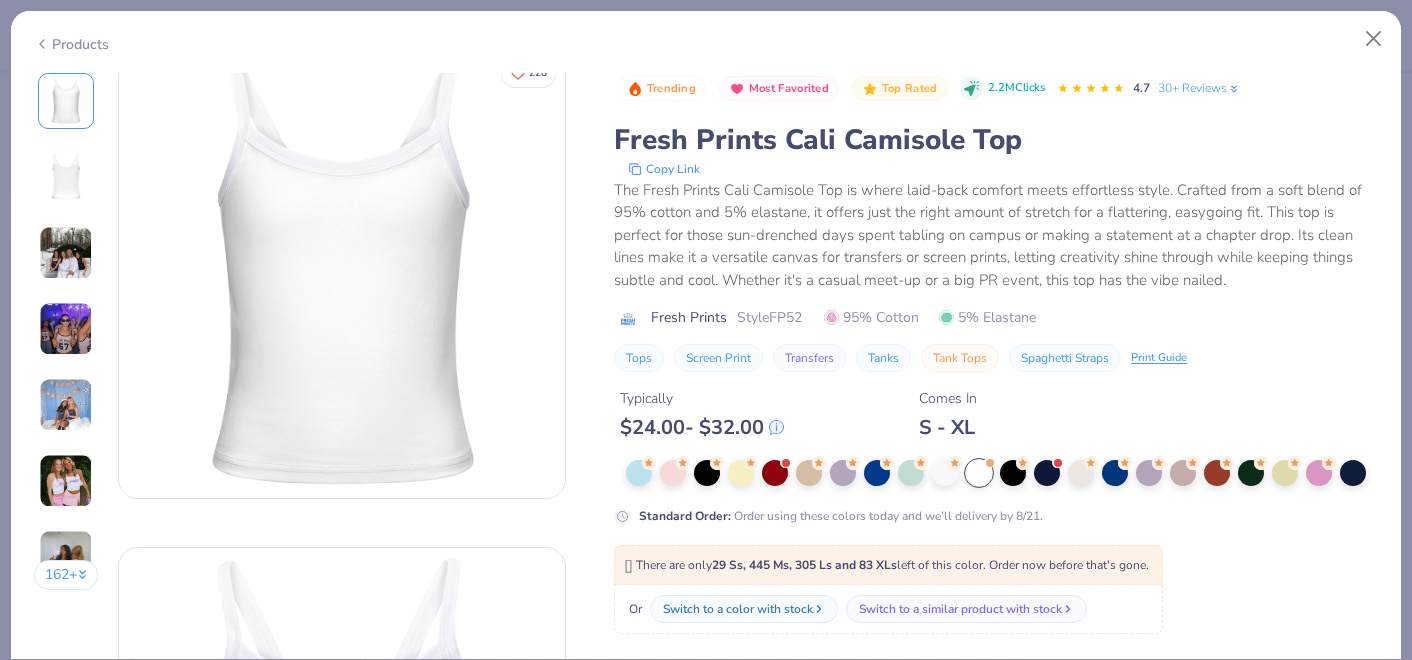 scroll, scrollTop: 0, scrollLeft: 0, axis: both 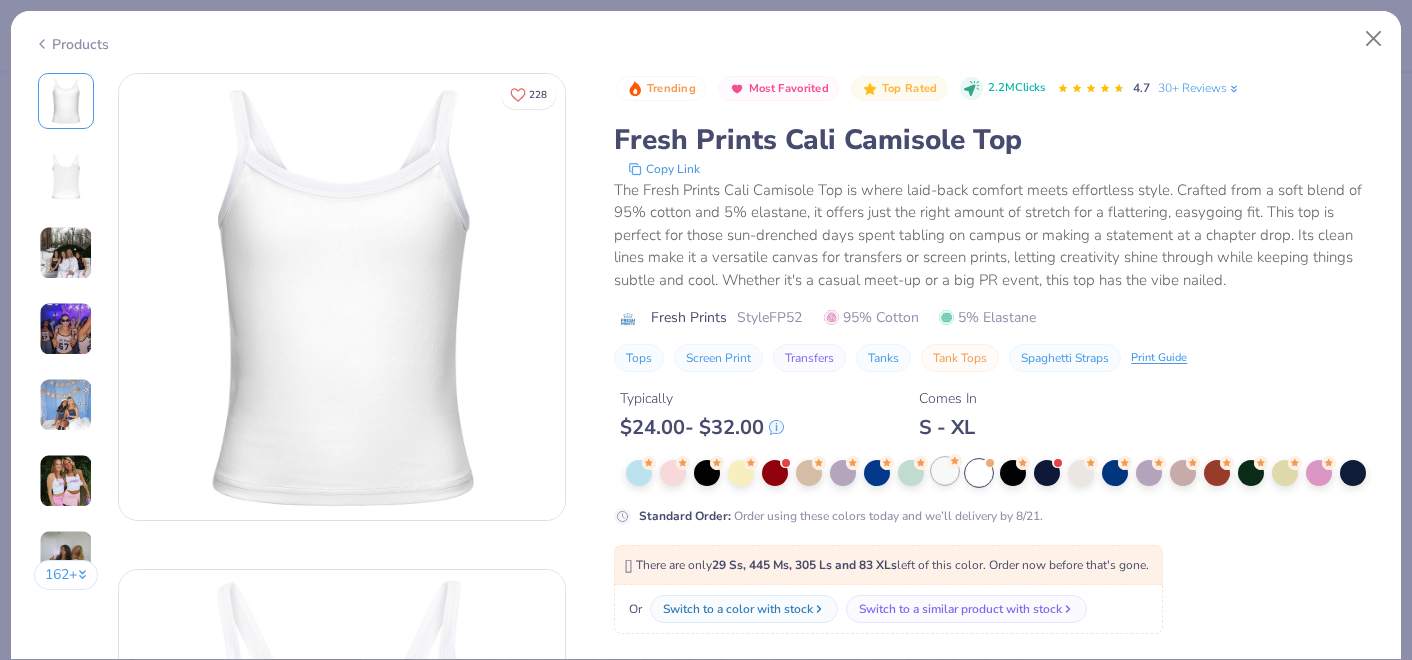 click at bounding box center [945, 471] 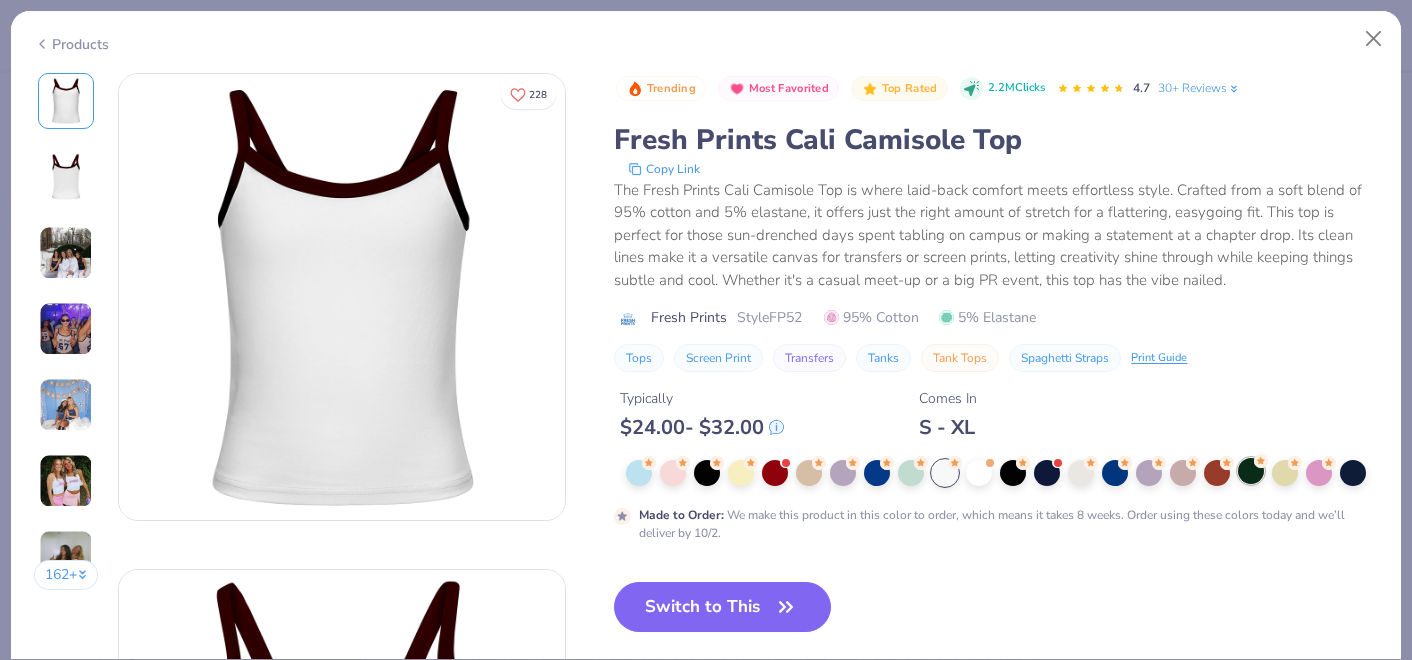 click at bounding box center (1251, 471) 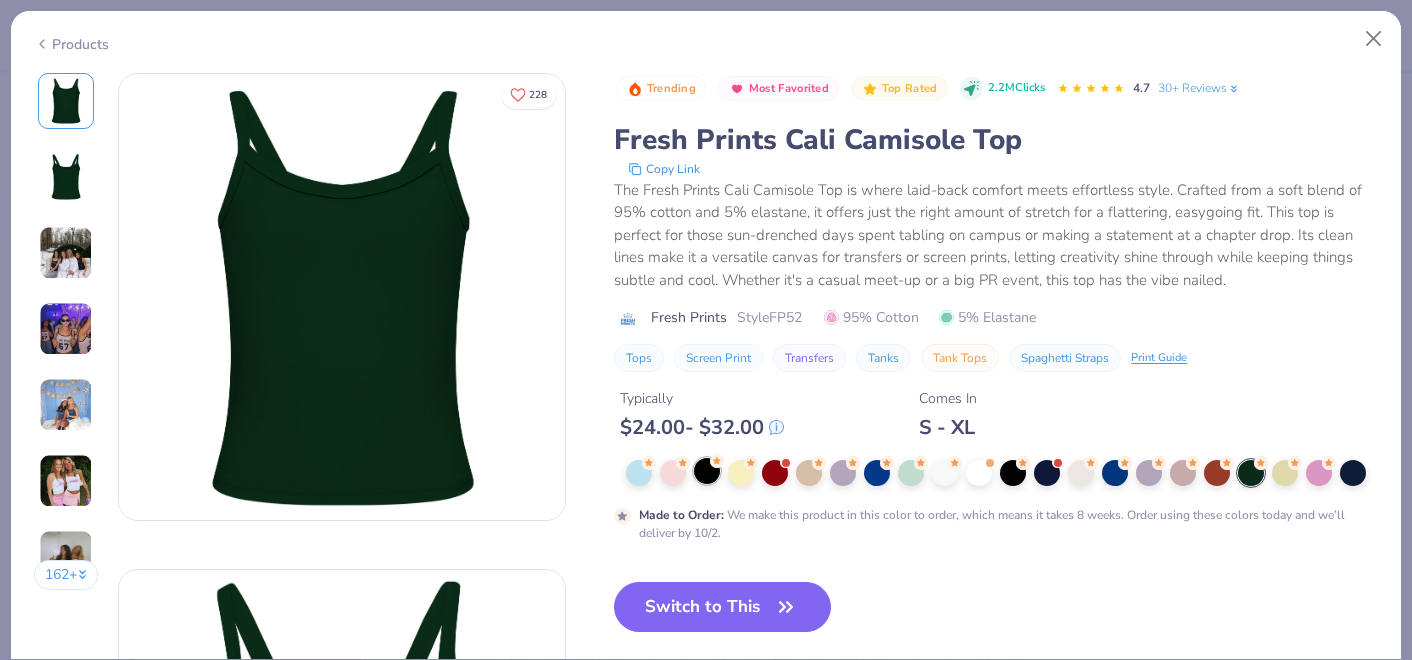 click at bounding box center [707, 471] 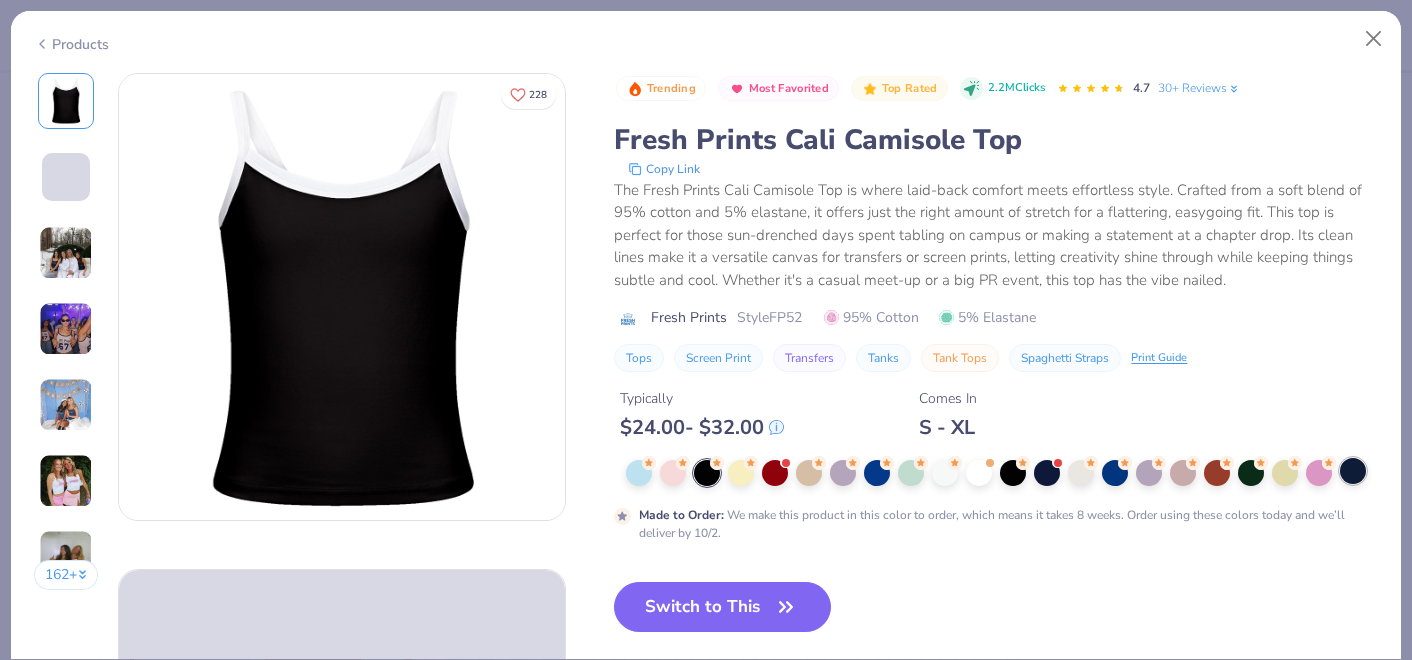 click at bounding box center [1353, 471] 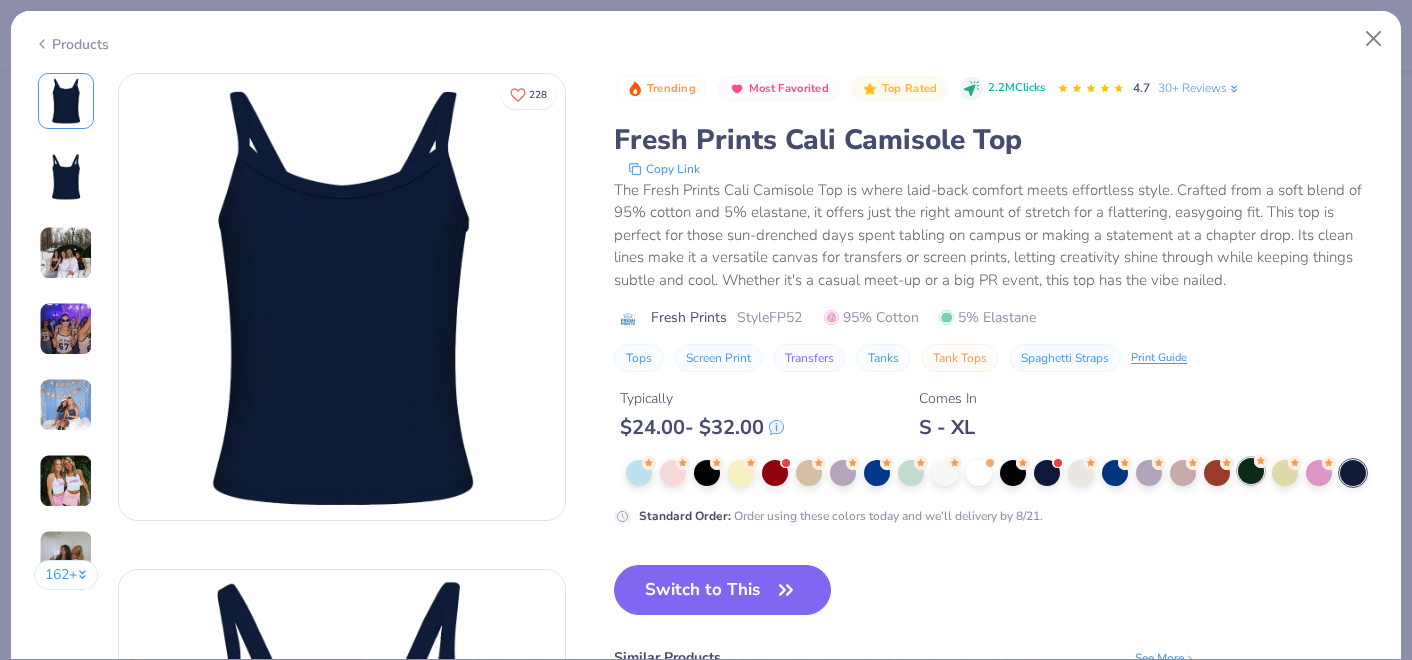 click at bounding box center (1251, 471) 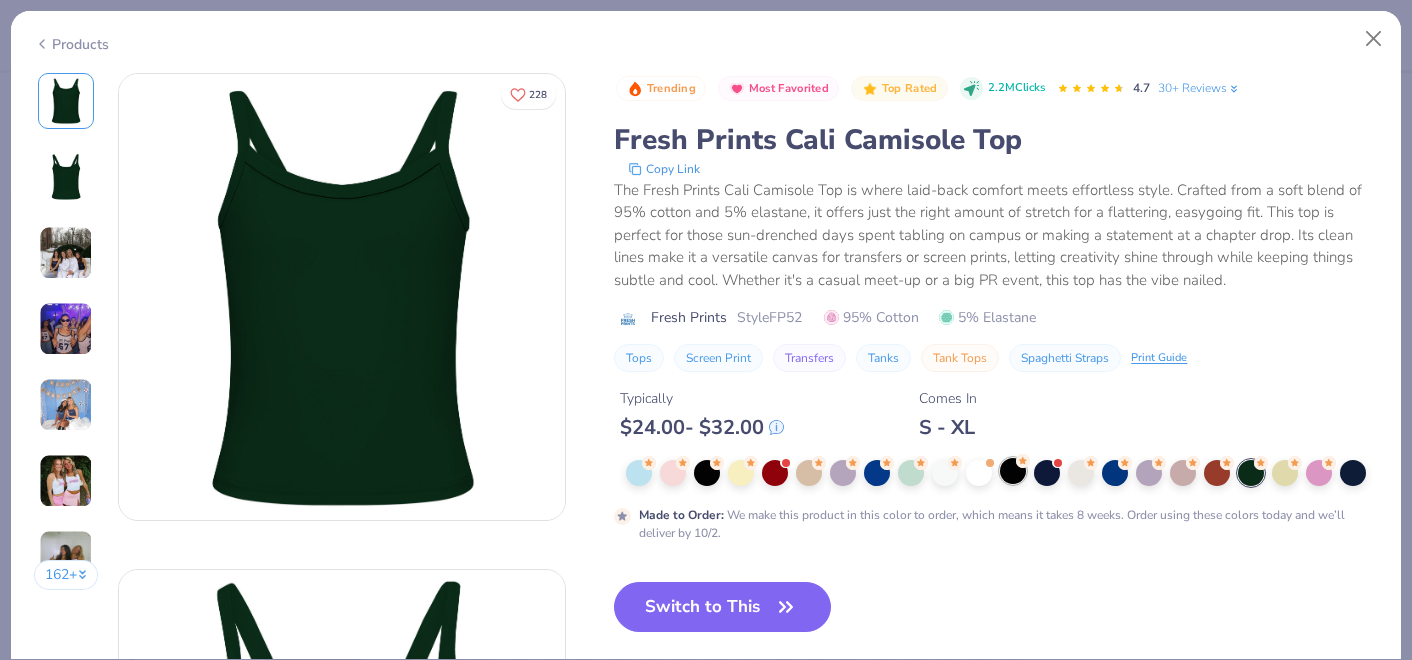 click at bounding box center (1013, 471) 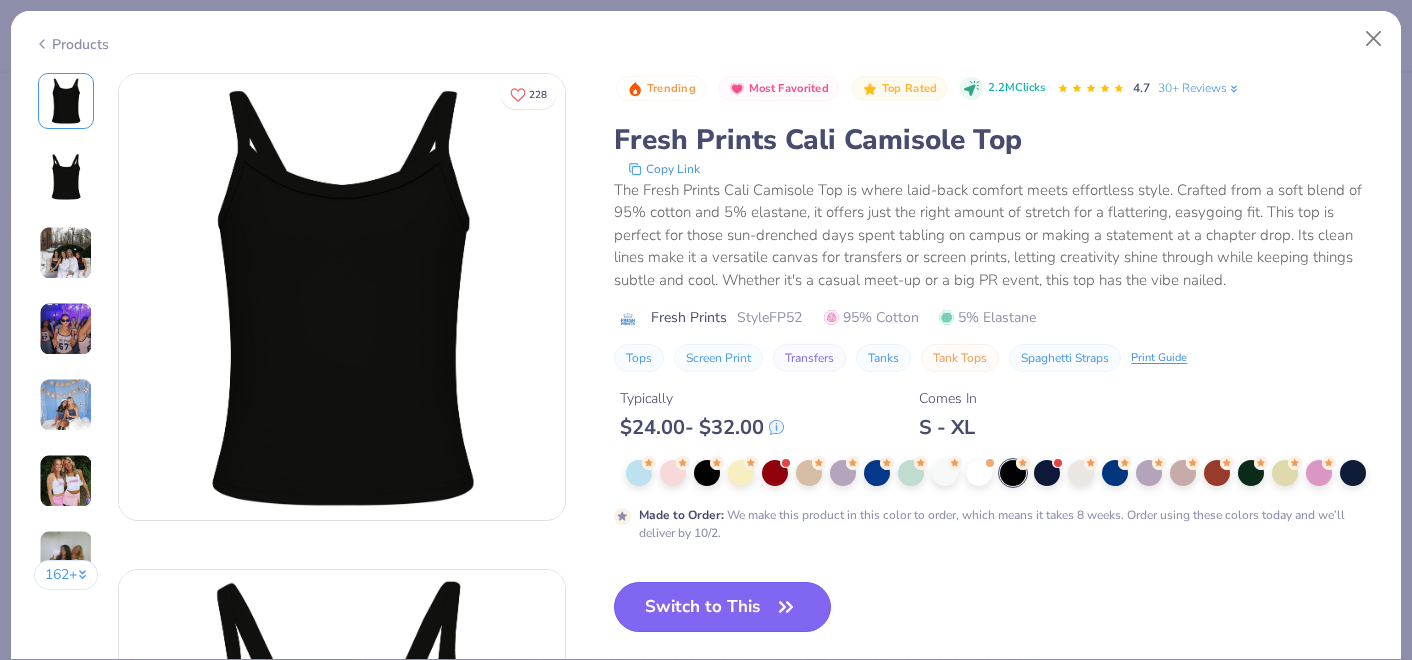 click on "Switch to This" at bounding box center [722, 607] 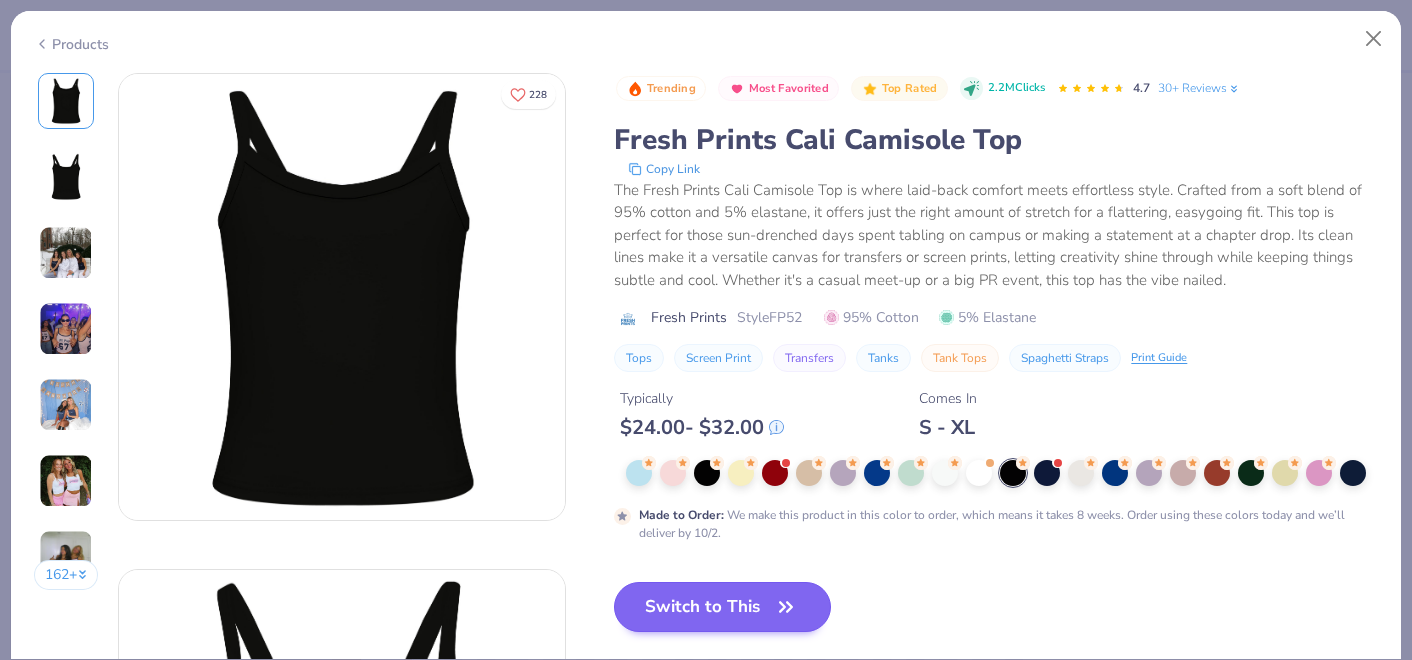 scroll, scrollTop: 1082, scrollLeft: 0, axis: vertical 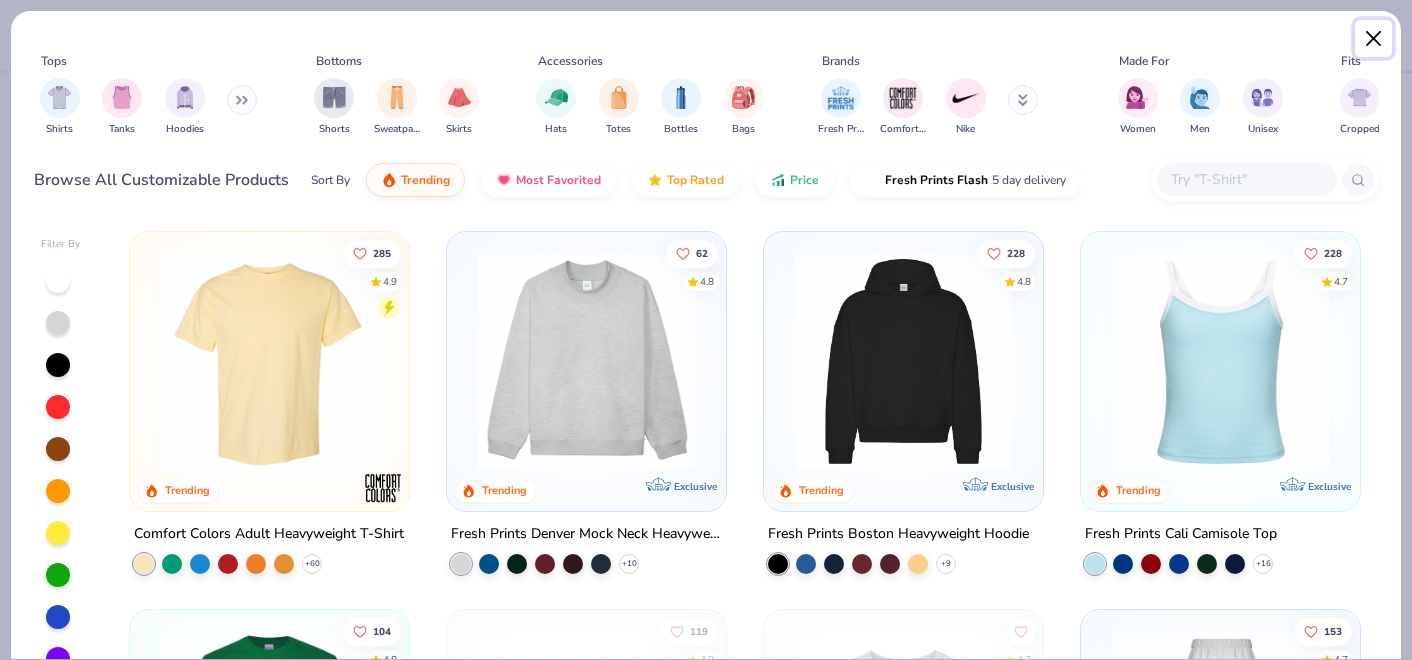 click at bounding box center [1374, 39] 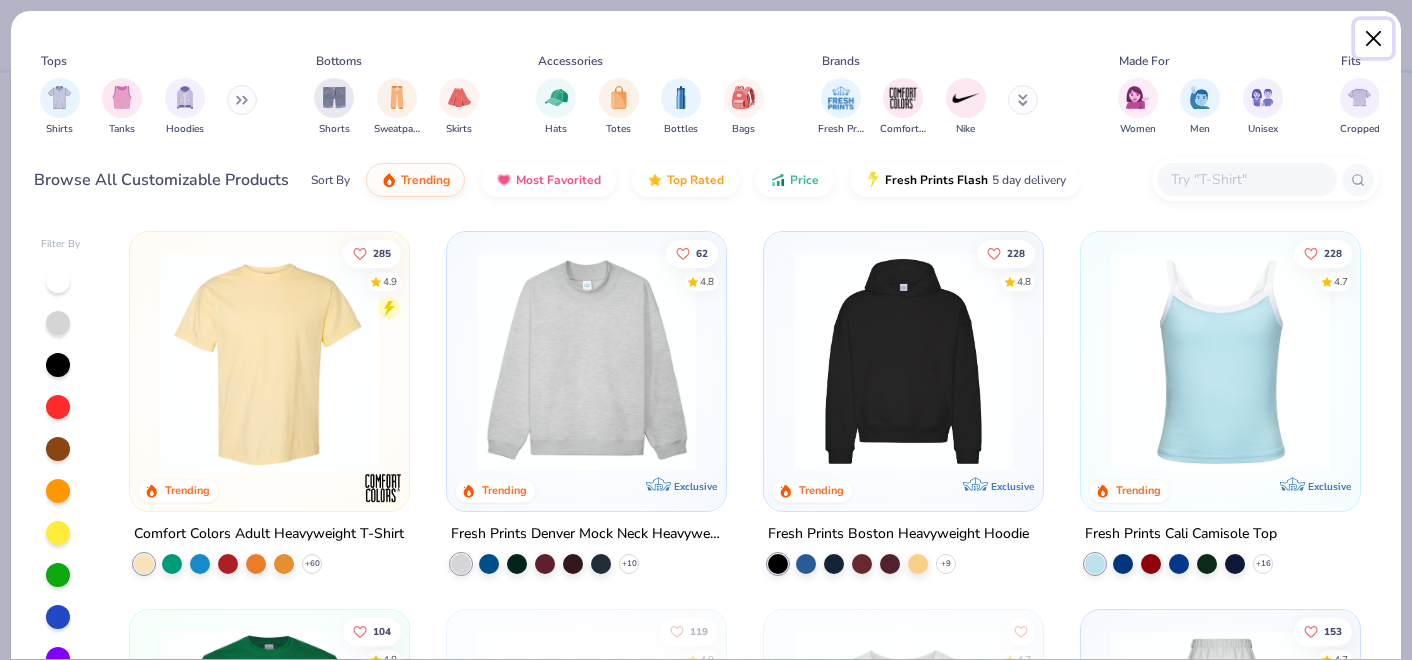 click at bounding box center (1374, 39) 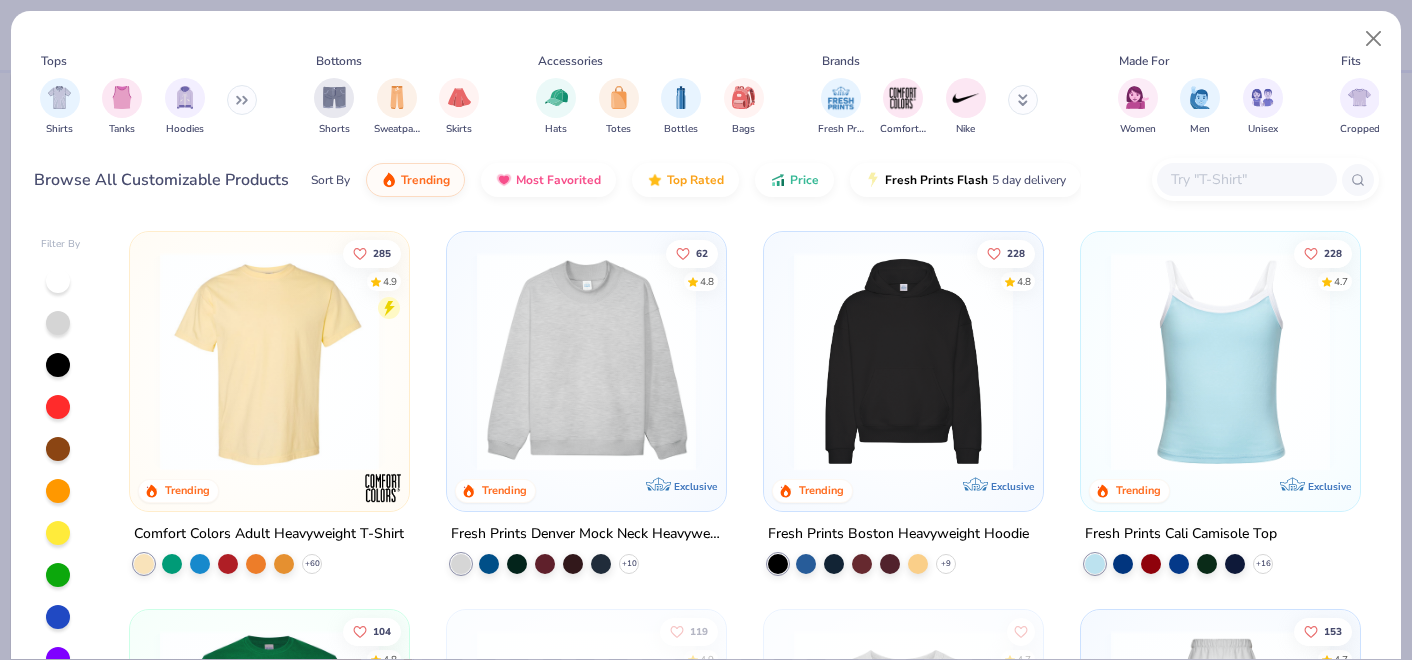 click on "Tops Shirts Tanks Hoodies Bottoms Shorts Sweatpants Skirts Accessories Hats Totes Bottles Bags Brands Fresh Prints Comfort Colors Nike Made For Women Men Unisex Fits Cropped Slim Regular Oversized Styles Classic Sportswear Athleisure Minimums 12-17 18-23 24-35 Print Types Guide Embroidery Screen Print Applique Browse All Customizable Products Sort By Trending Most Favorited Top Rated Price Fresh Prints Flash 5 day delivery Filter By 285 4.9 Trending Comfort Colors Adult Heavyweight T-Shirt + 60 62 4.8 Trending Exclusive Fresh Prints Denver Mock Neck Heavyweight Sweatshirt + 10 228 4.8 Trending Exclusive Fresh Prints Boston Heavyweight Hoodie + 9 228 4.7 Trending Exclusive Fresh Prints Cali Camisole Top + 16 104 4.8 Trending Gildan Adult Heavy Cotton T-Shirt + 44 119 4.9 Trending Bella Canvas Ladies' Micro Ribbed Scoop Tank 4.7 Trending Bella + Canvas Ladies' Micro Ribbed Baby Tee 153 4.7 Trending Exclusive Fresh Prints San Diego Open Heavyweight Sweatpants + 10 209 4.8 Trending + 37 79 4.8 Trending Exclusive" at bounding box center (706, 335) 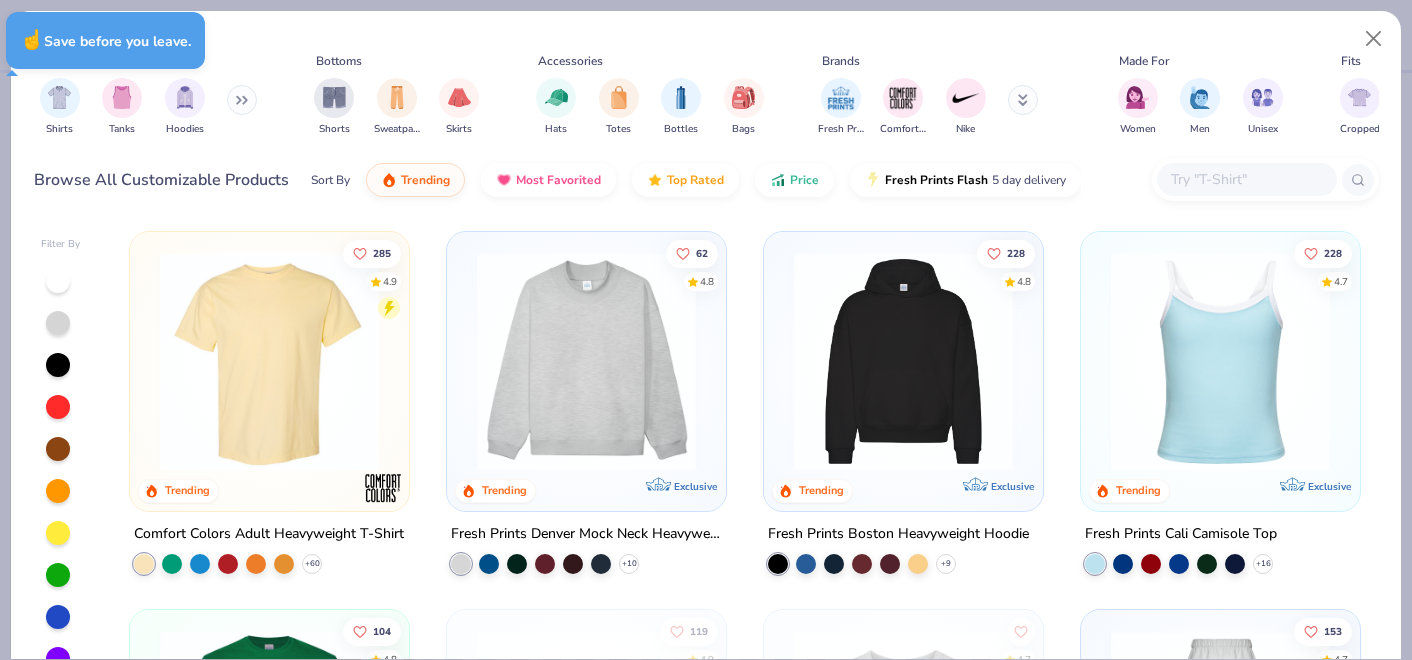 type on "x" 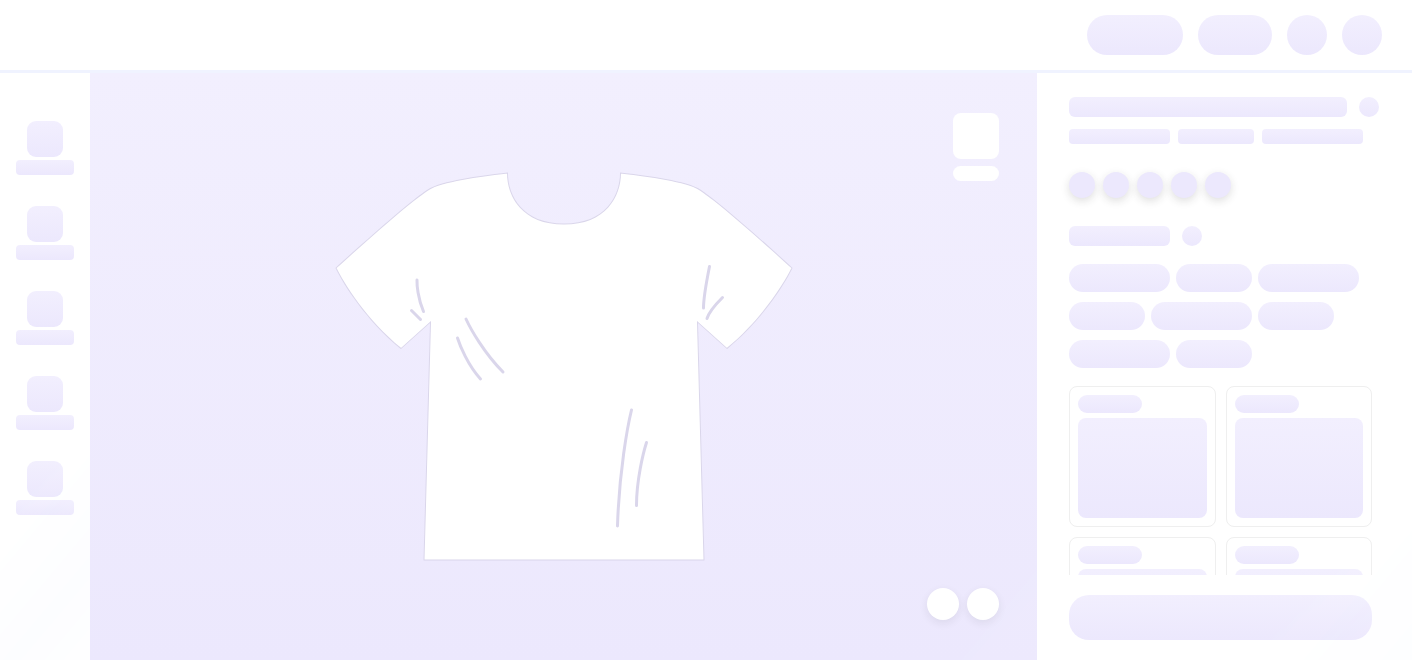 scroll, scrollTop: 0, scrollLeft: 0, axis: both 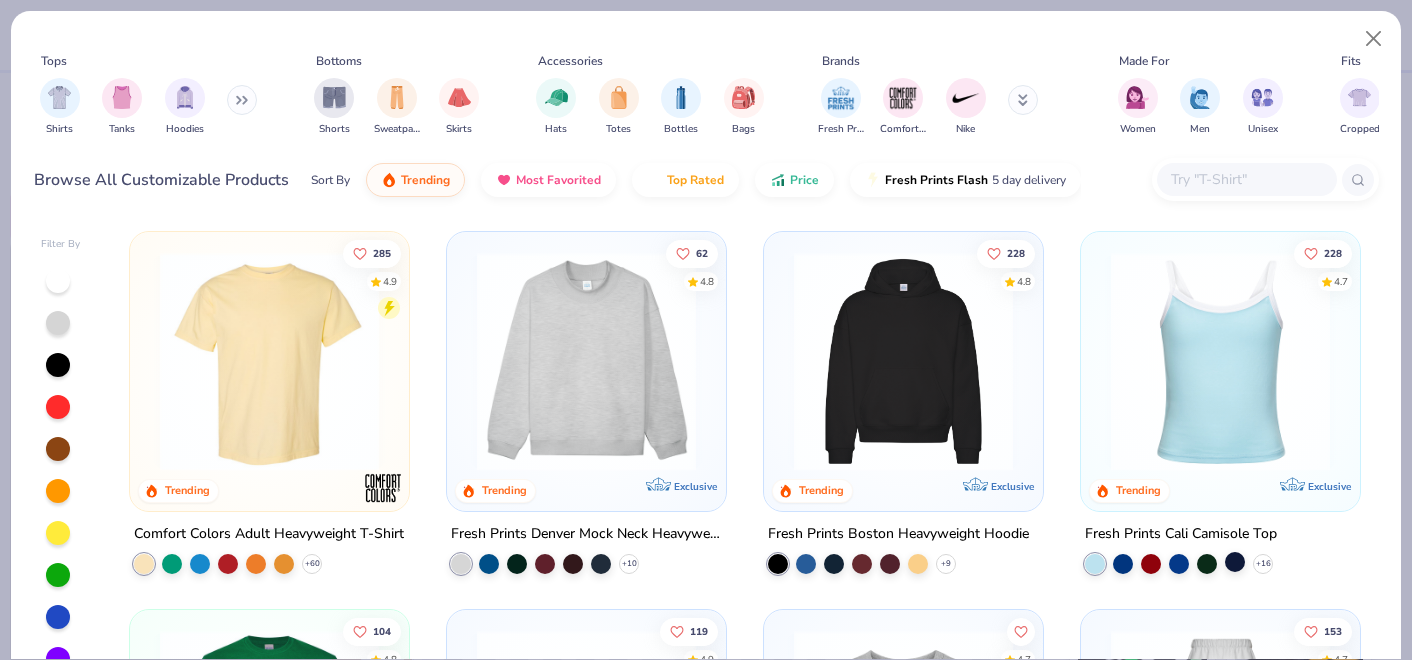 click at bounding box center [1235, 562] 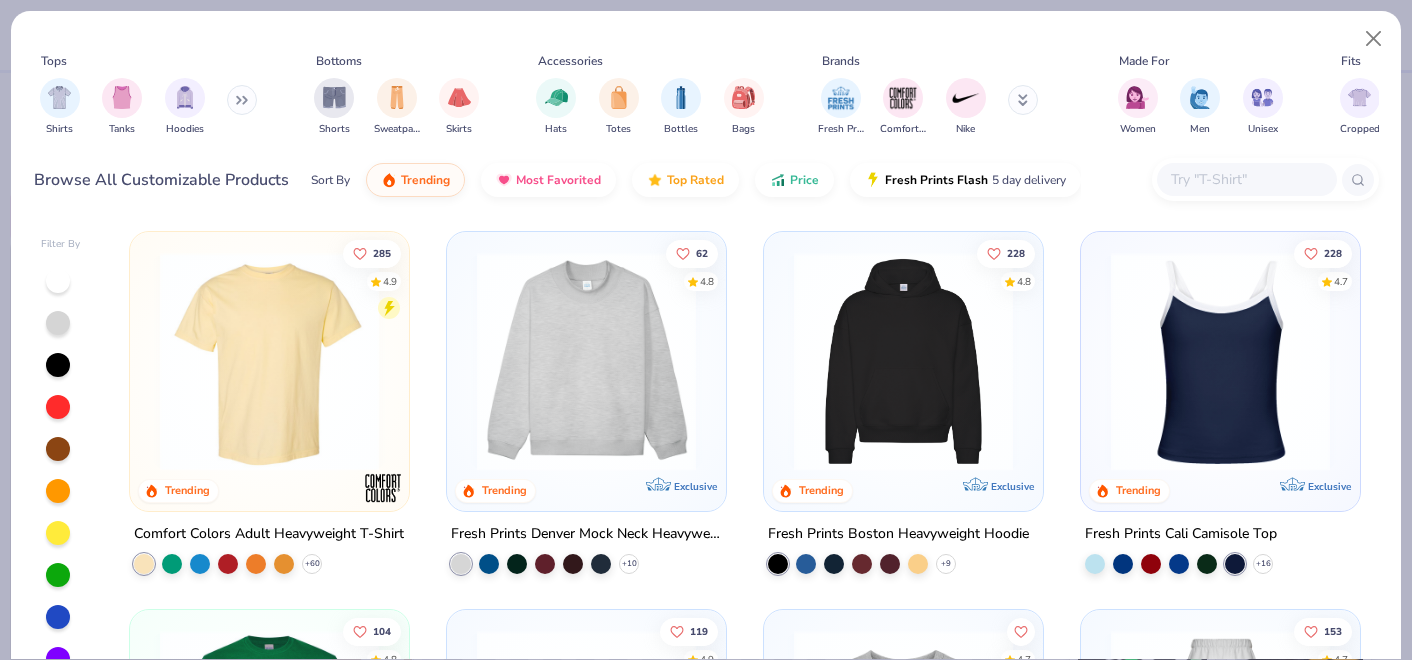 click at bounding box center (1220, 361) 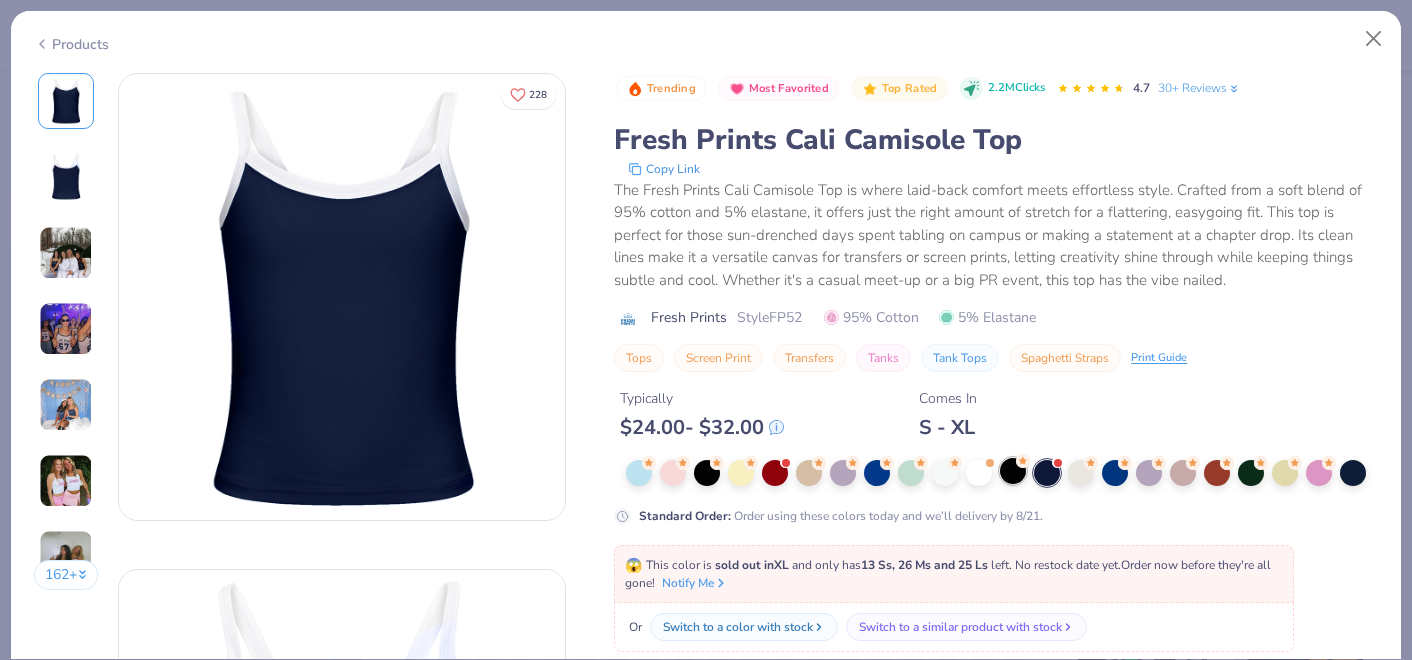 click at bounding box center (1013, 471) 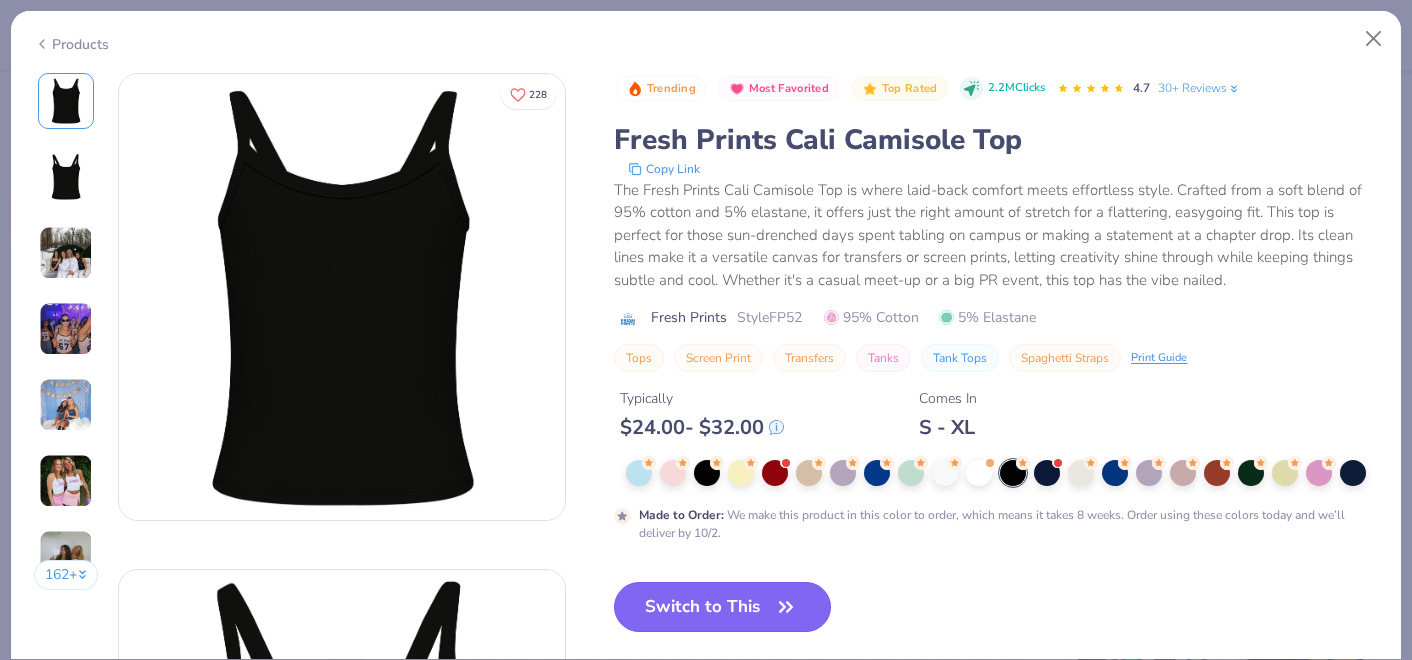 click on "Switch to This" at bounding box center [722, 607] 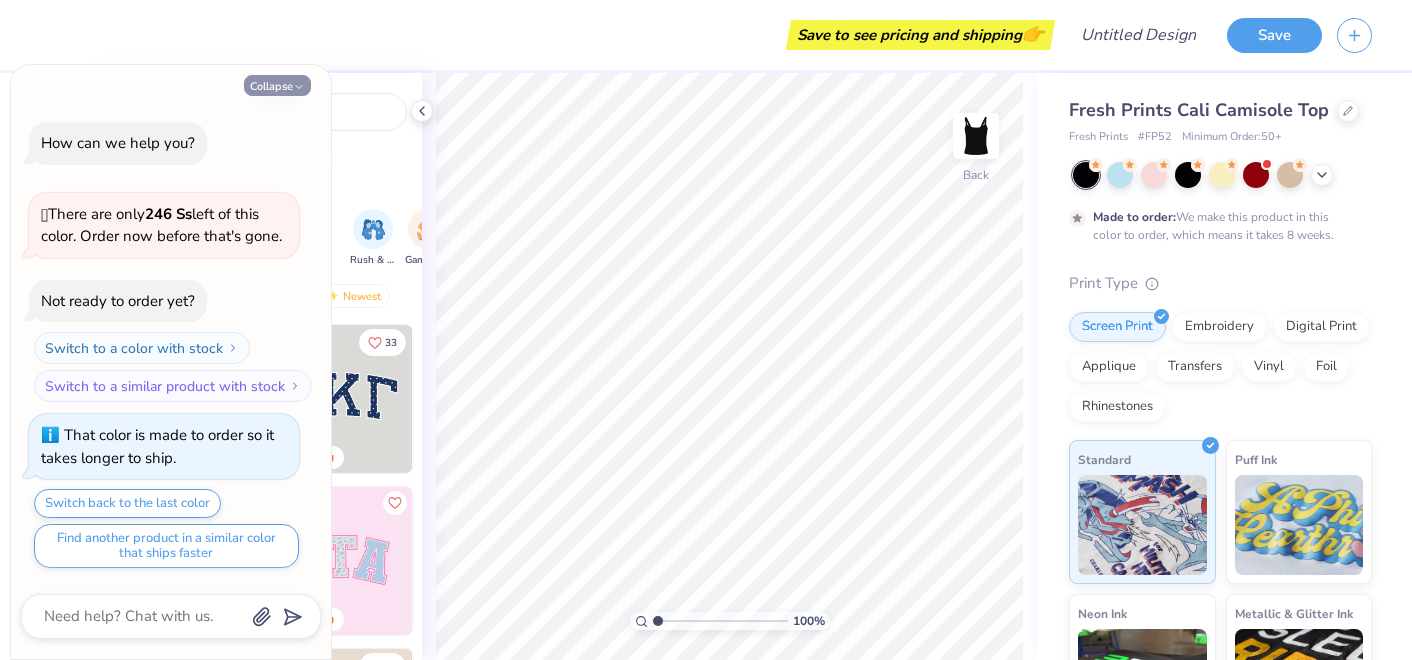 click on "Collapse" at bounding box center (277, 85) 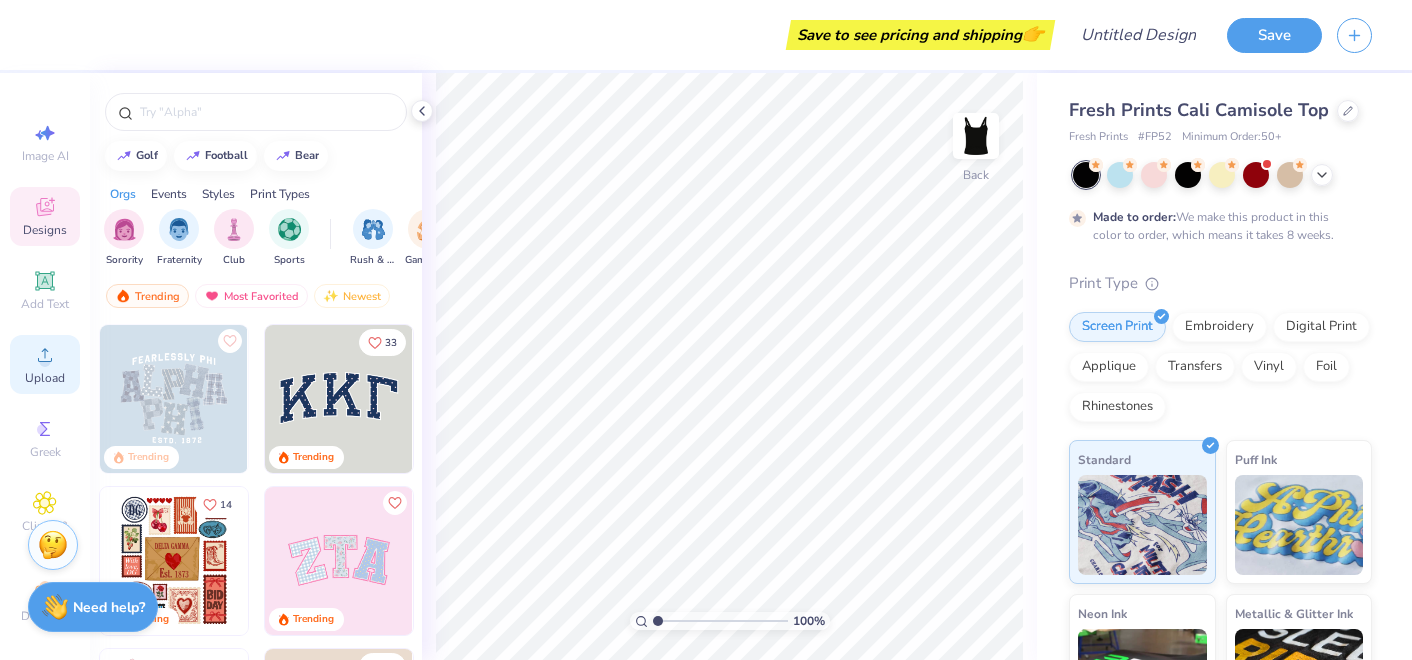 click on "Upload" at bounding box center (45, 378) 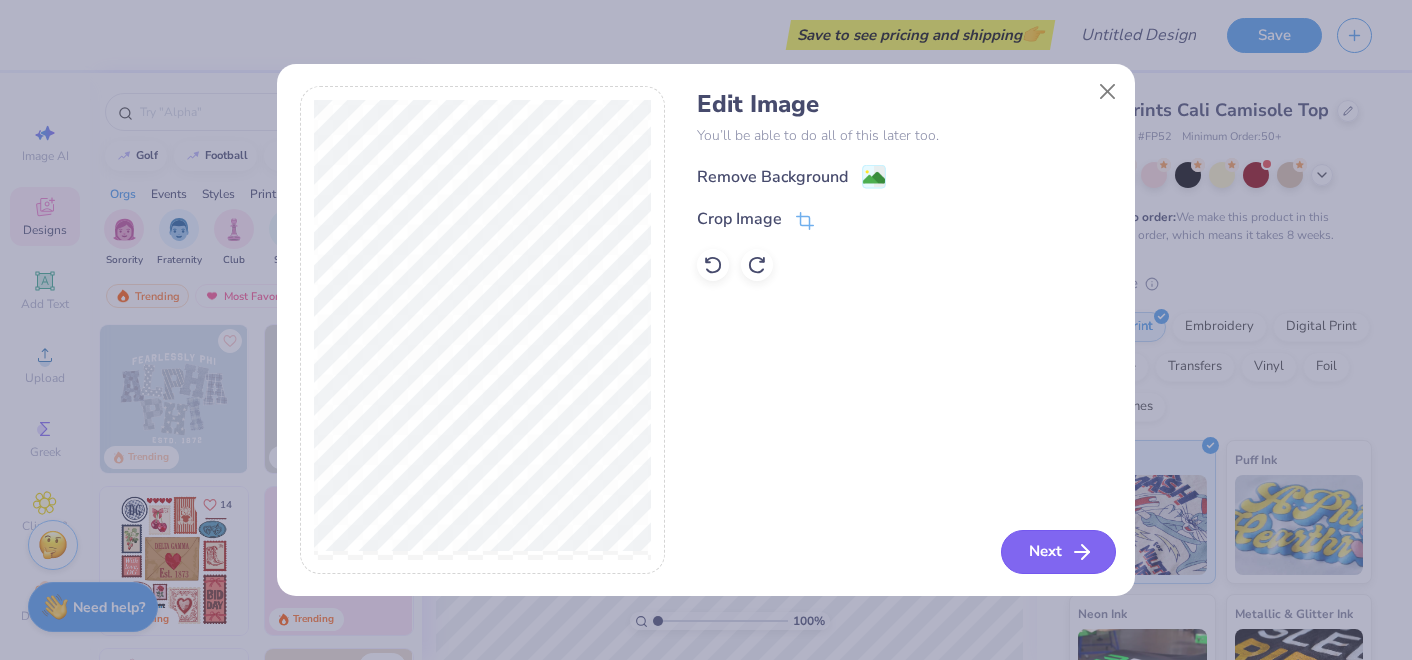 click on "Next" at bounding box center (1058, 552) 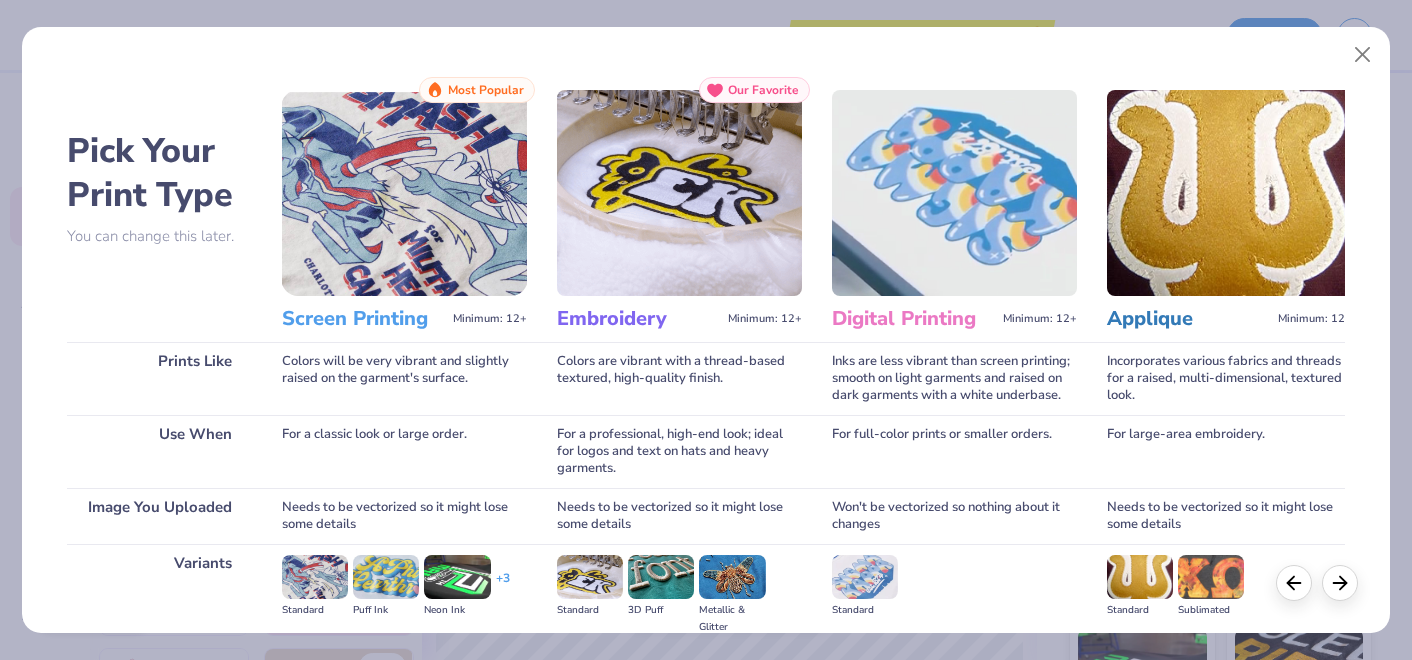 click at bounding box center (404, 193) 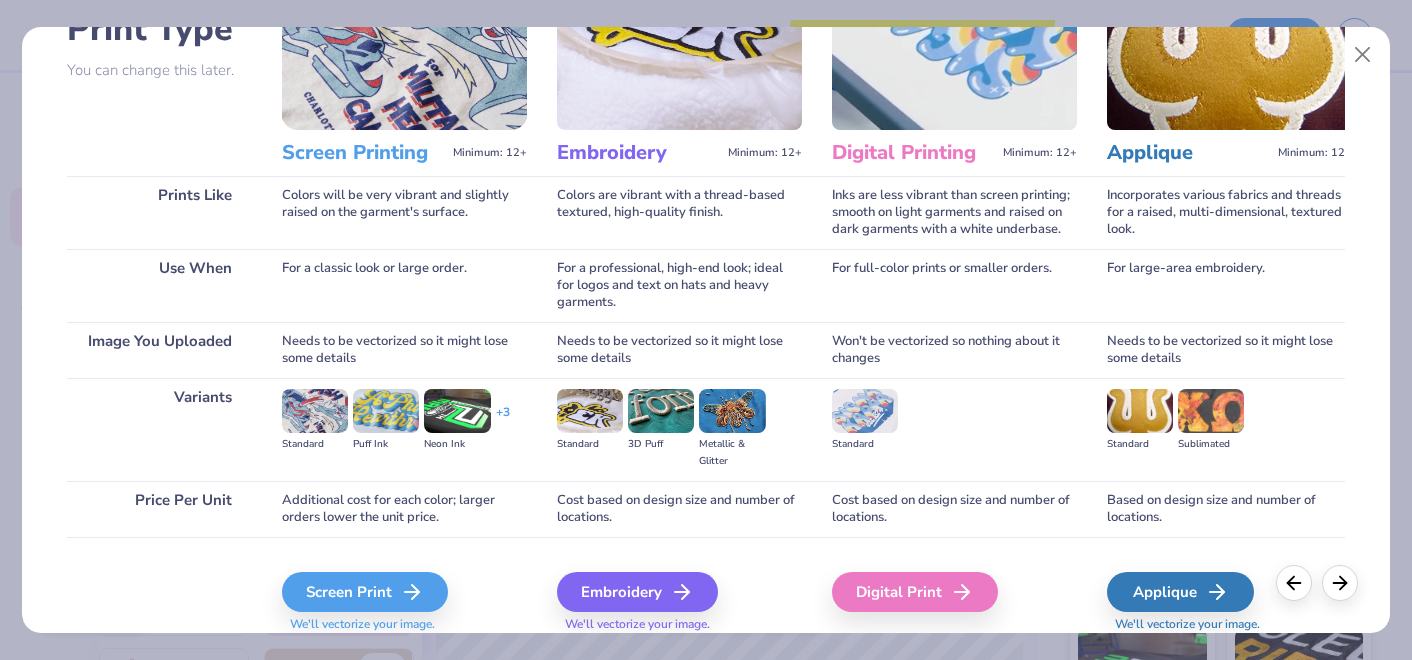 scroll, scrollTop: 169, scrollLeft: 0, axis: vertical 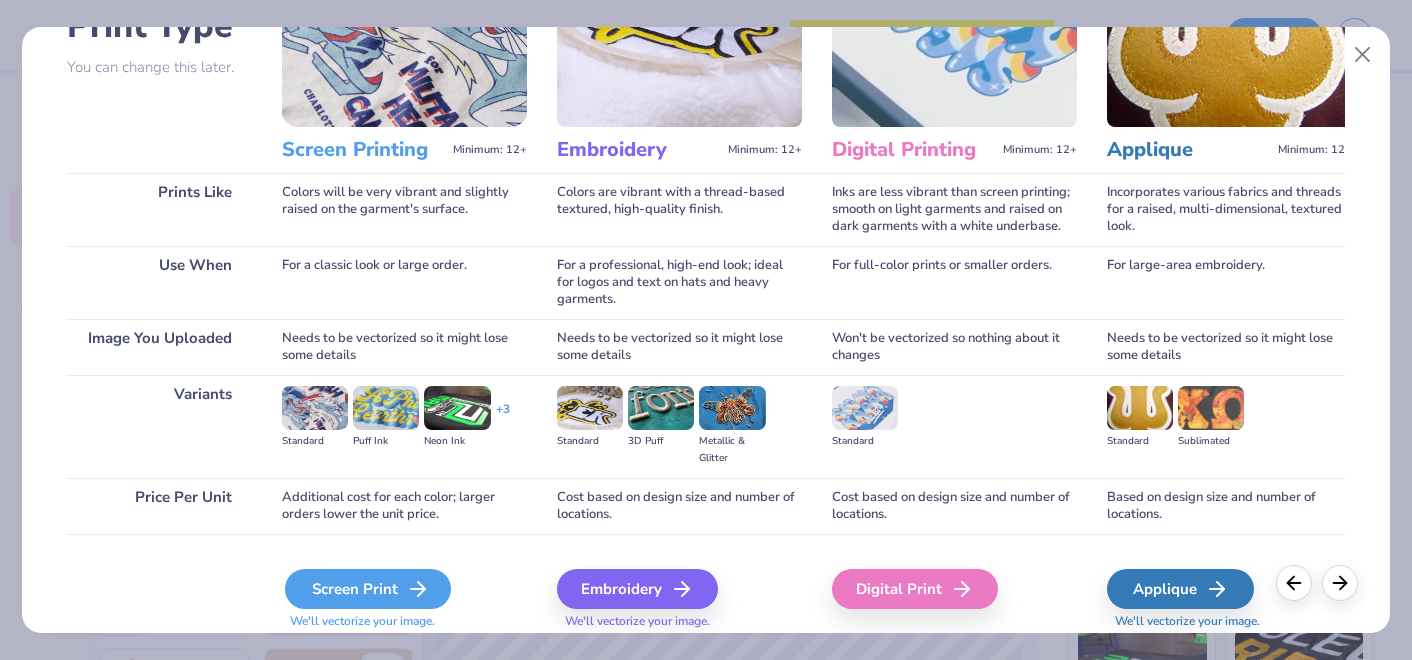 click 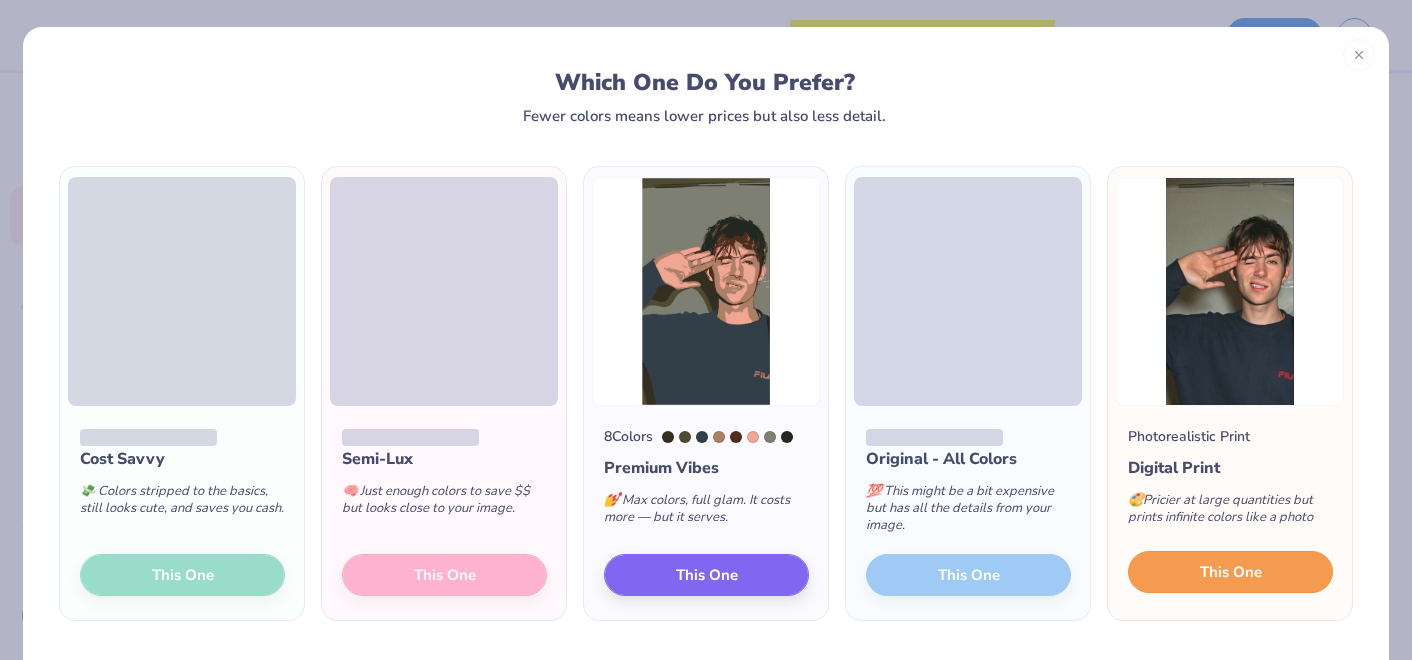click on "This One" at bounding box center [1230, 572] 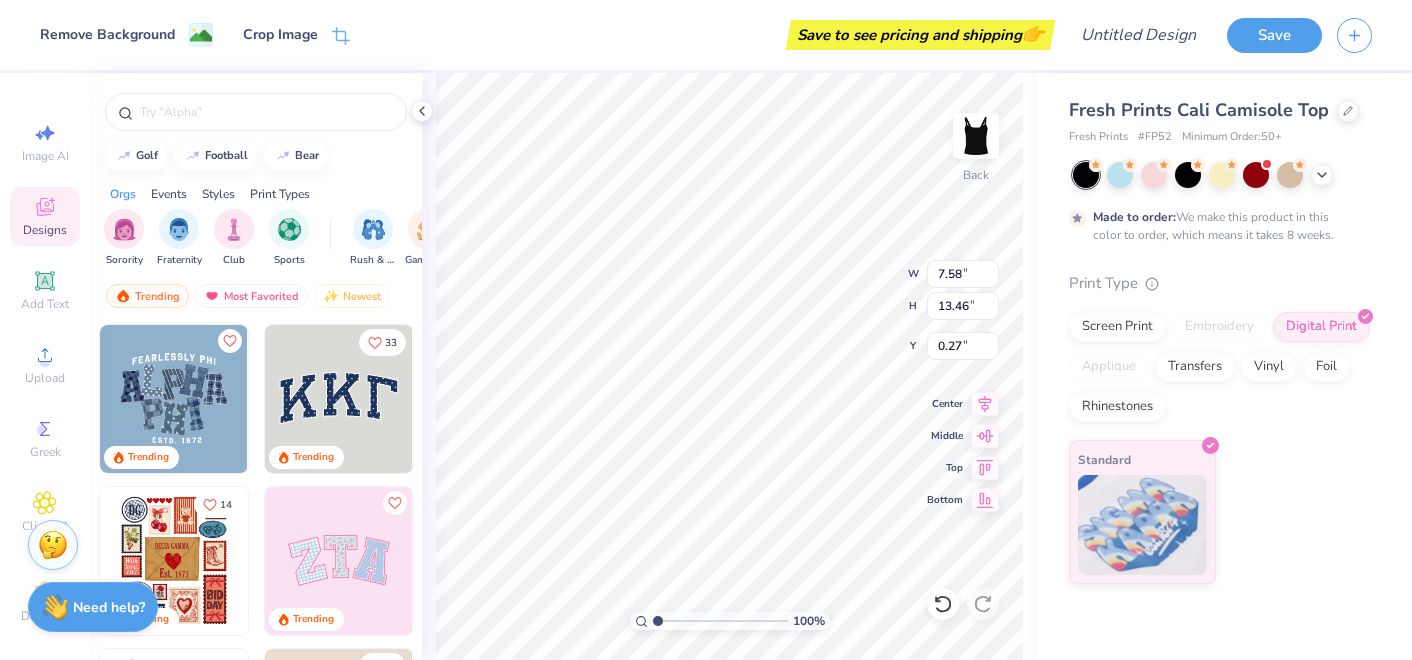 click on "Standard" at bounding box center [1220, 512] 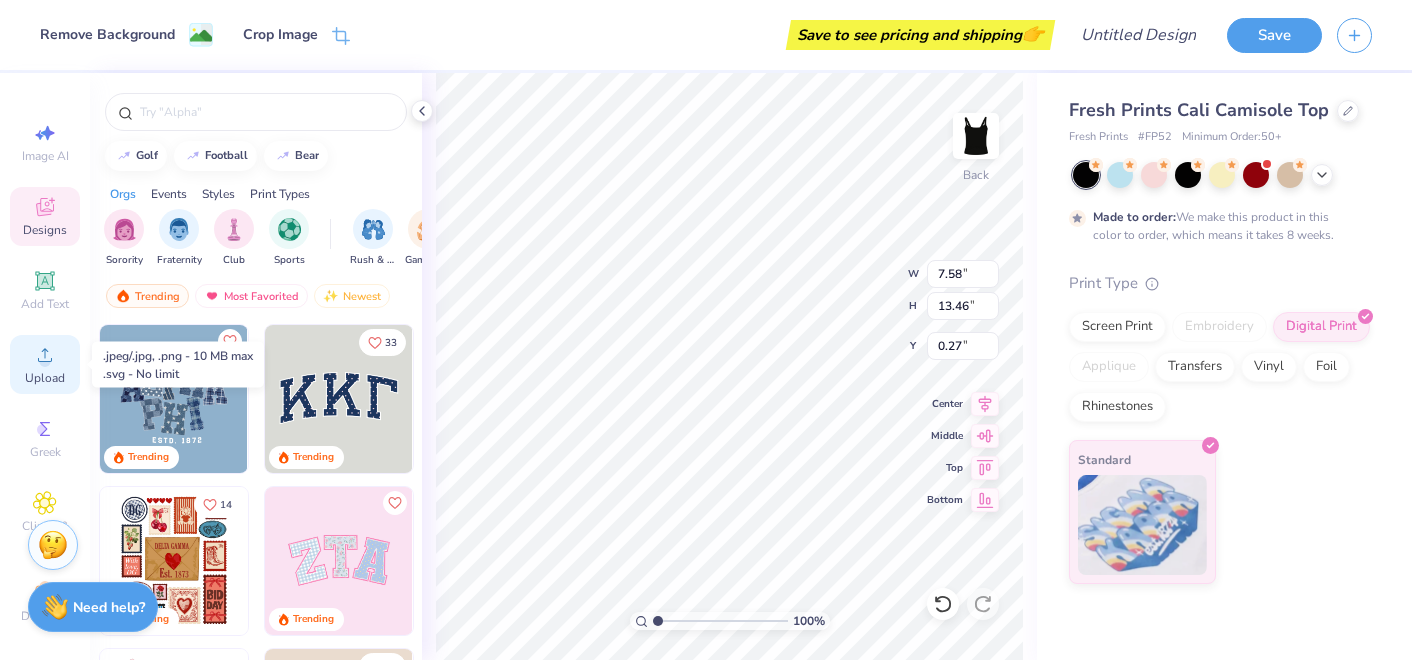 click 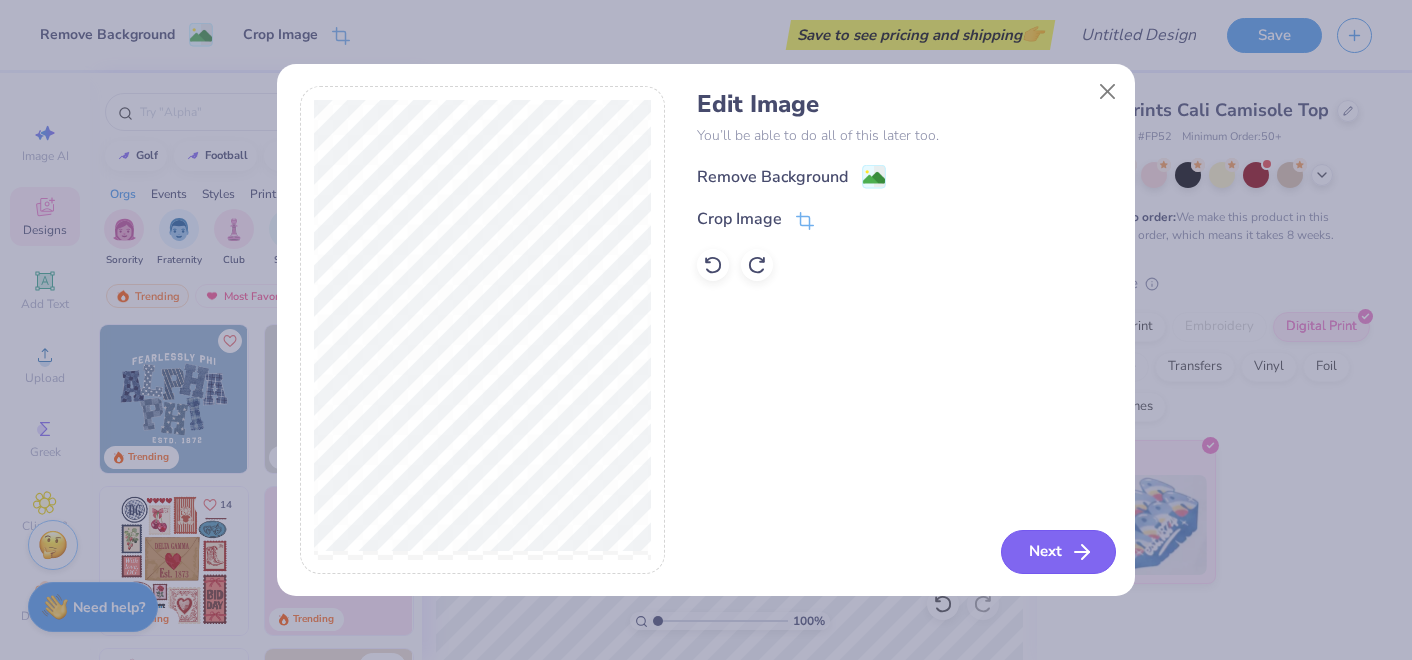 click on "Next" at bounding box center (1058, 552) 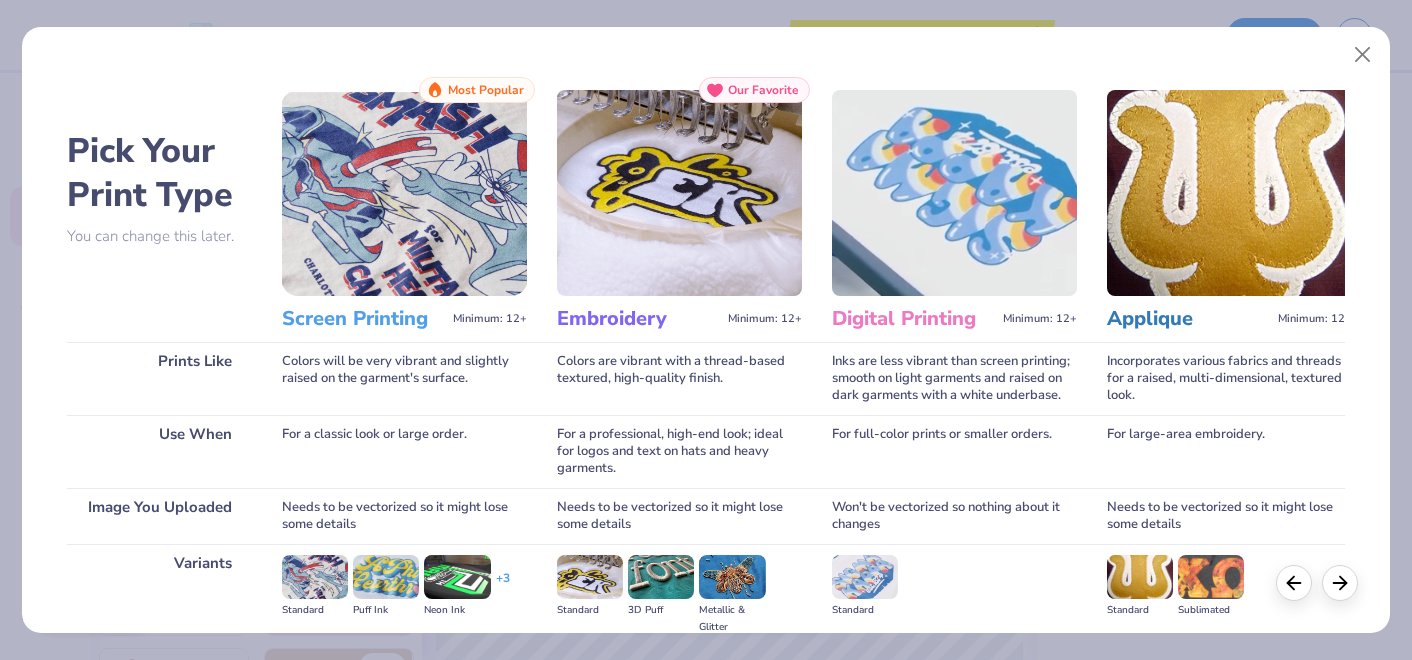 scroll, scrollTop: 237, scrollLeft: 0, axis: vertical 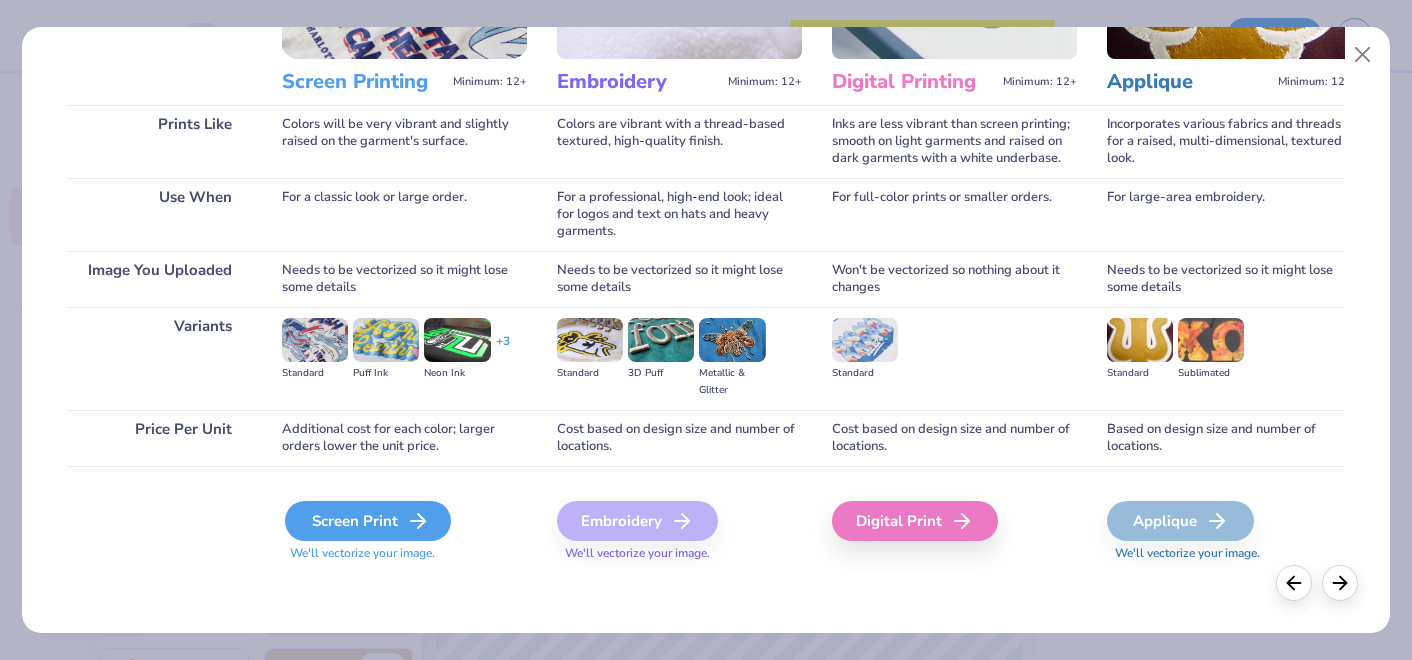 click 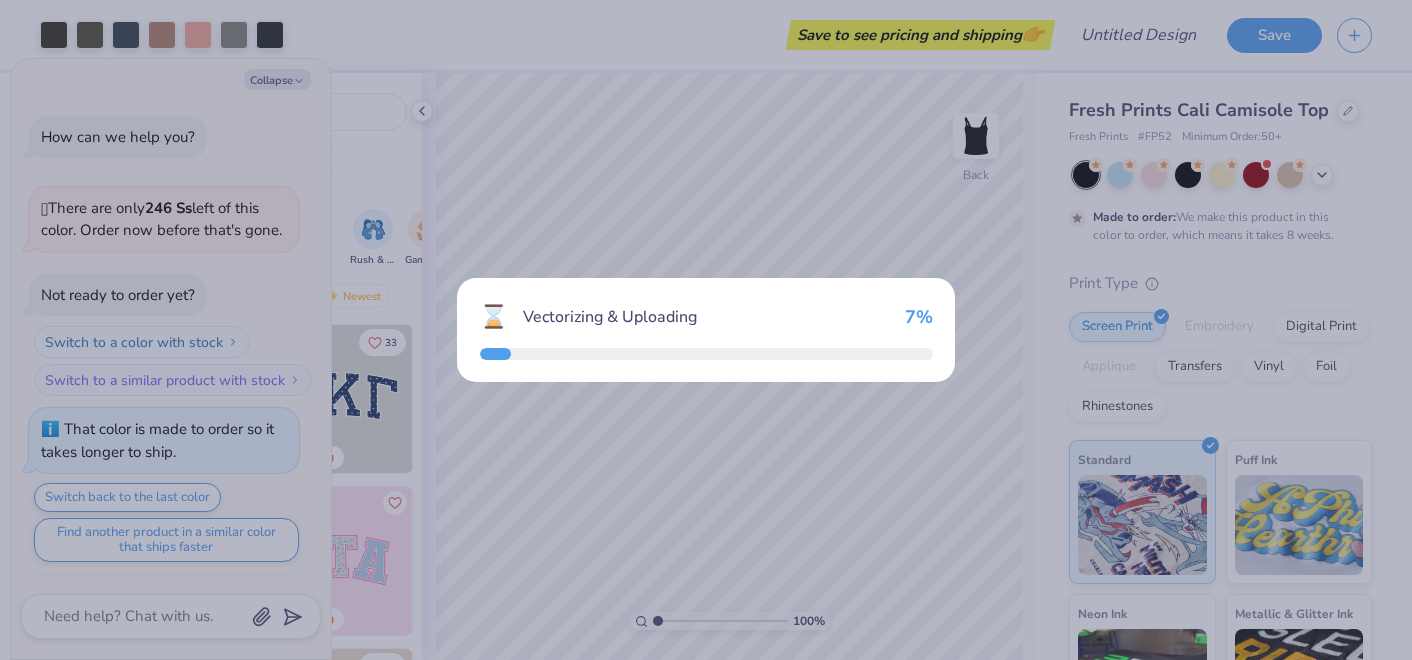 scroll, scrollTop: 160, scrollLeft: 0, axis: vertical 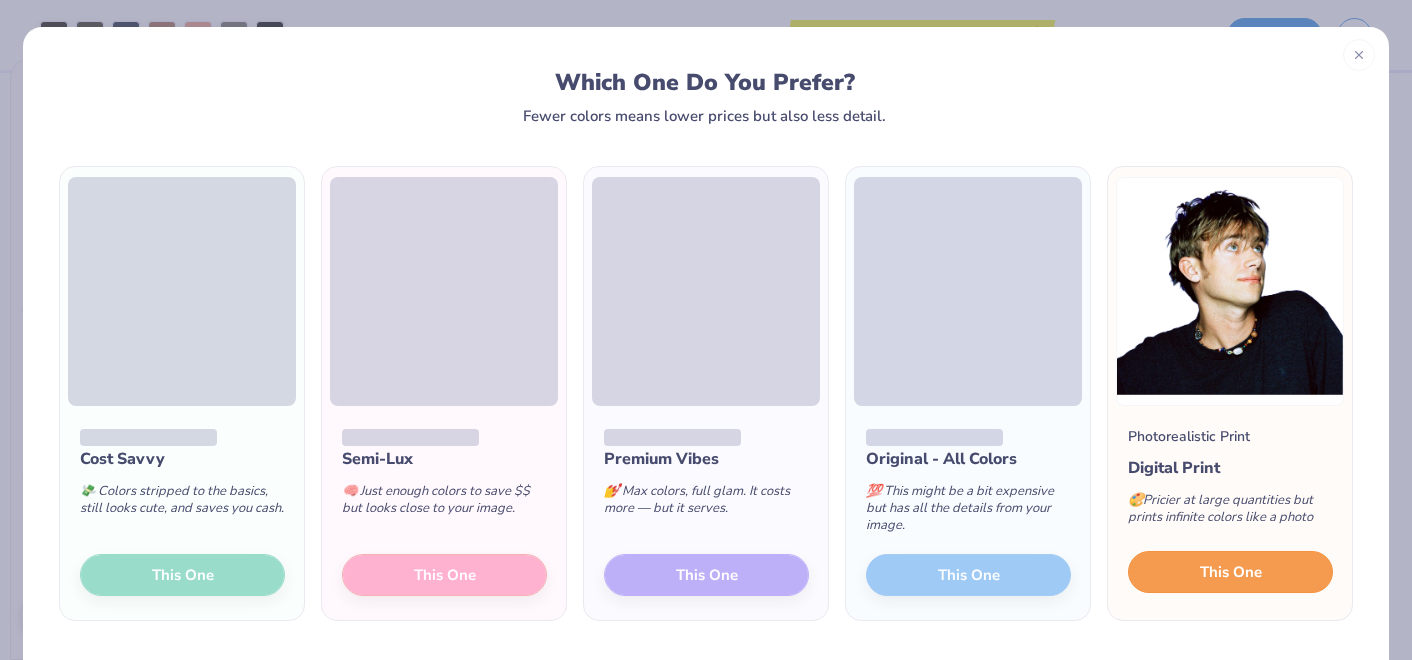 click on "This One" at bounding box center (1230, 572) 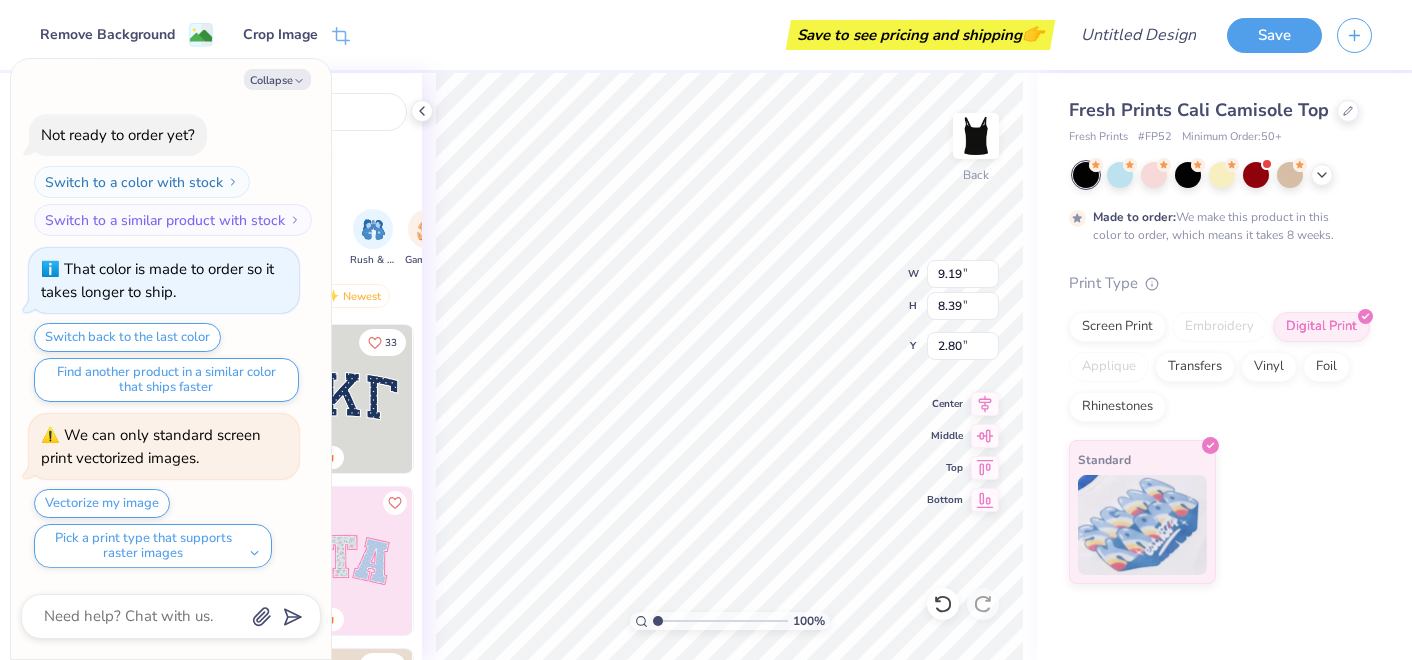 type on "x" 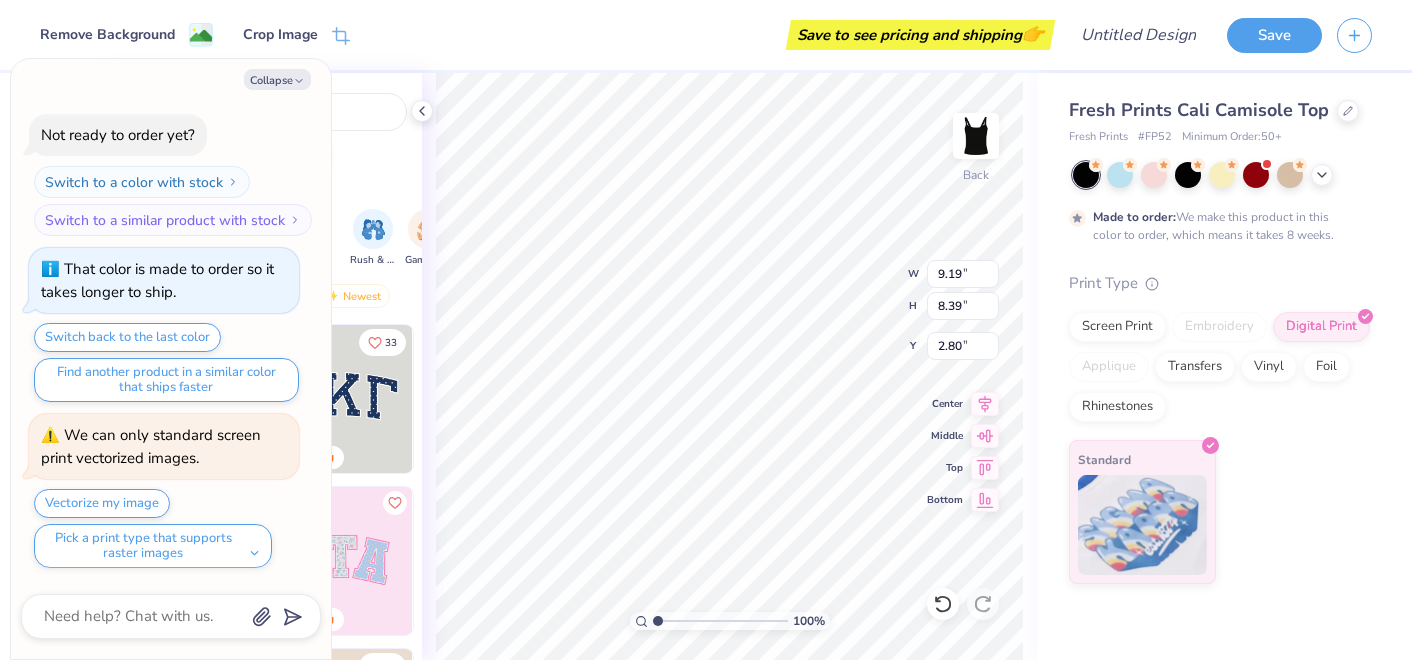type on "7.58" 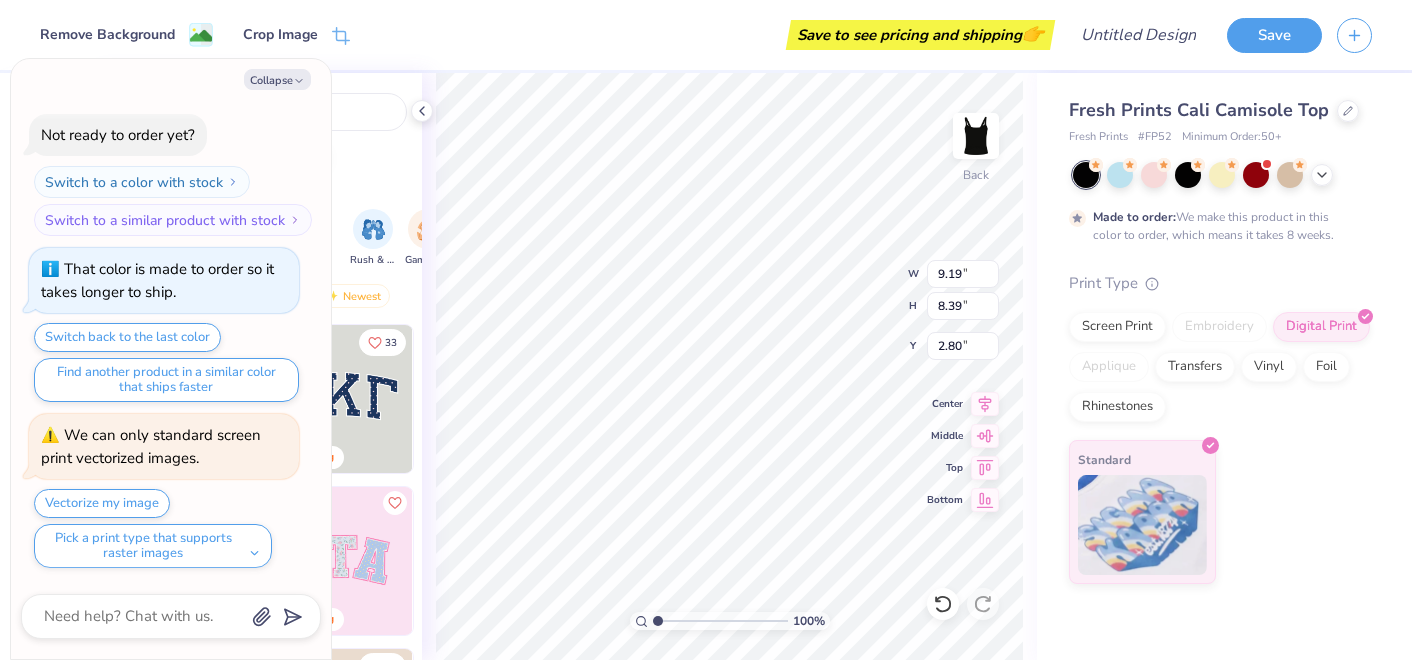 type on "13.46" 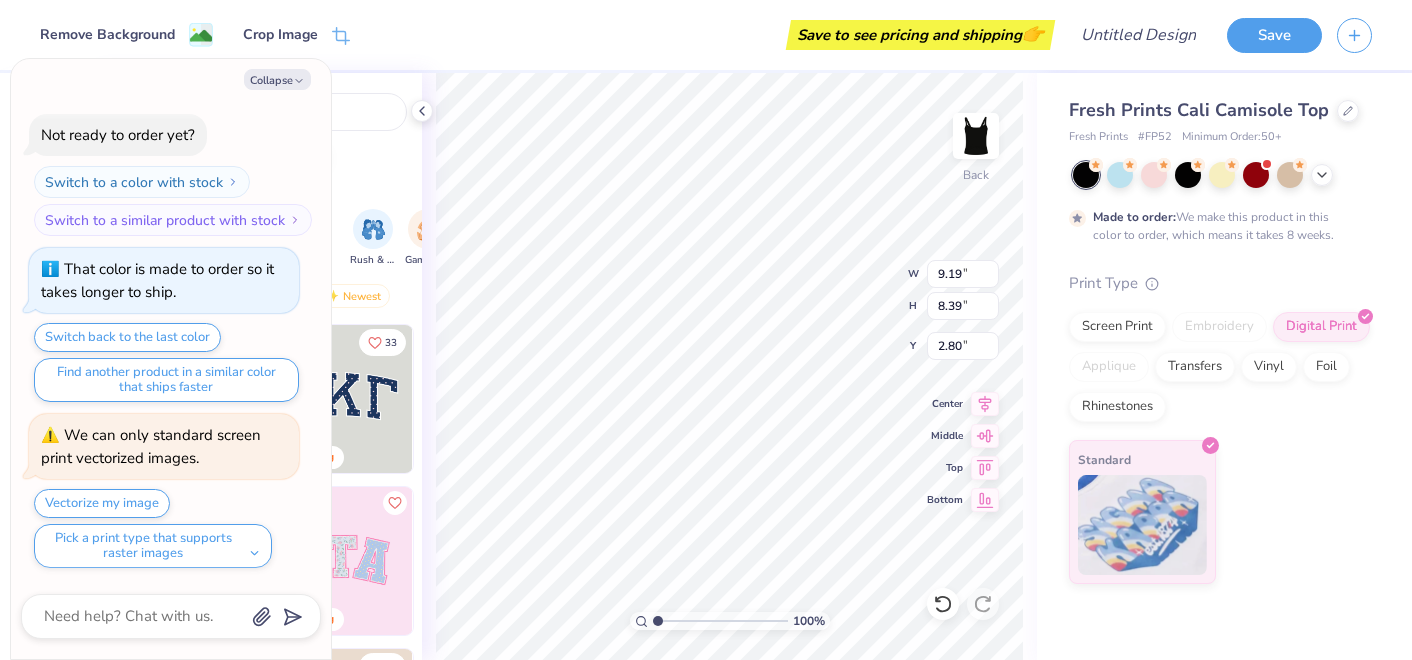 type on "0.27" 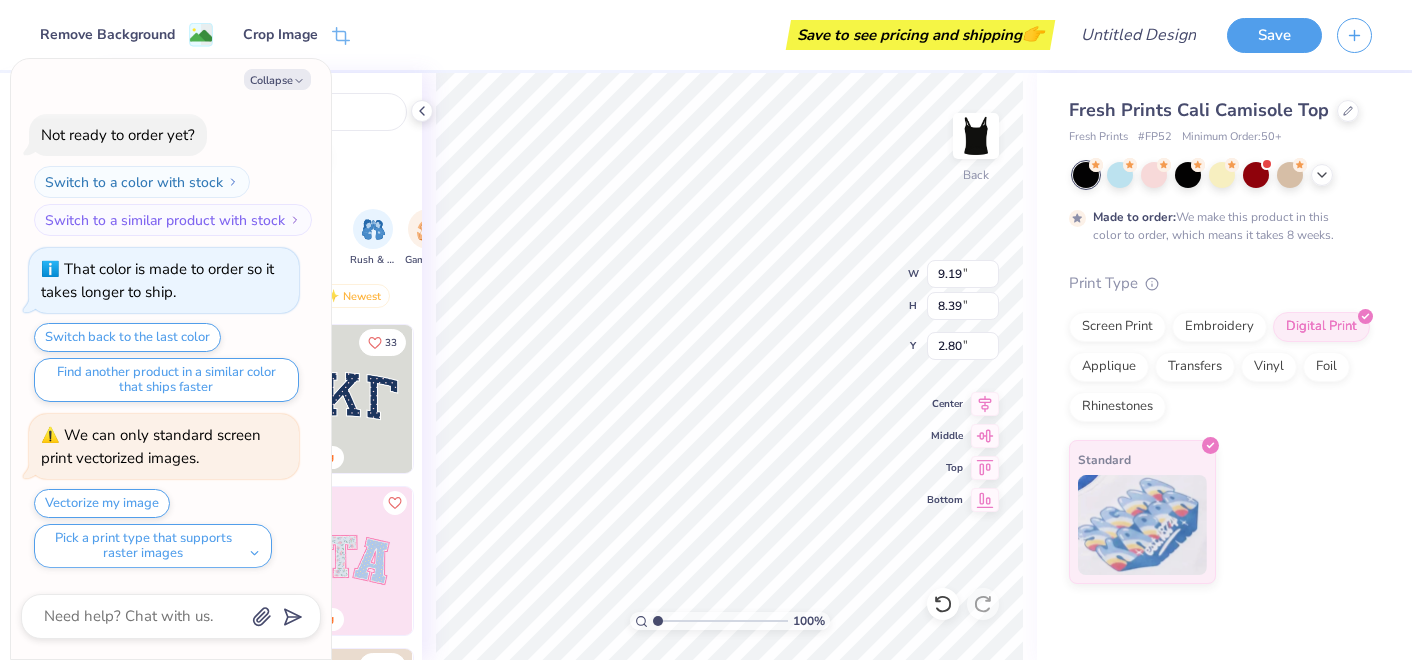 type on "x" 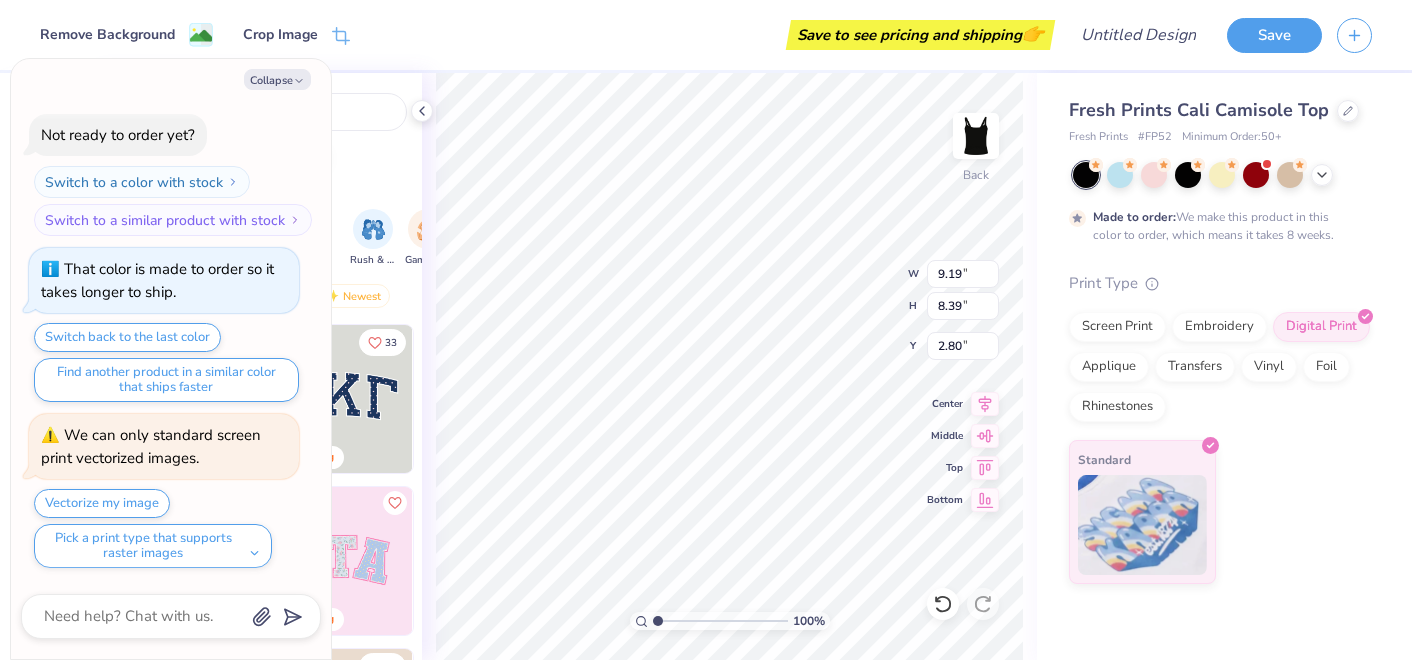 type on "3.38" 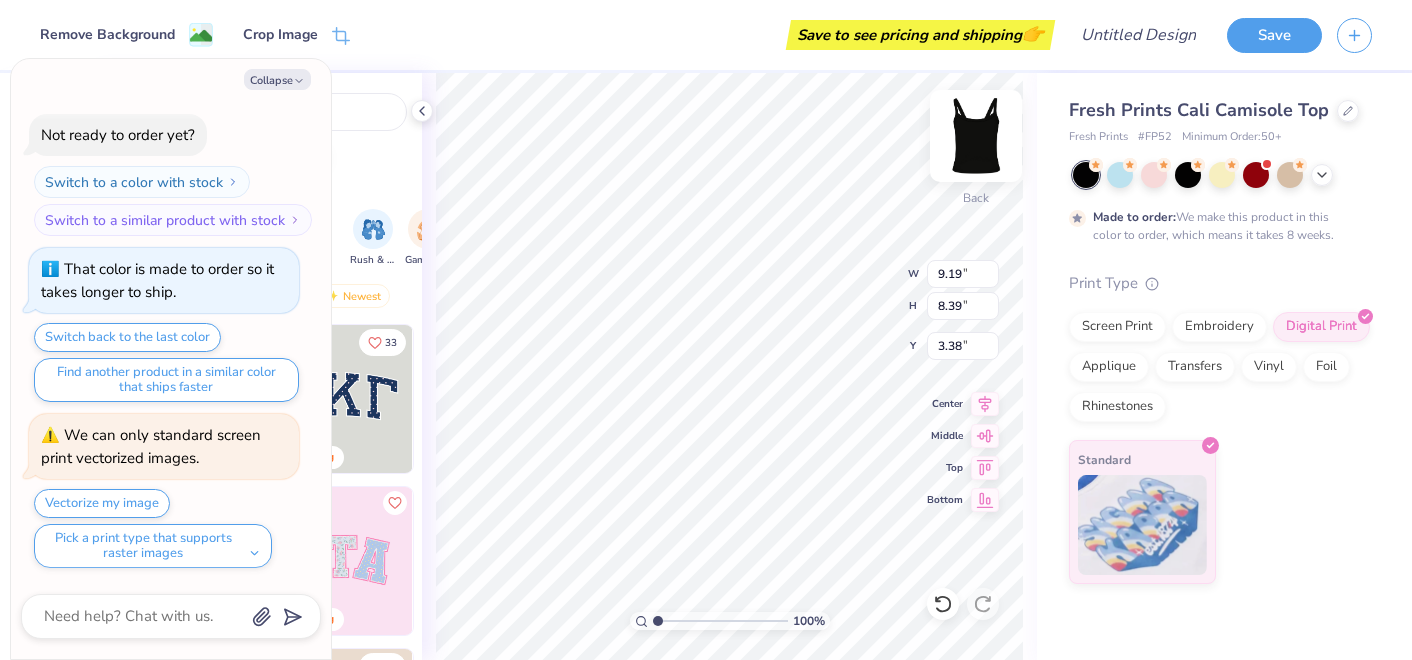 type on "x" 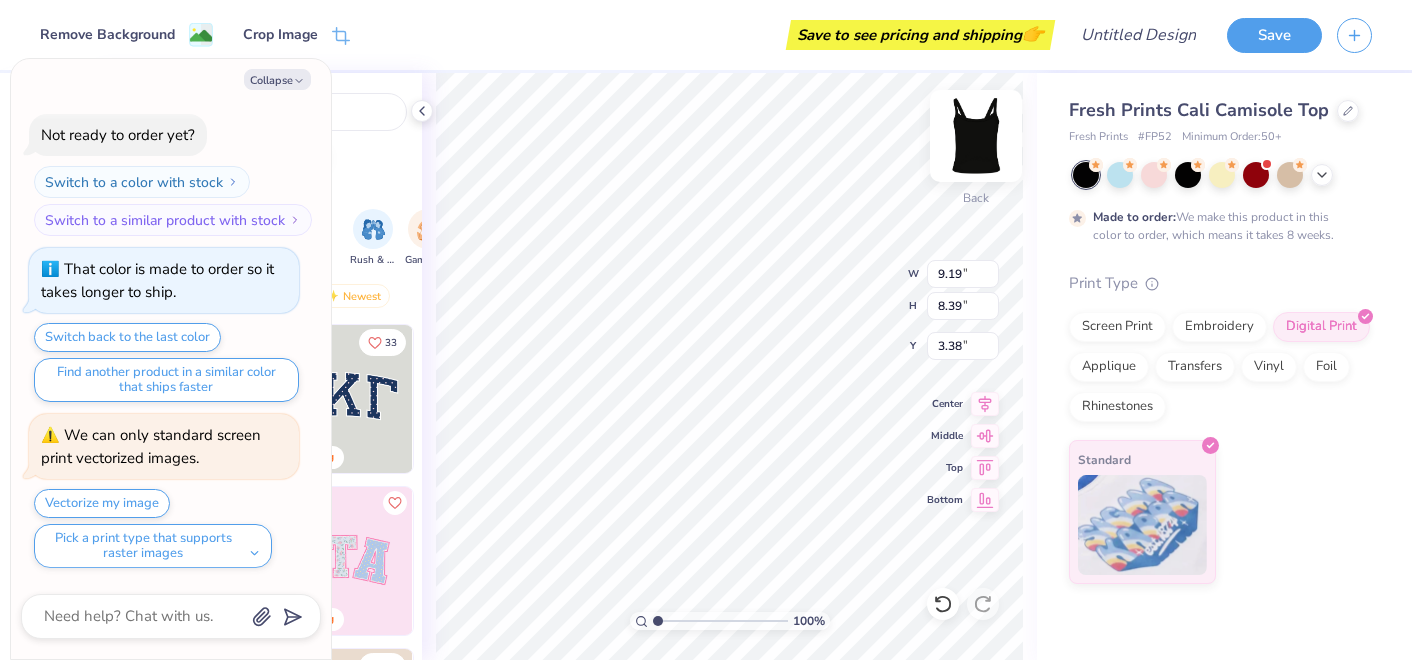 type on "9.20" 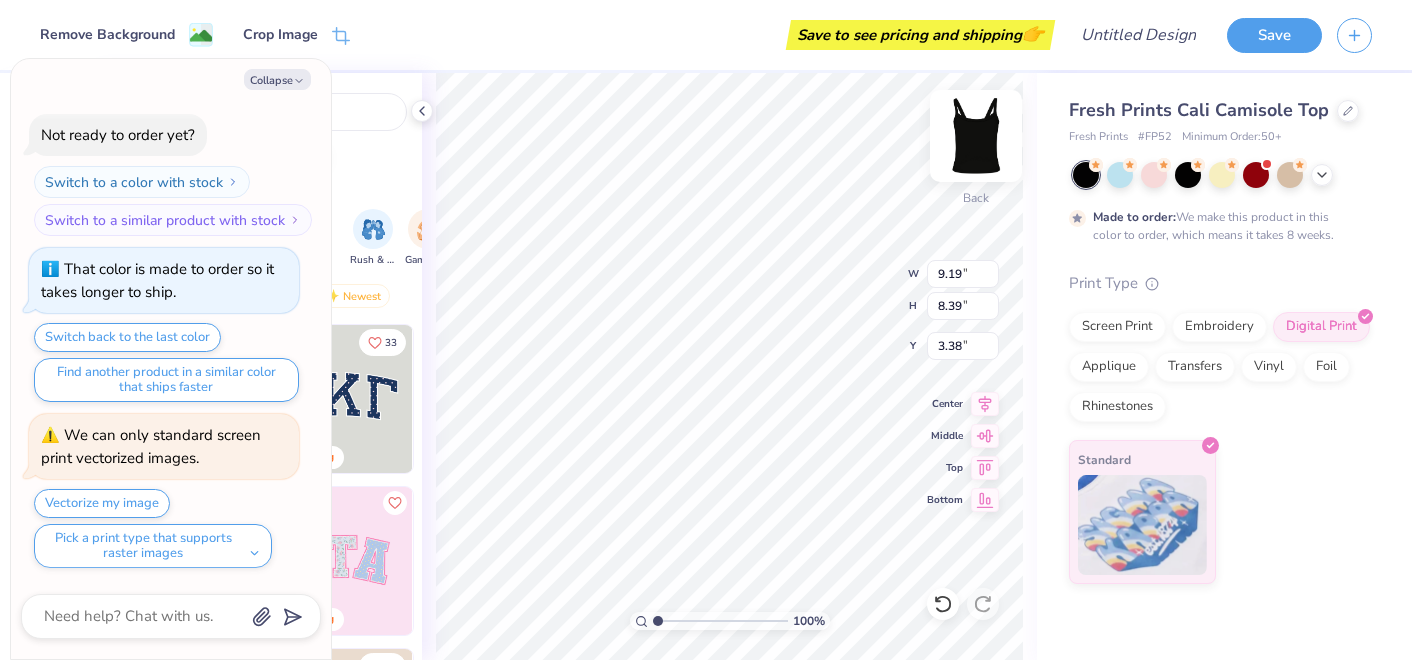 type on "8.40" 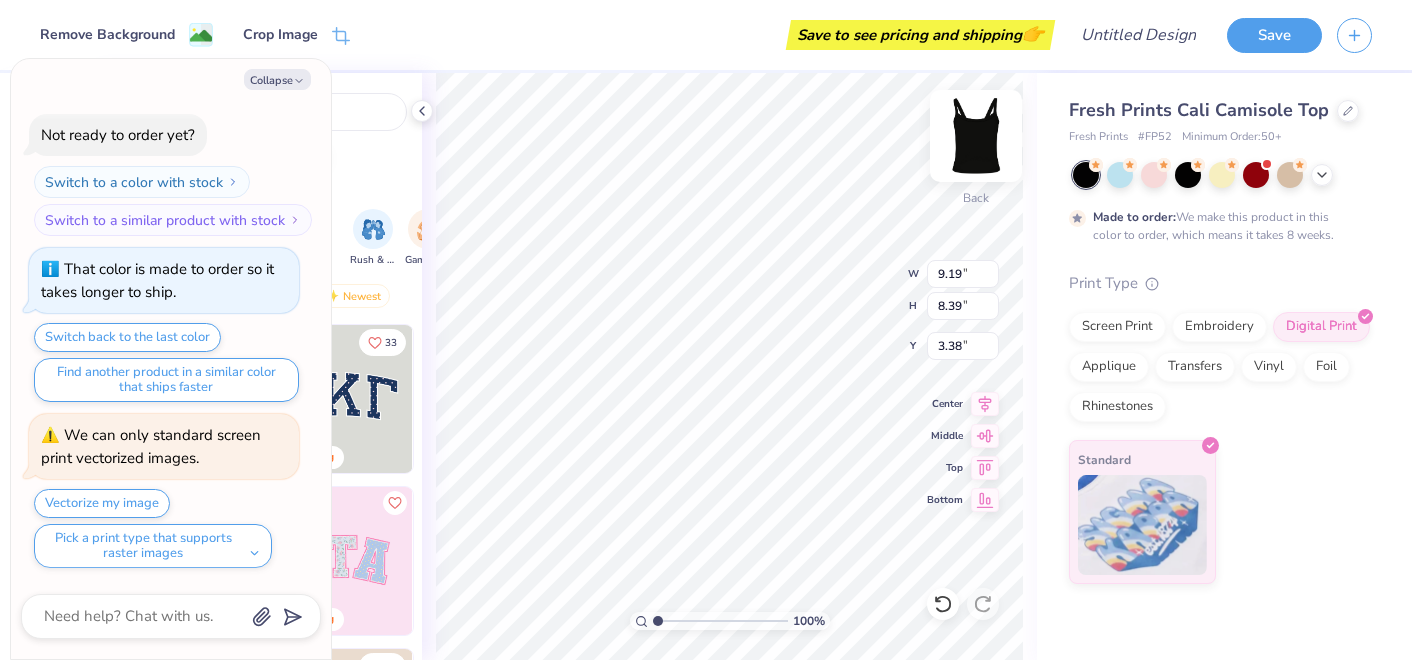type on "3.37" 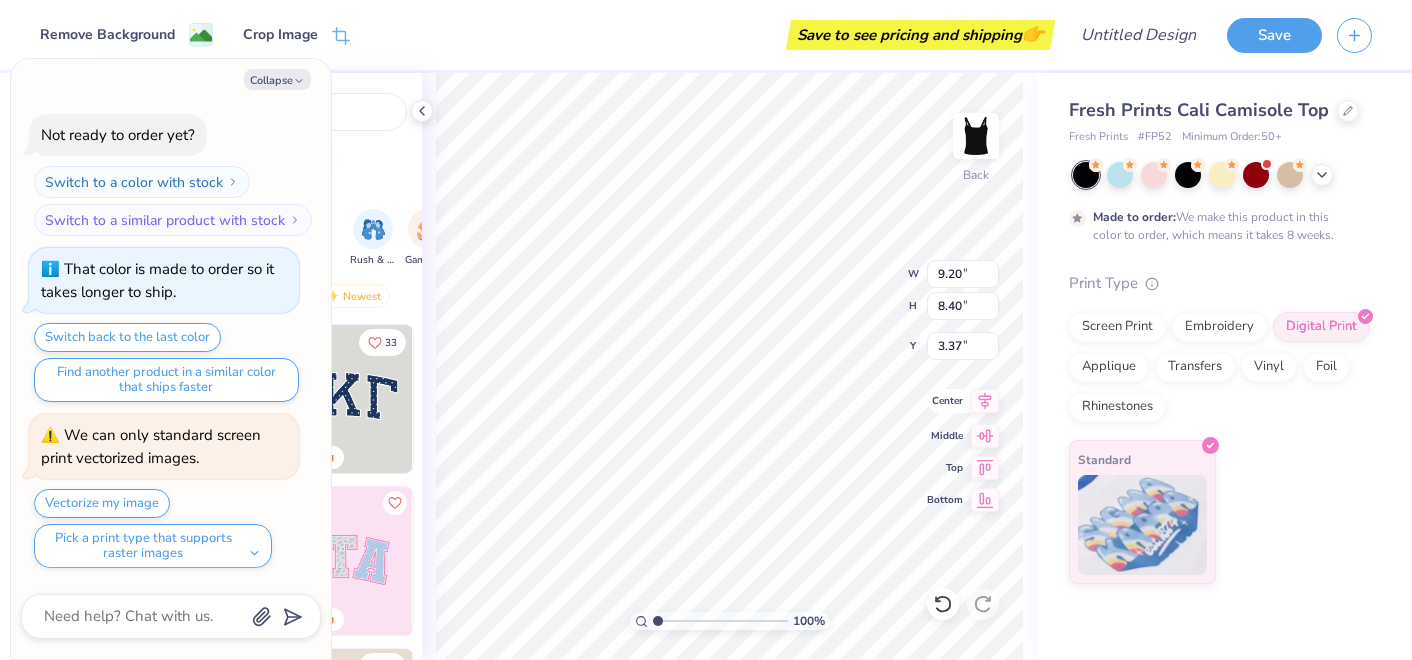 click 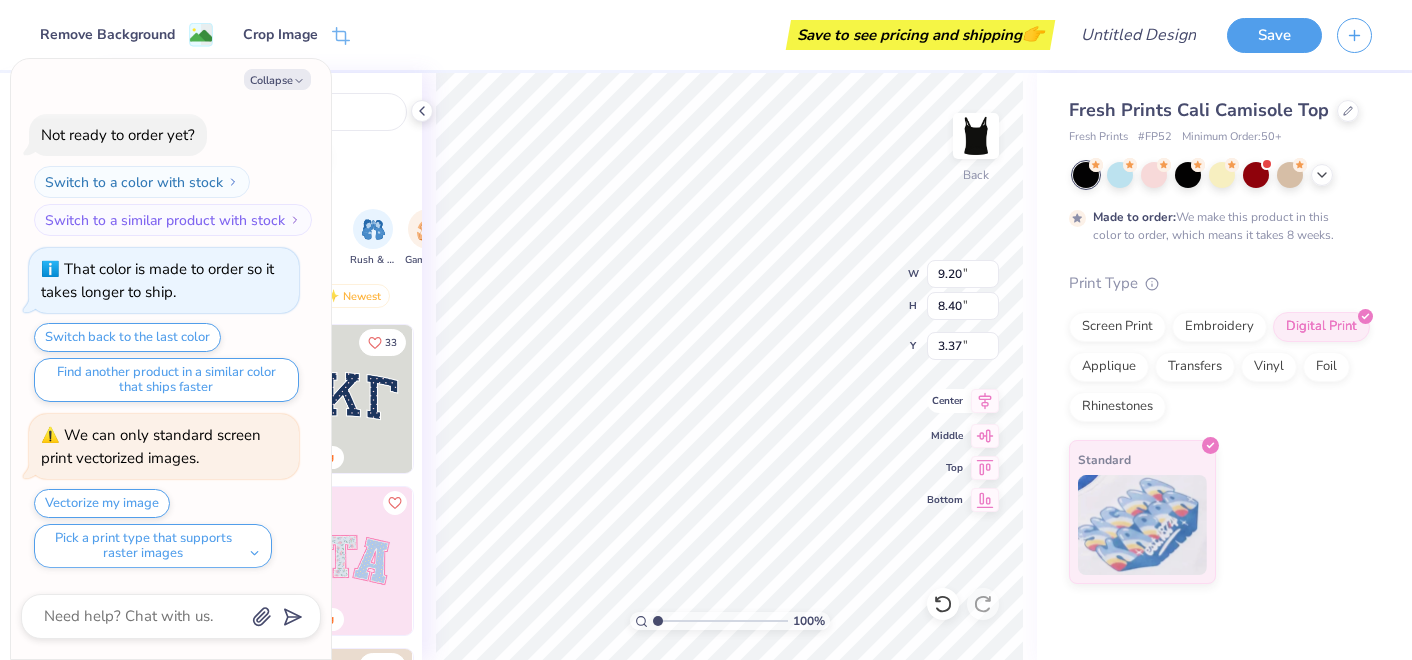 type on "x" 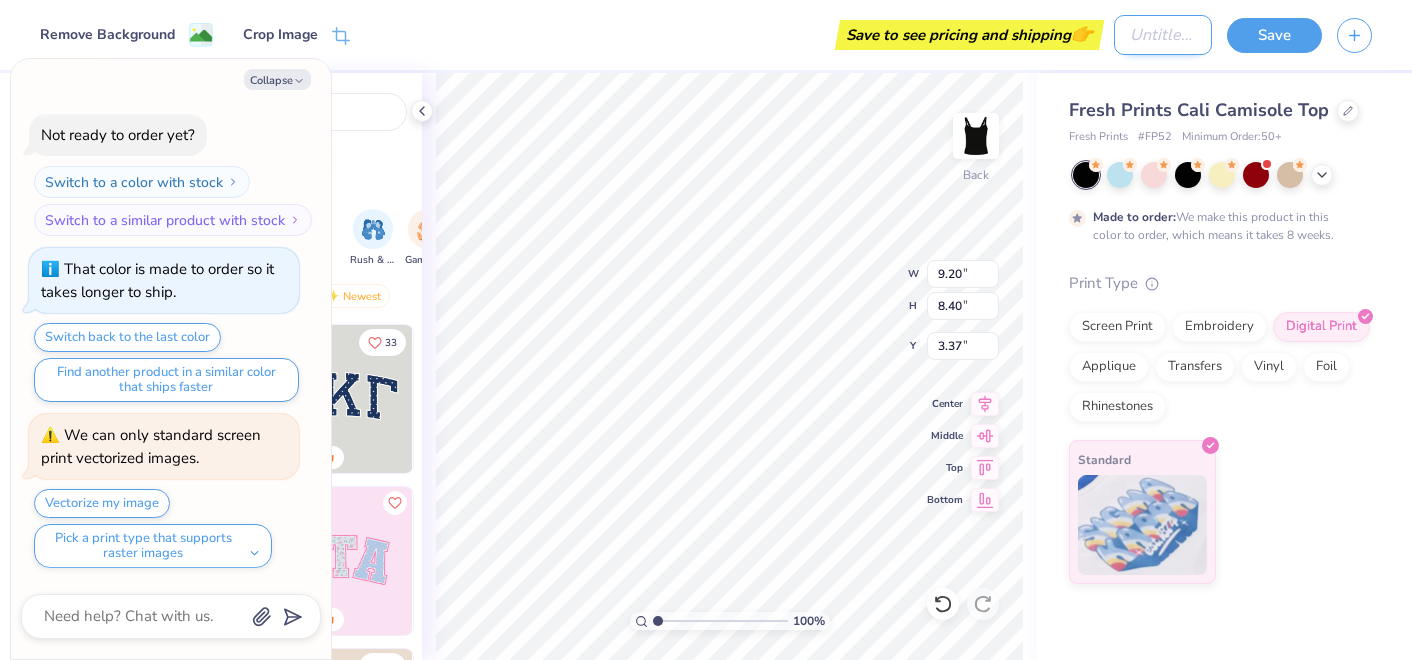 click on "Design Title" at bounding box center [1163, 35] 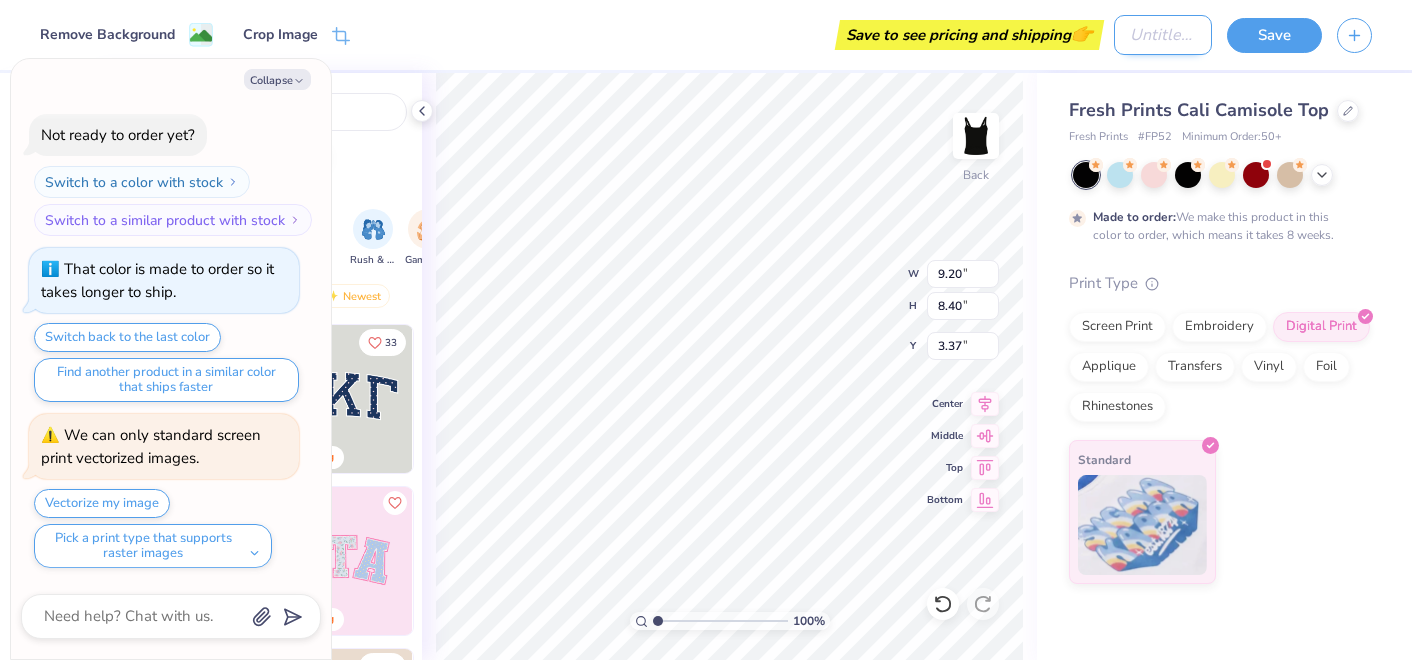 type on "D" 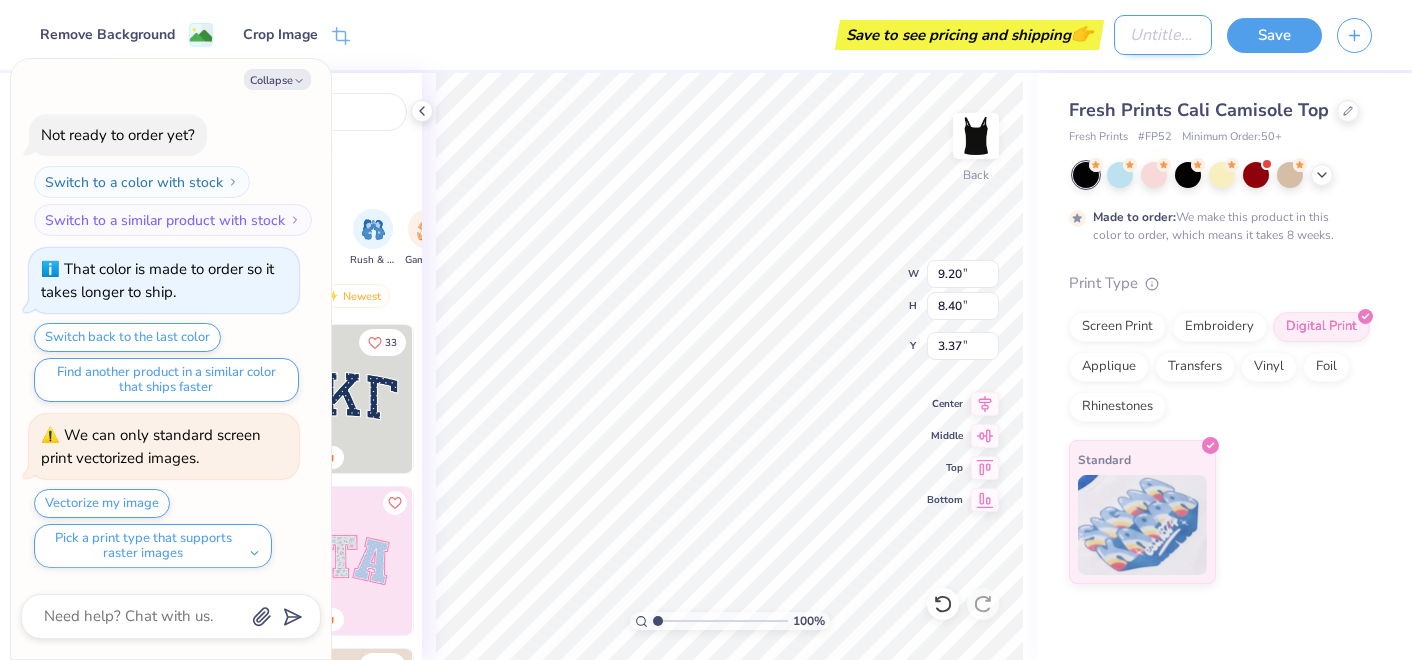 type on "x" 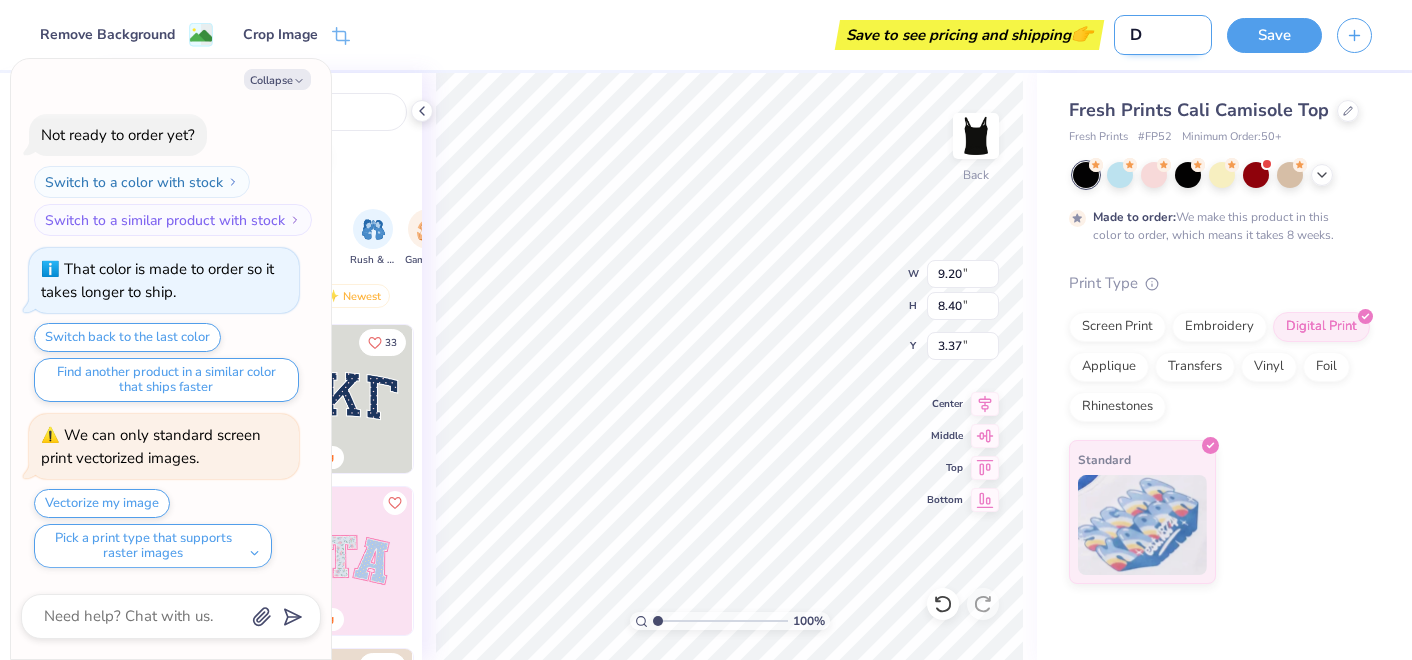 type on "Da" 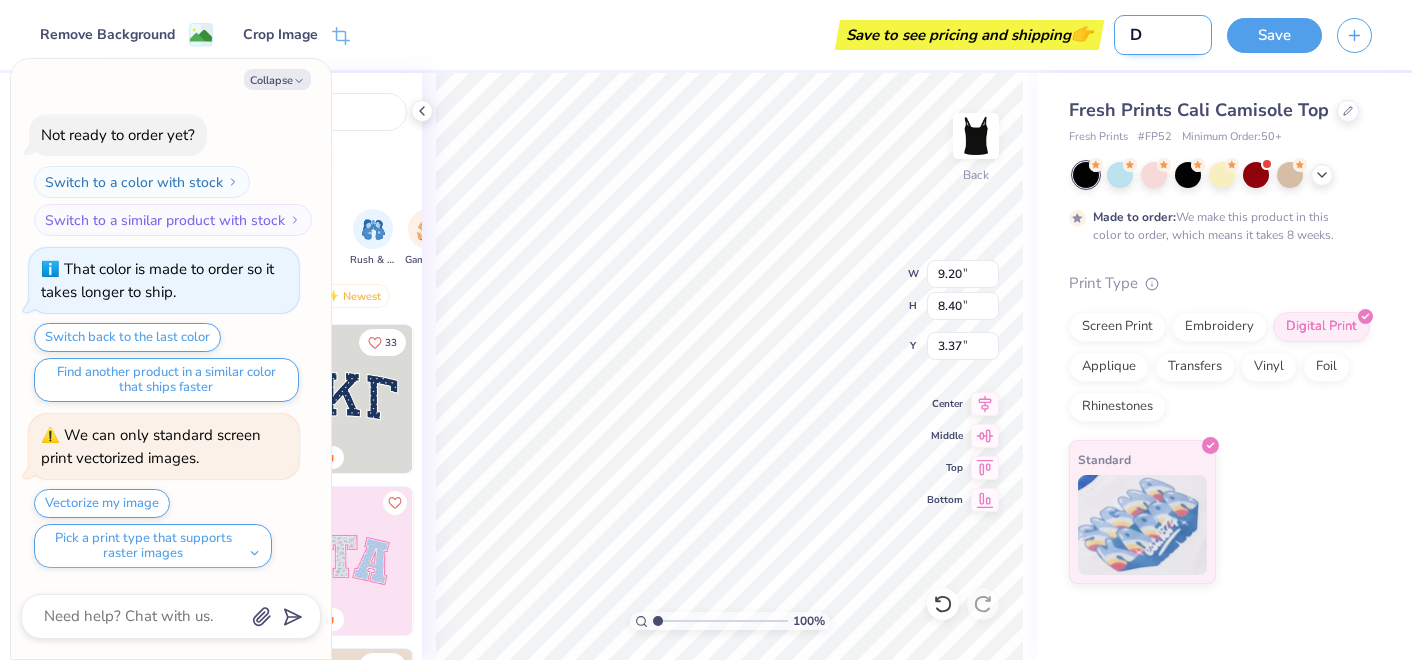 type on "x" 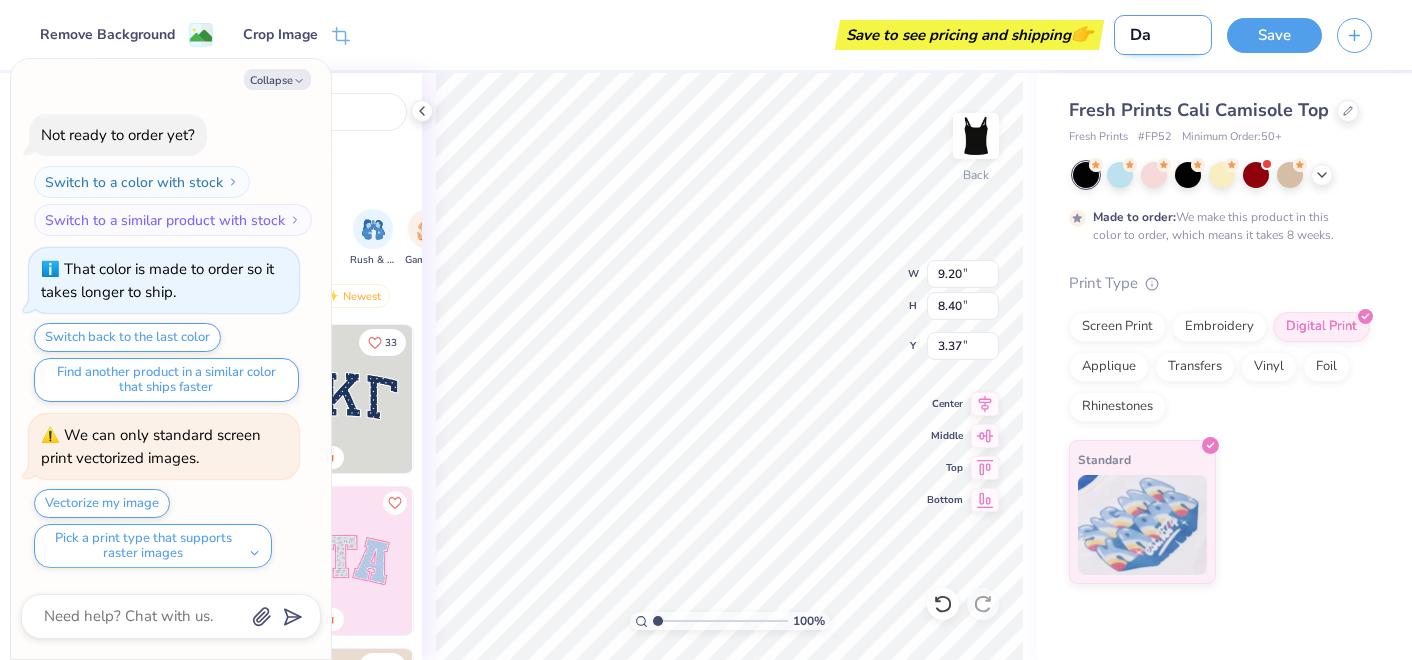 type on "Dam" 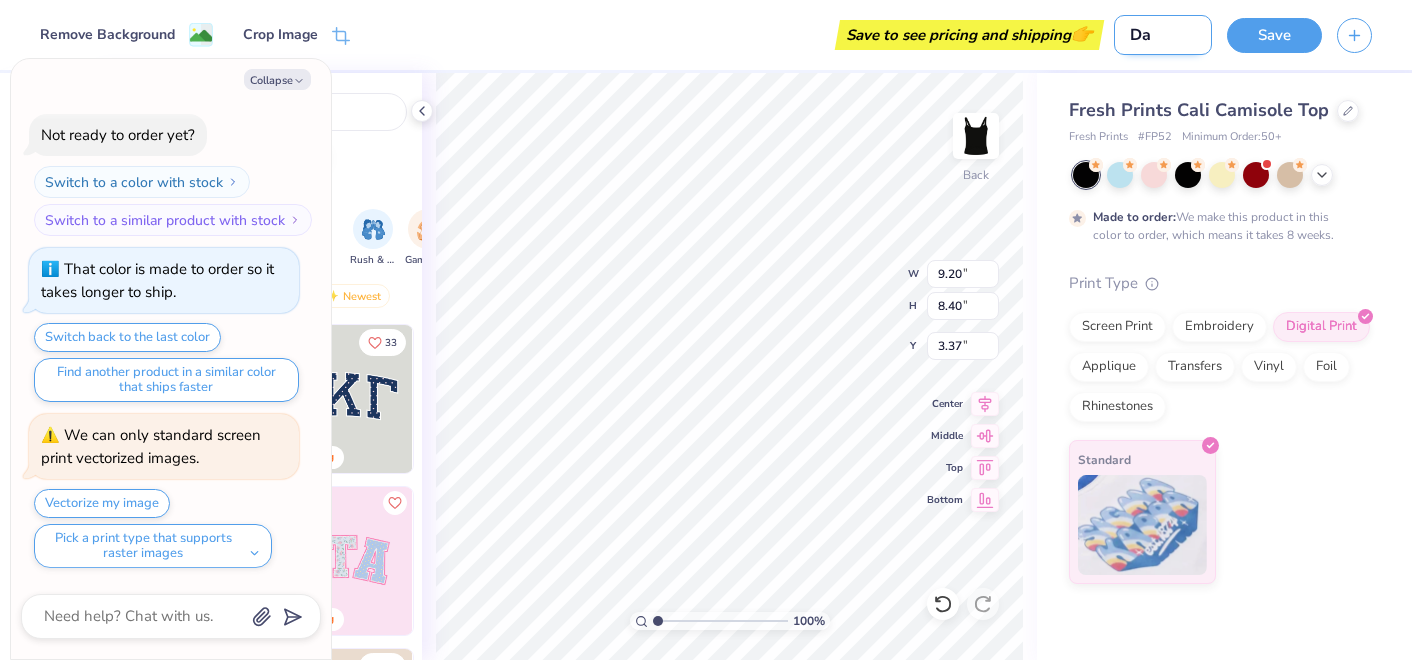 type on "x" 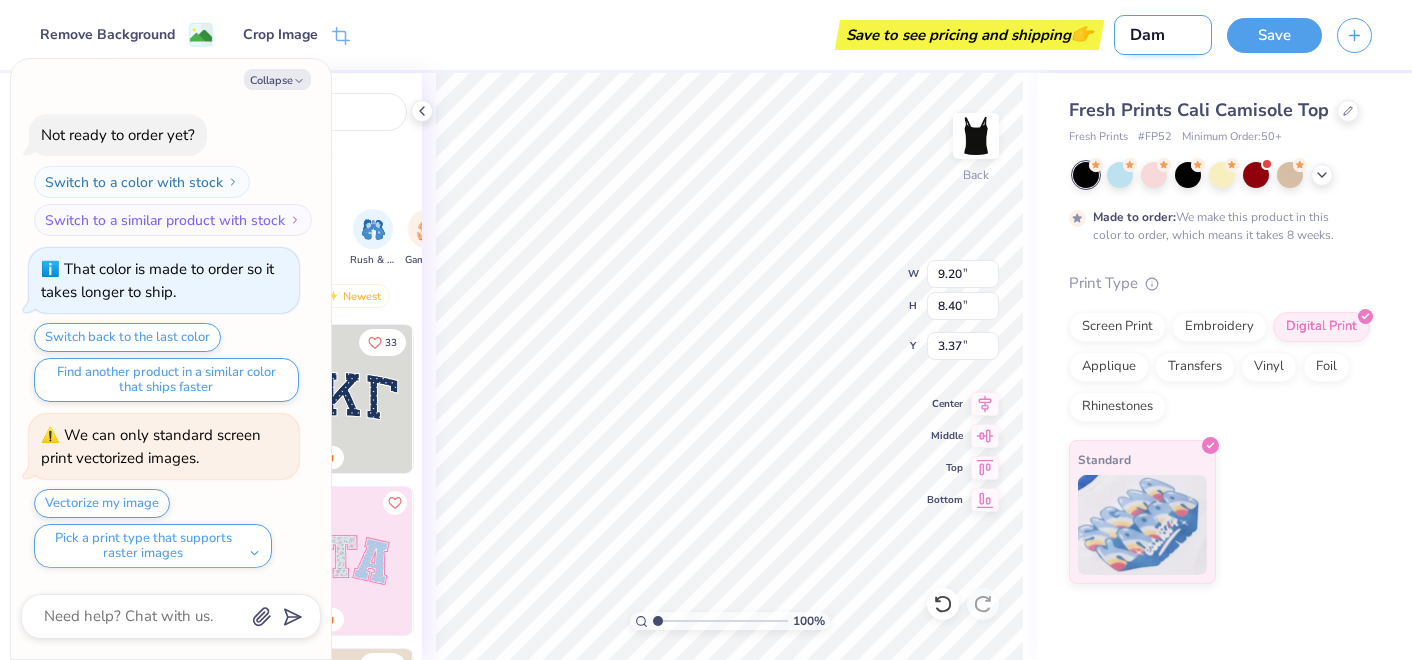 type on "[FIRST]" 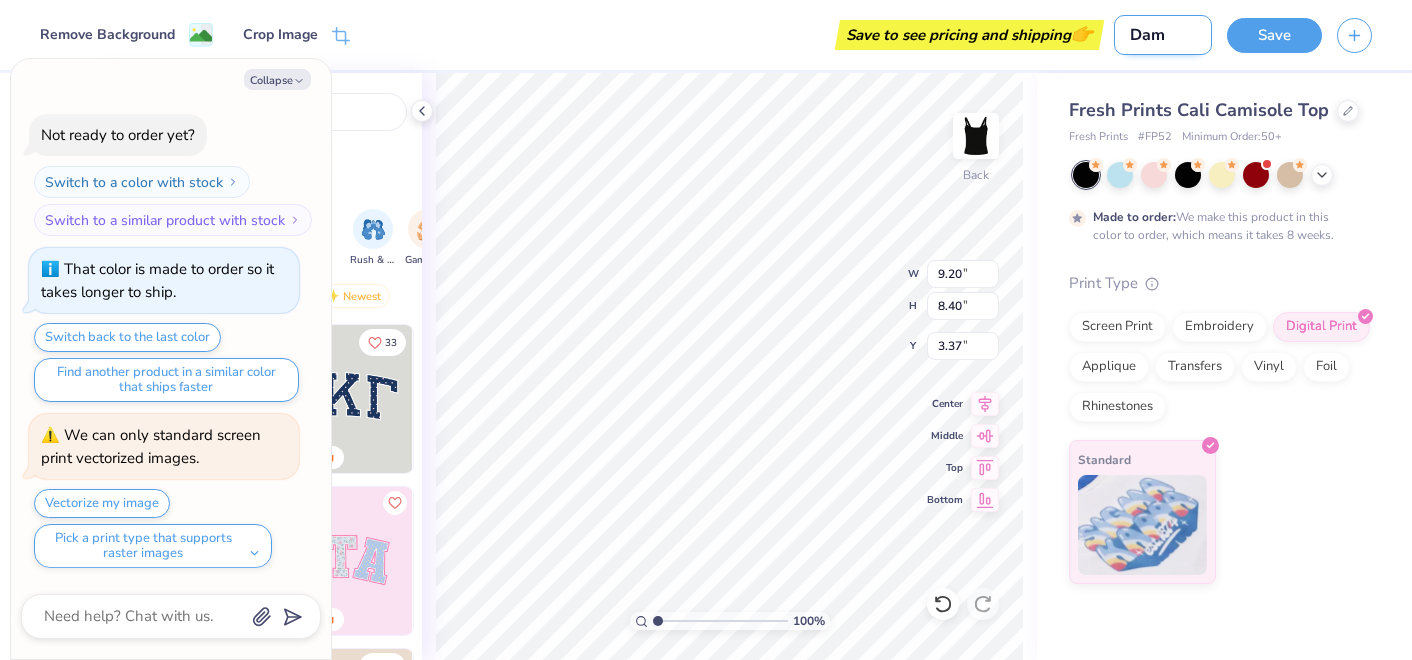 type on "x" 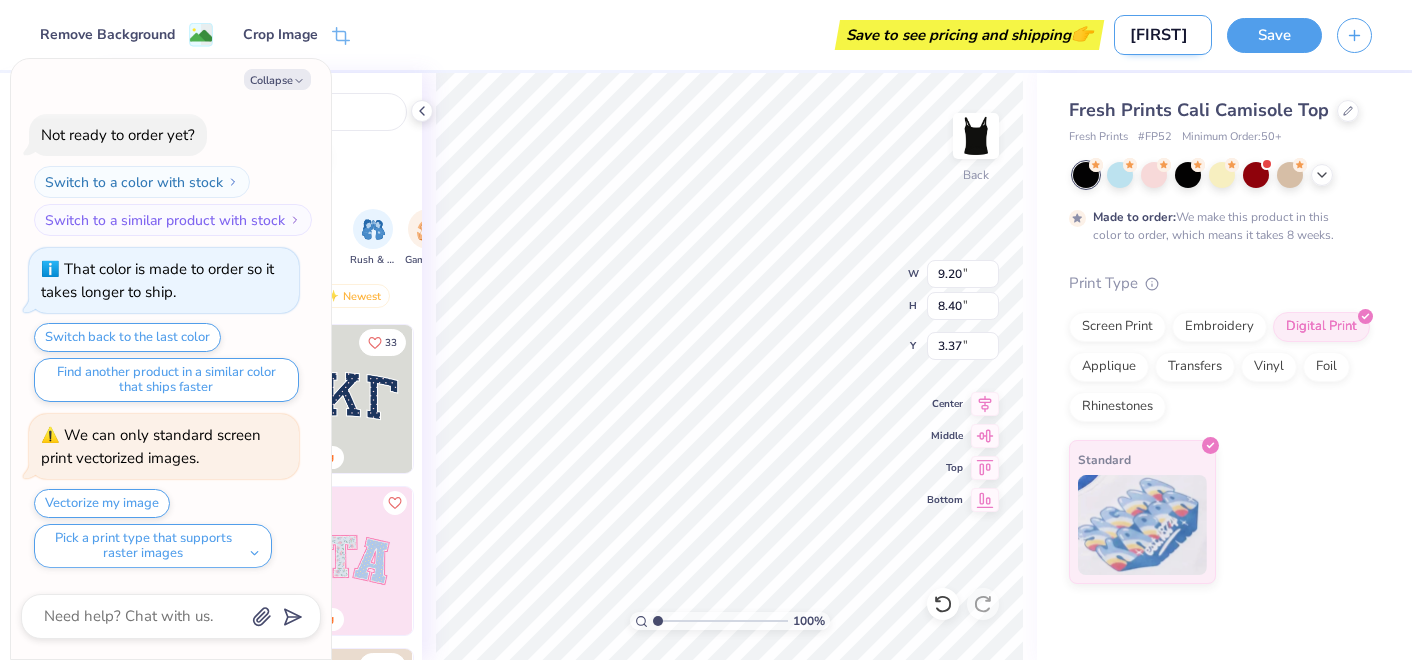 type on "Dampn" 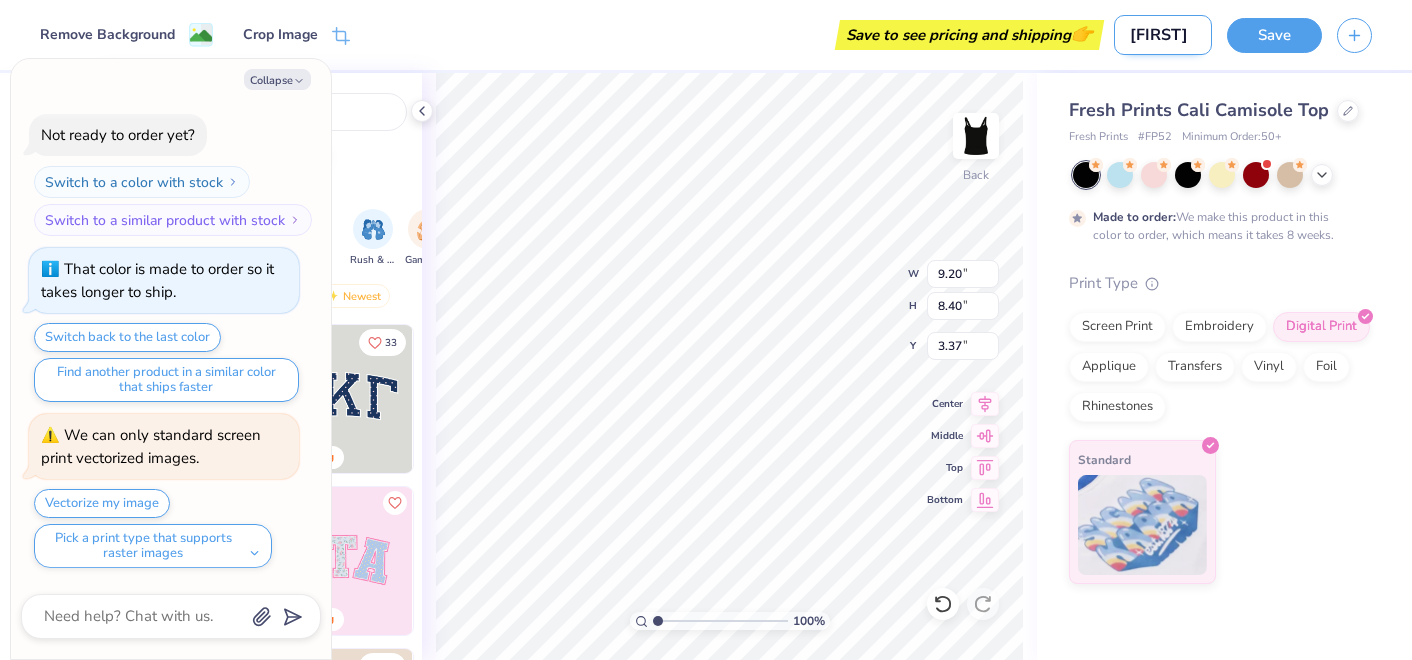 type on "x" 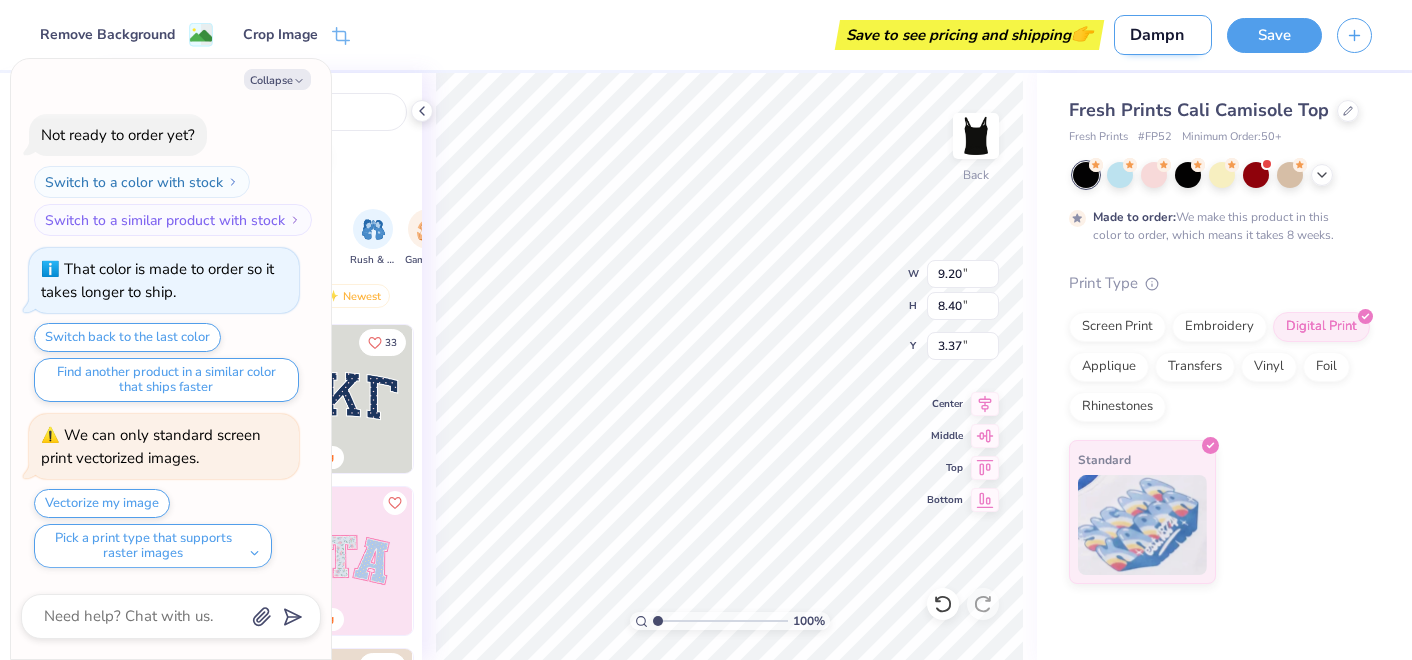 type on "[FIRST]" 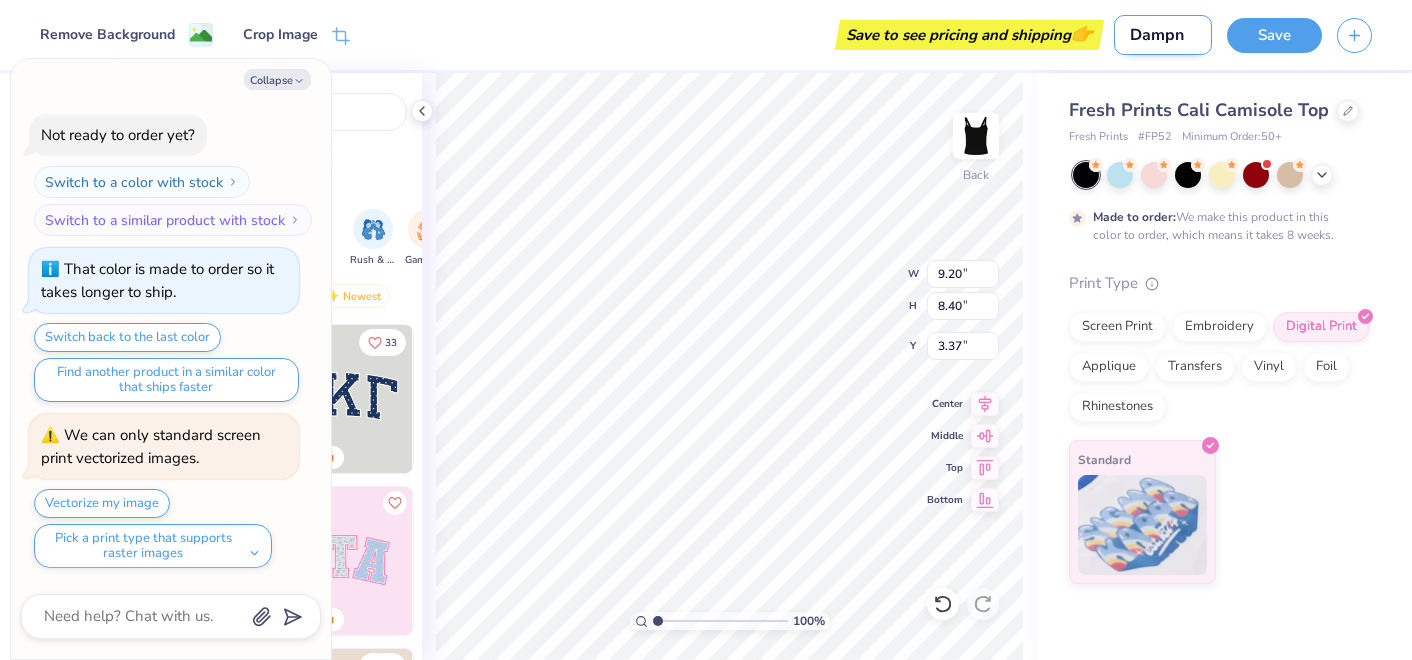 type on "x" 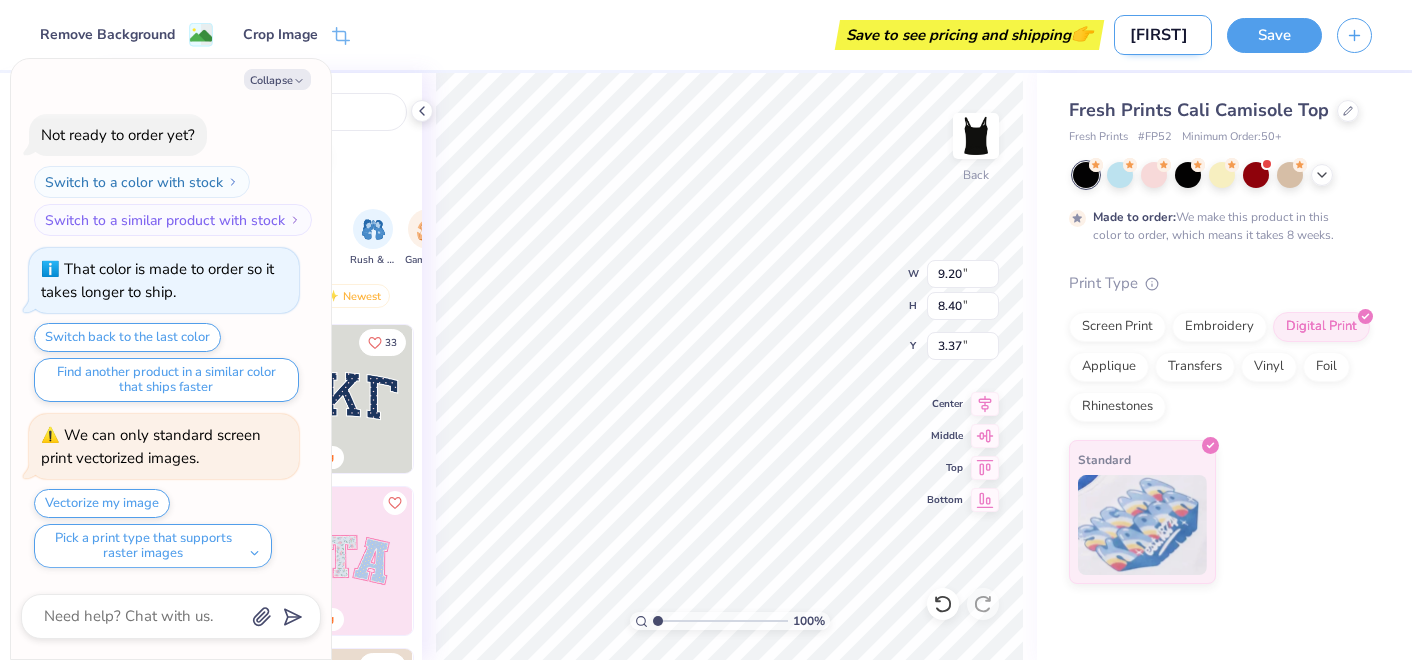 type on "Dam" 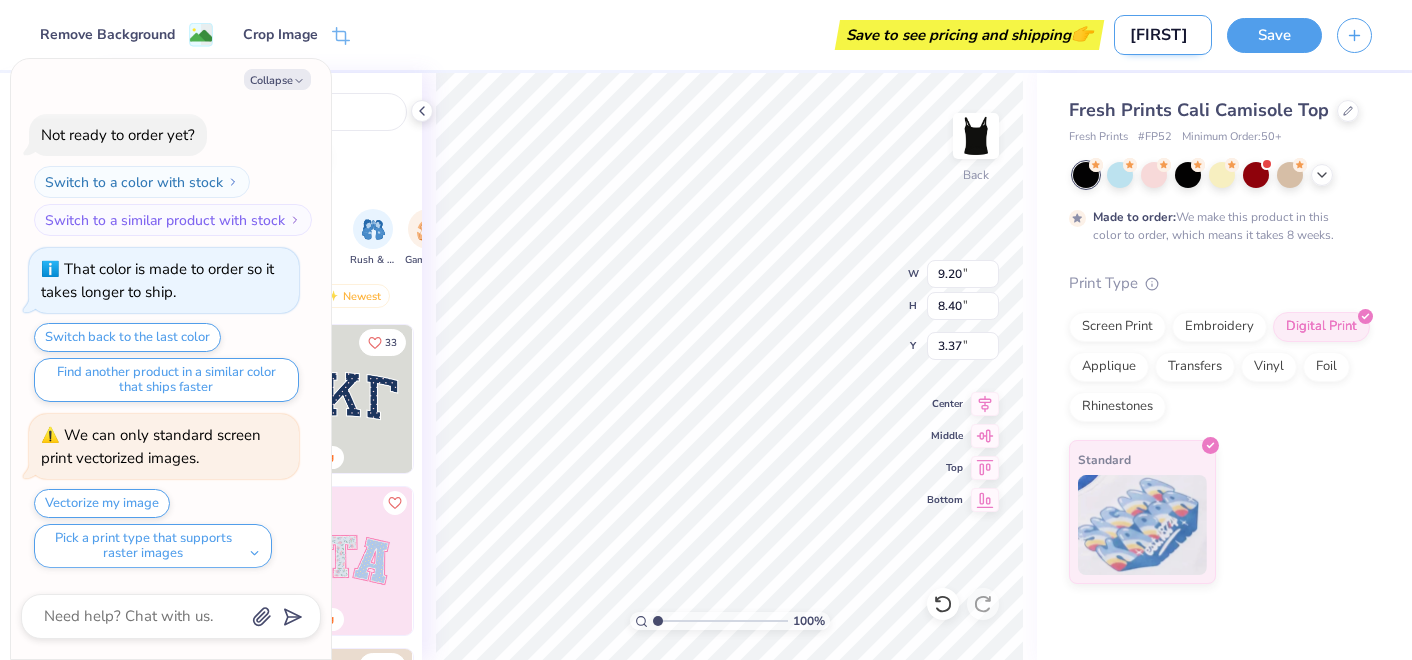 type on "x" 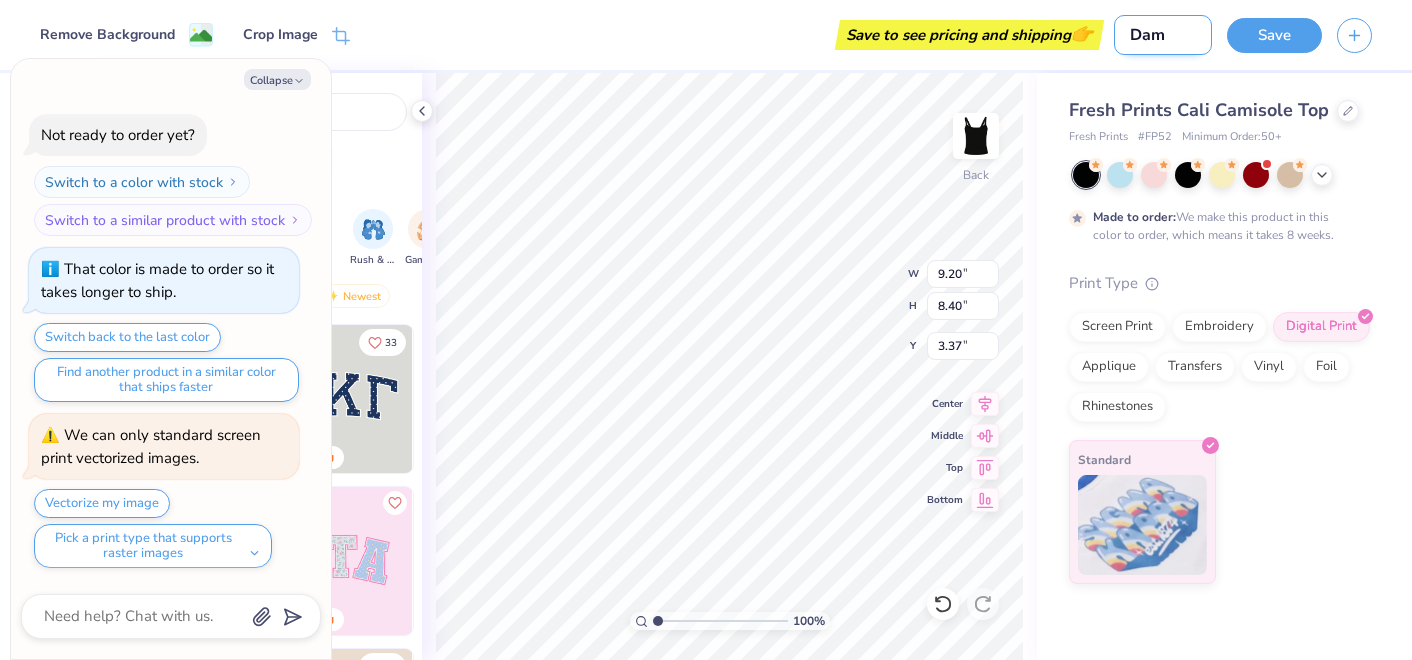 type on "[FIRST]" 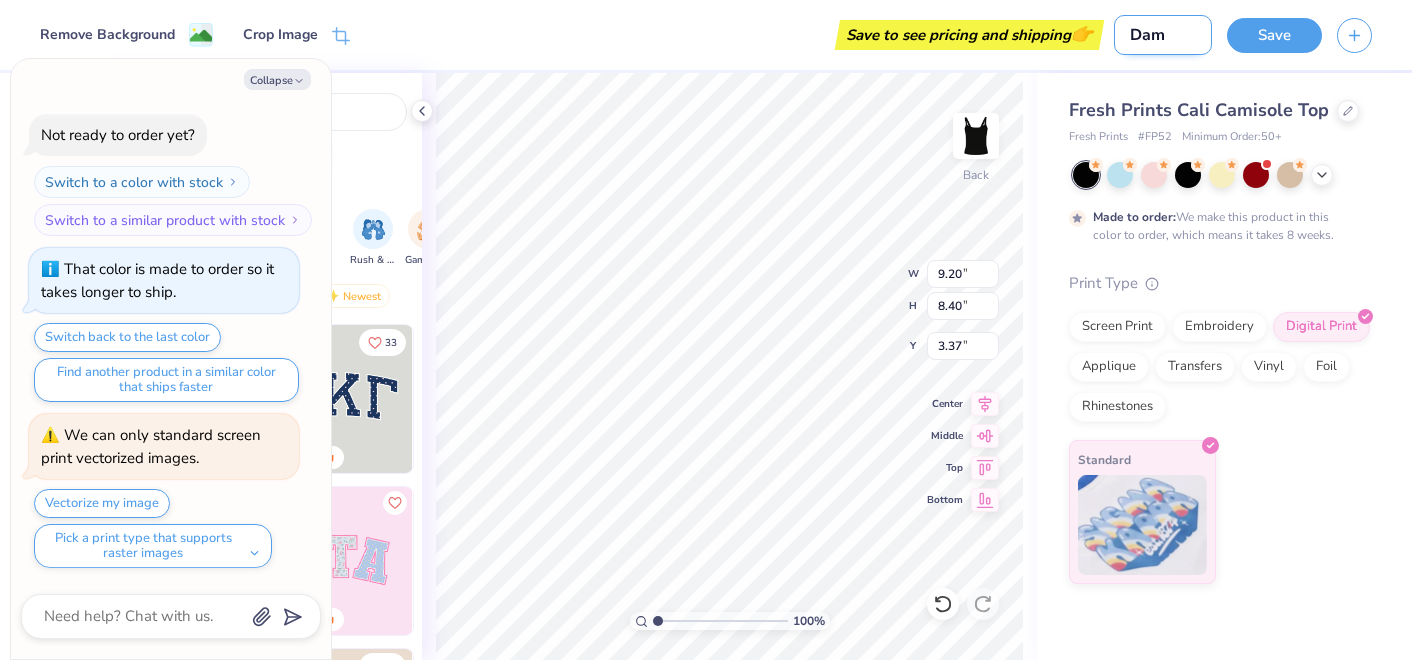 type on "x" 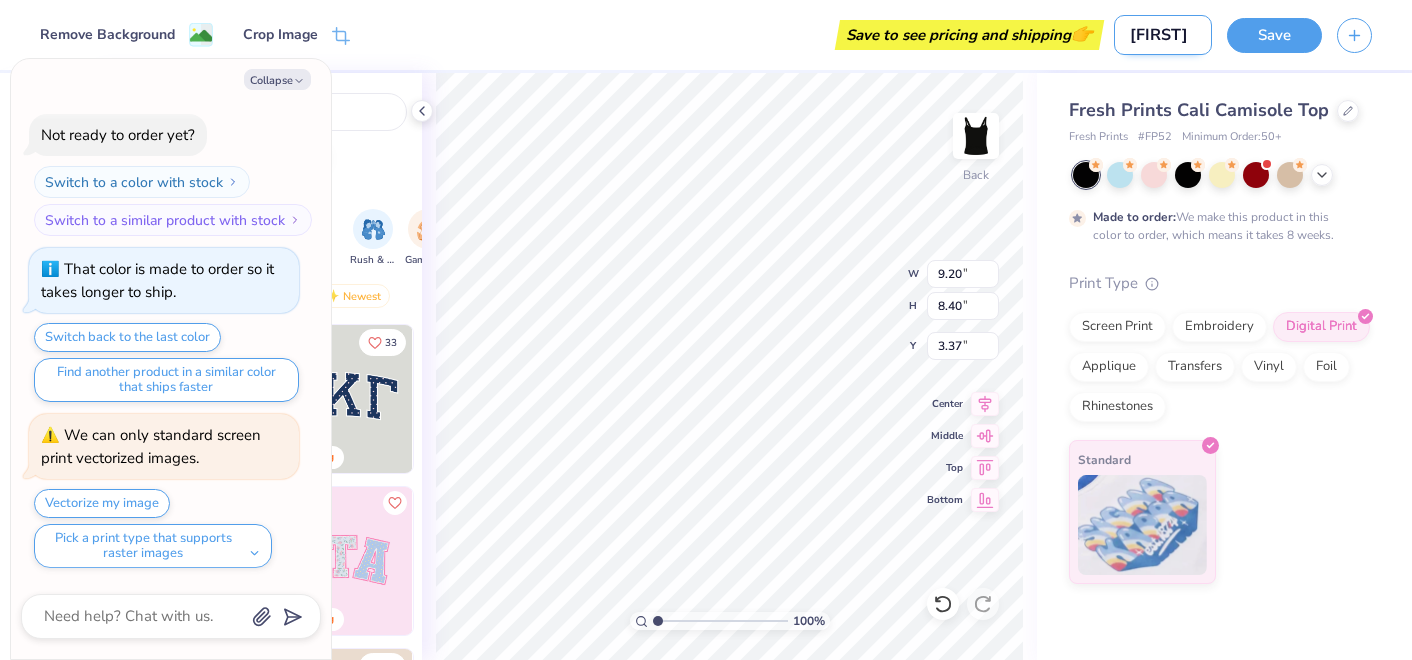 type on "[FIRST]" 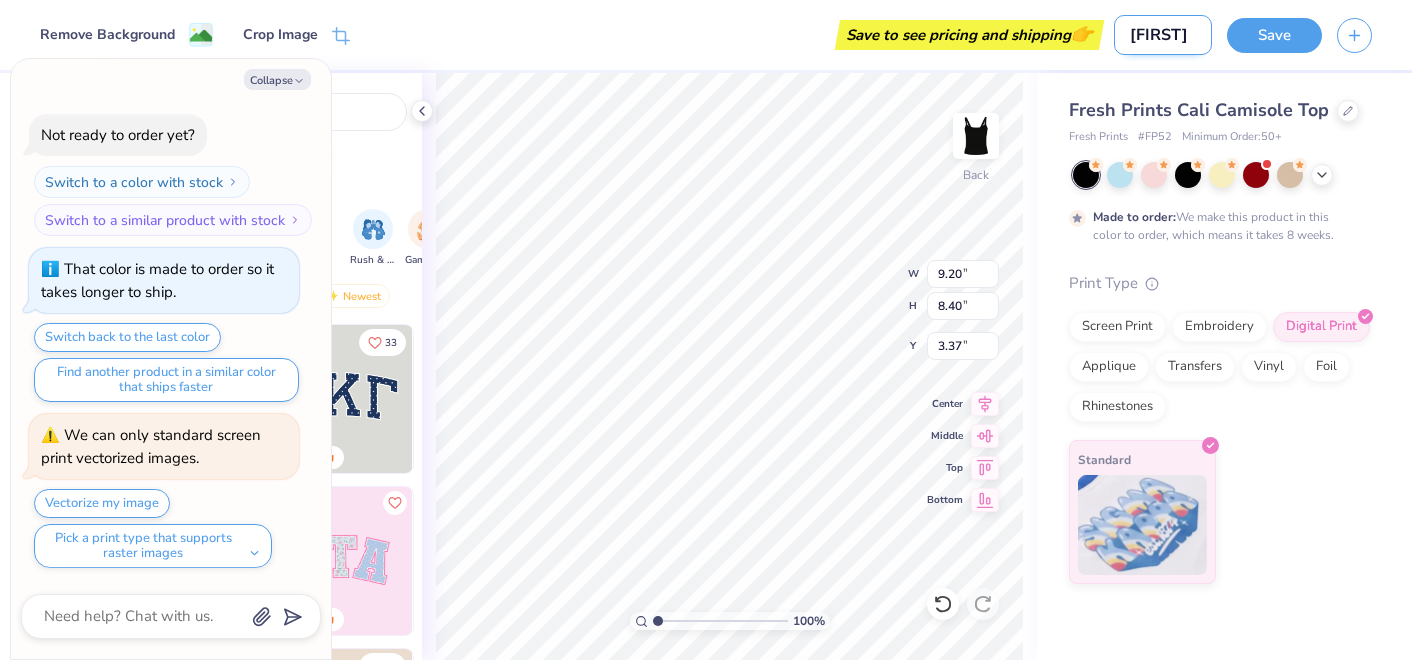 type on "x" 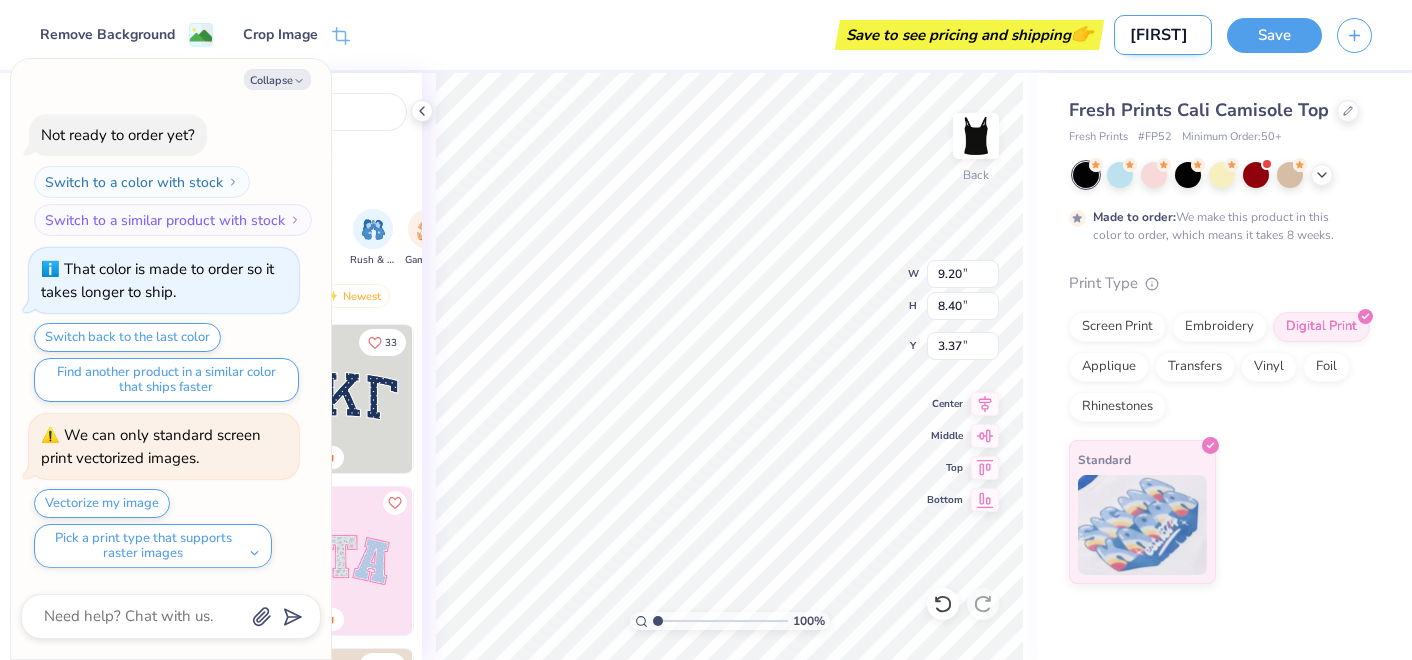 type on "[FIRST]" 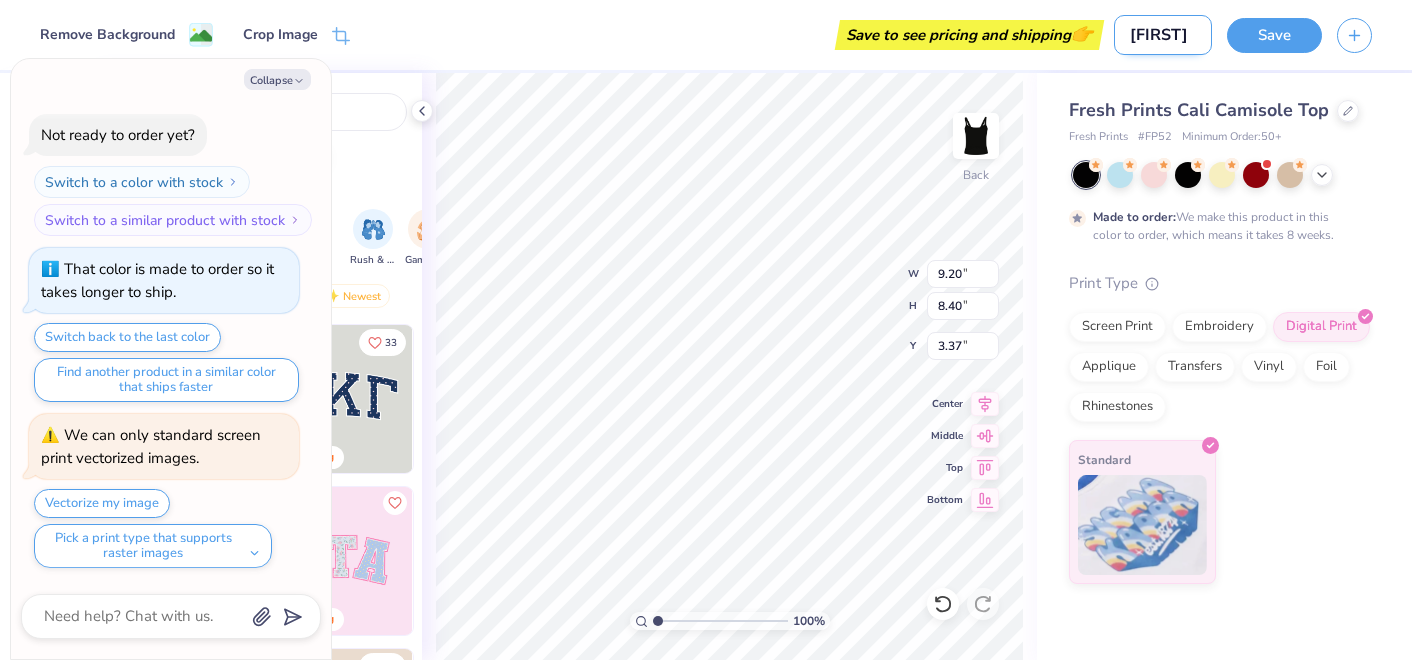 type on "x" 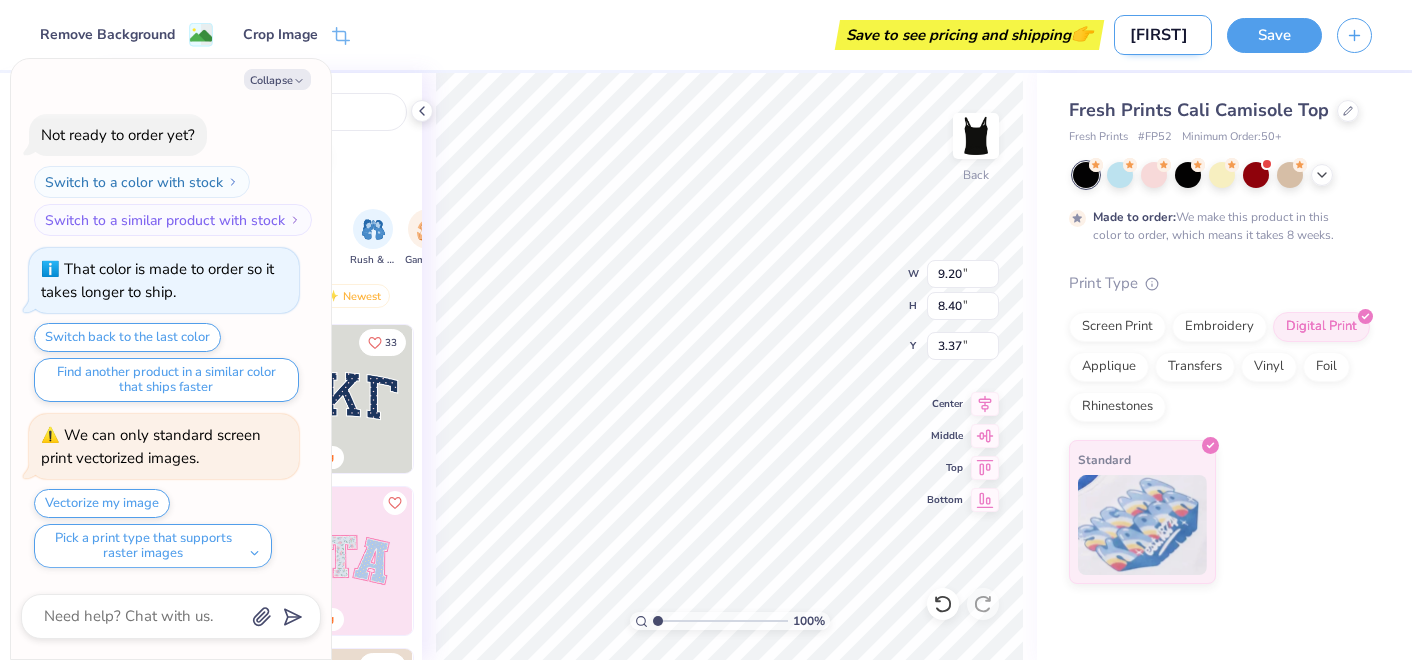 type on "[FIRST] f" 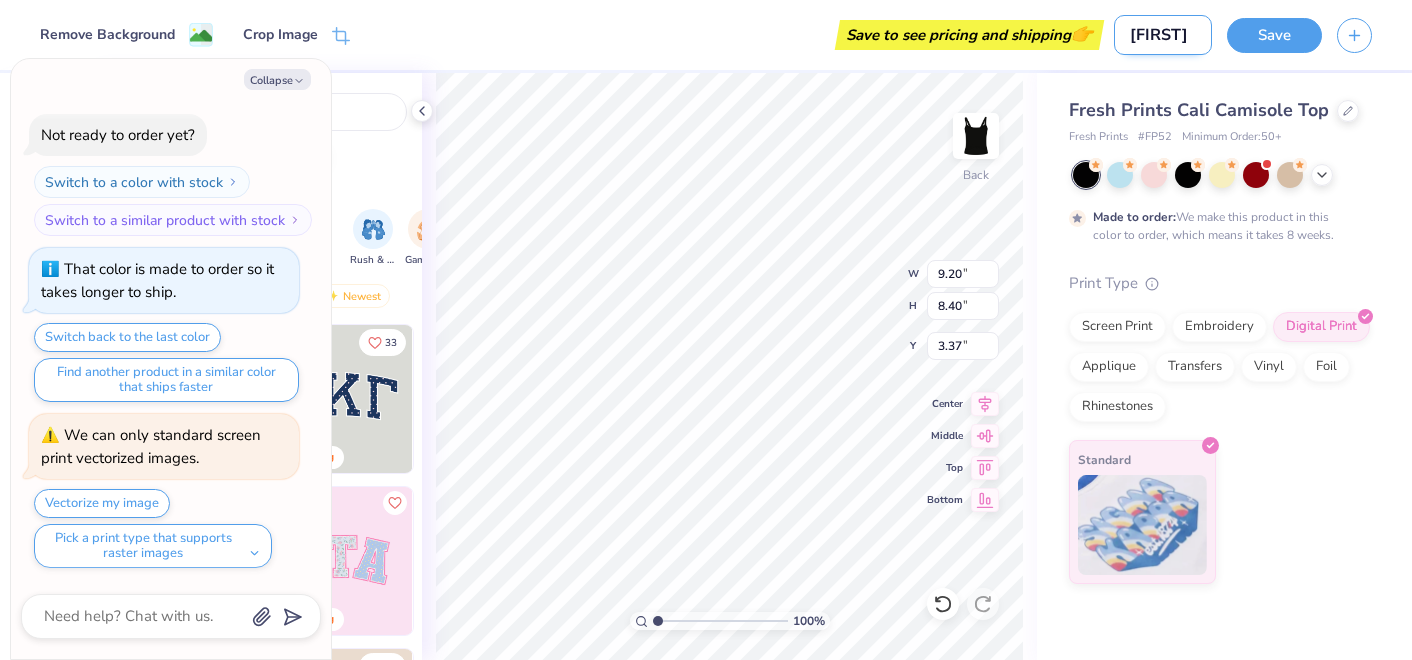 type on "x" 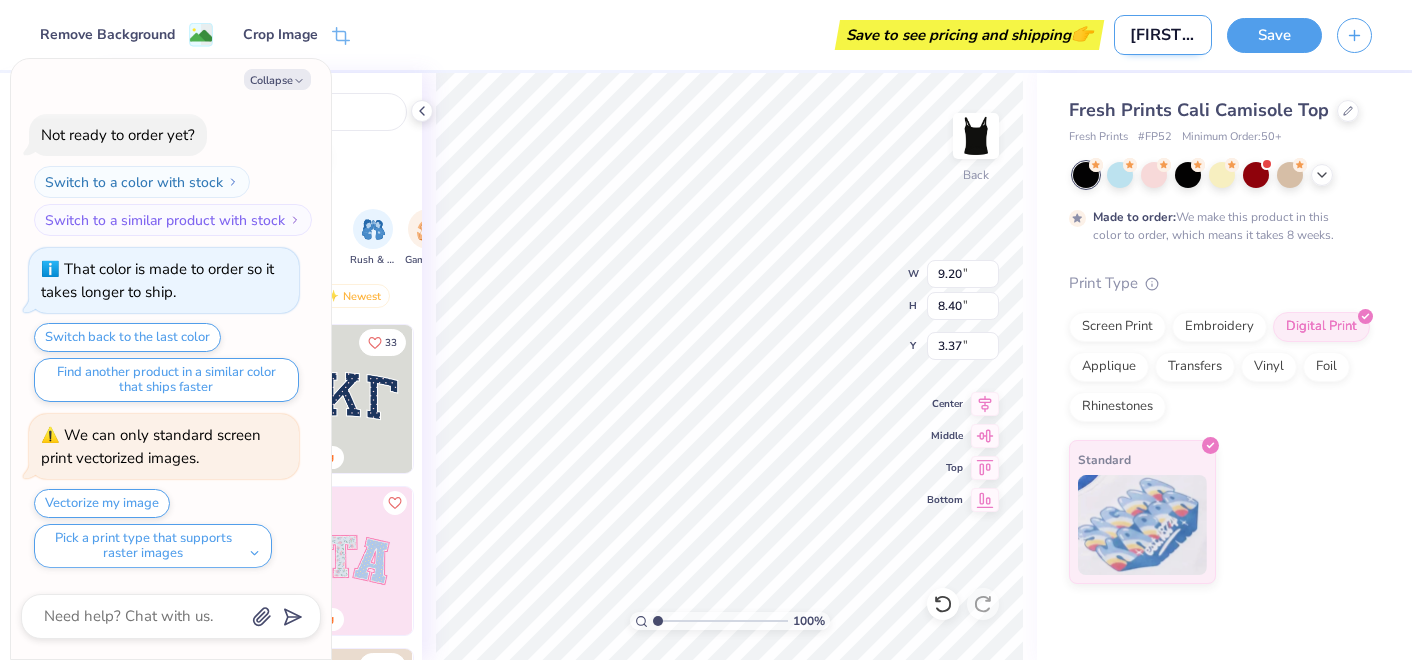 type on "[FIRST] fo" 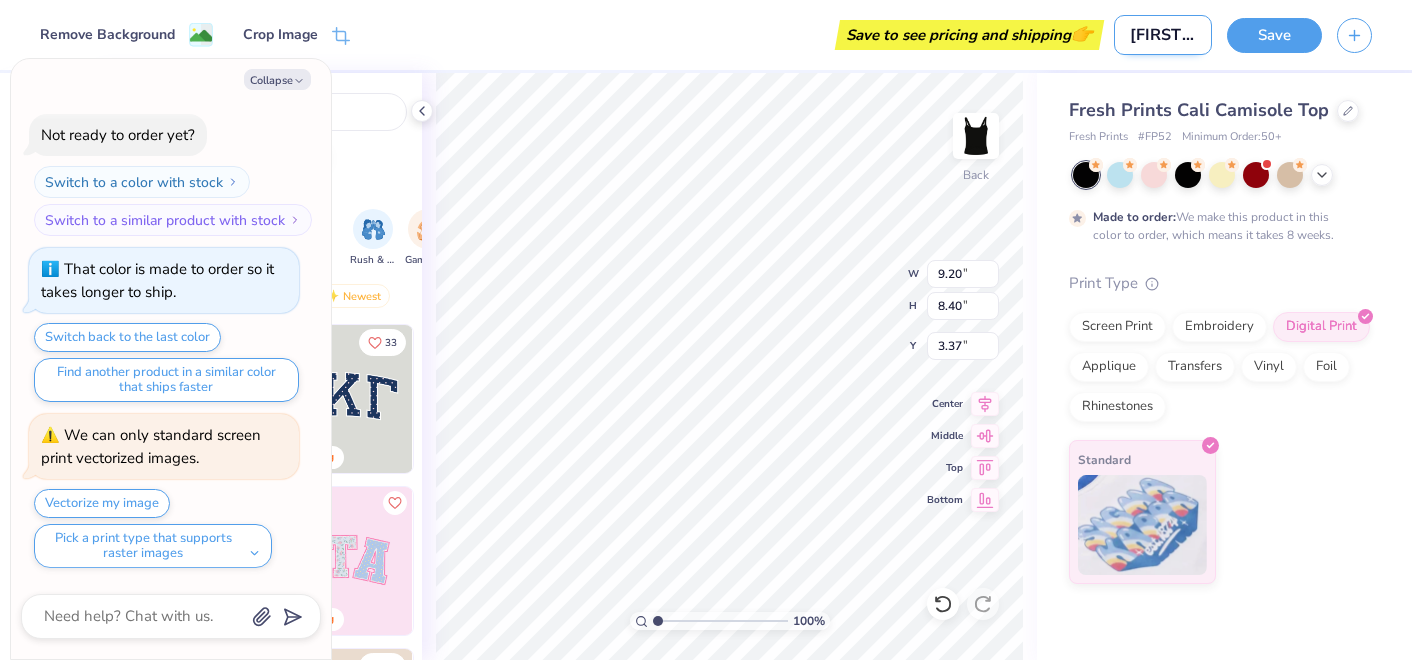 type on "x" 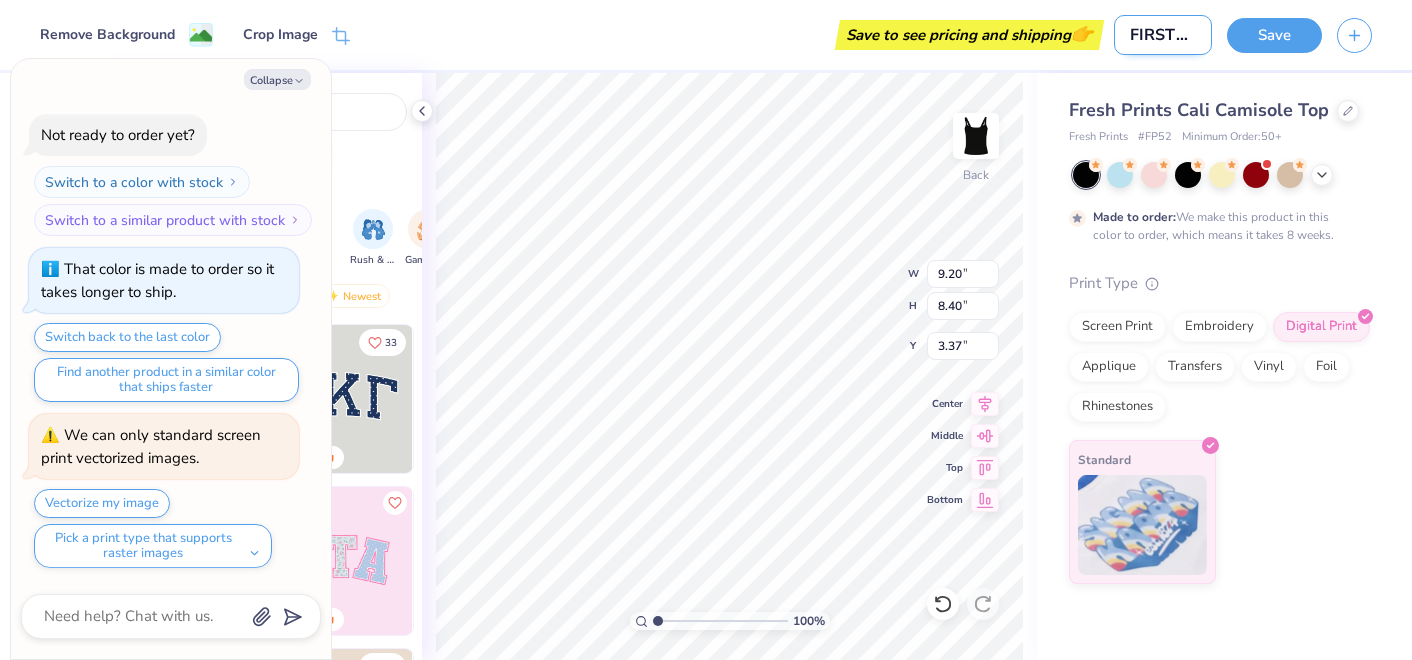 type on "[FIRST] for" 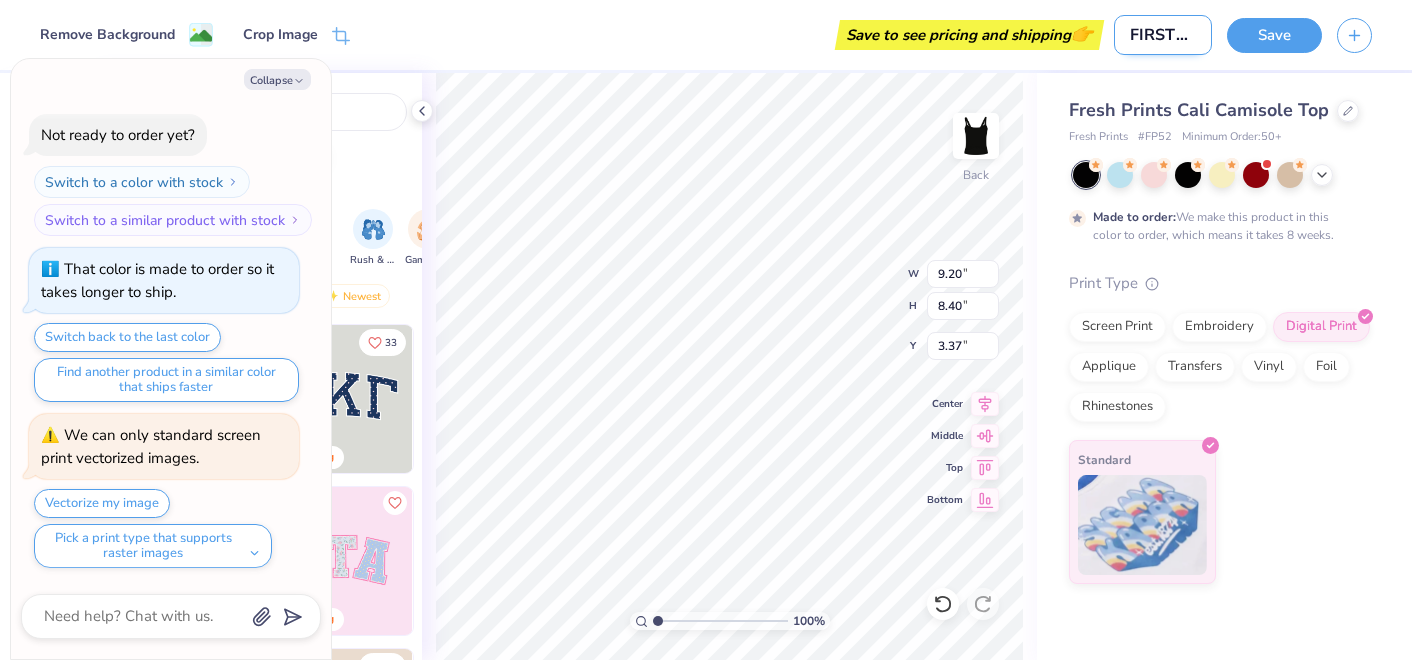 type on "x" 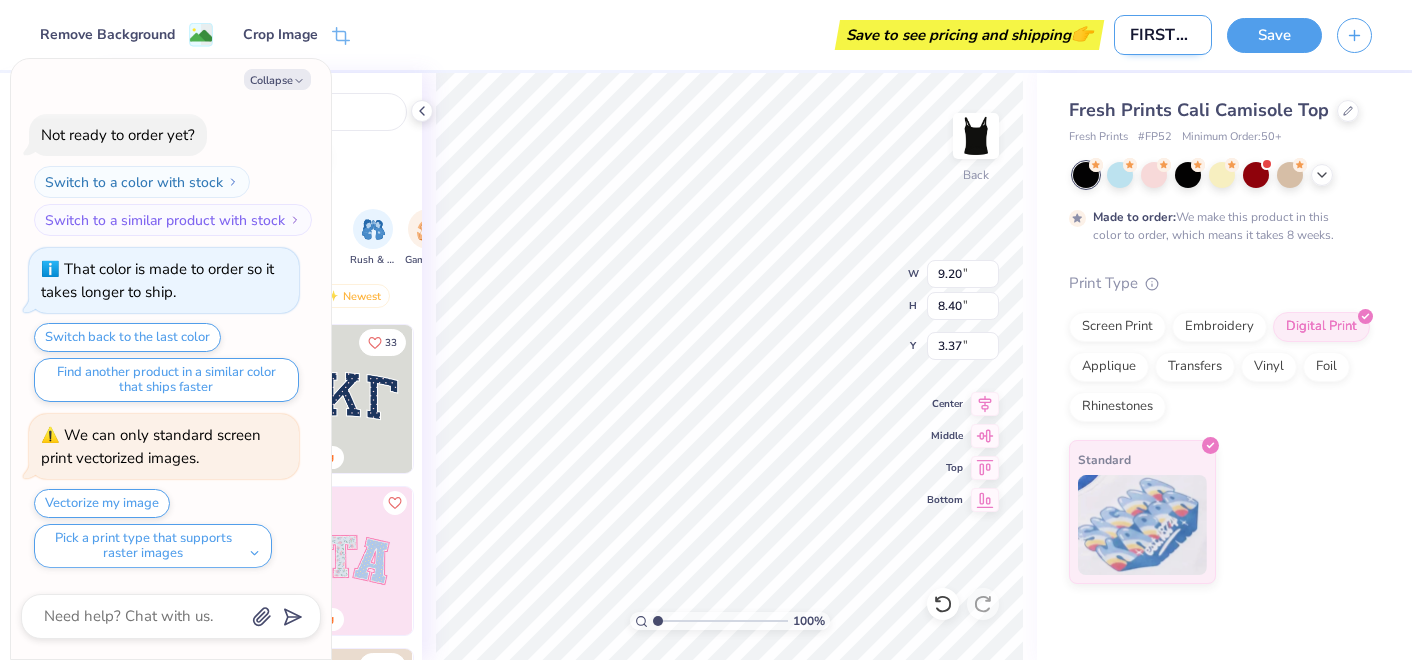 type on "[FIRST] for" 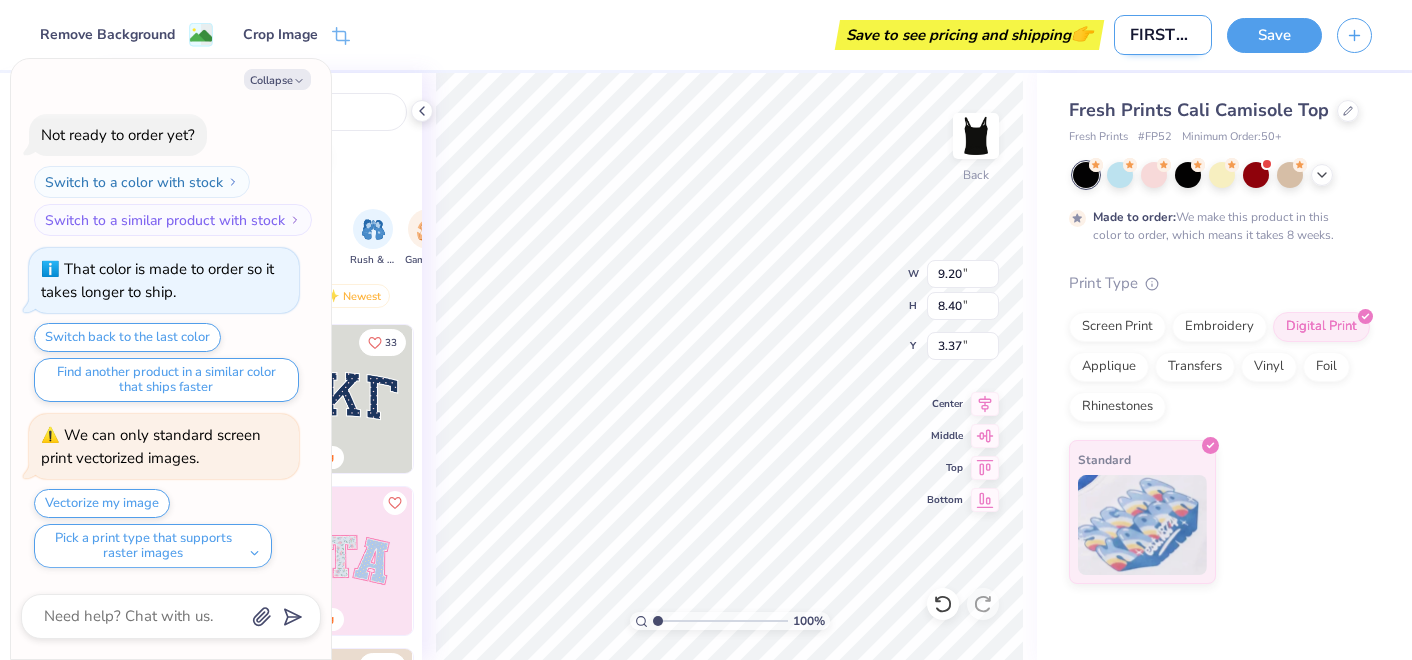 type on "x" 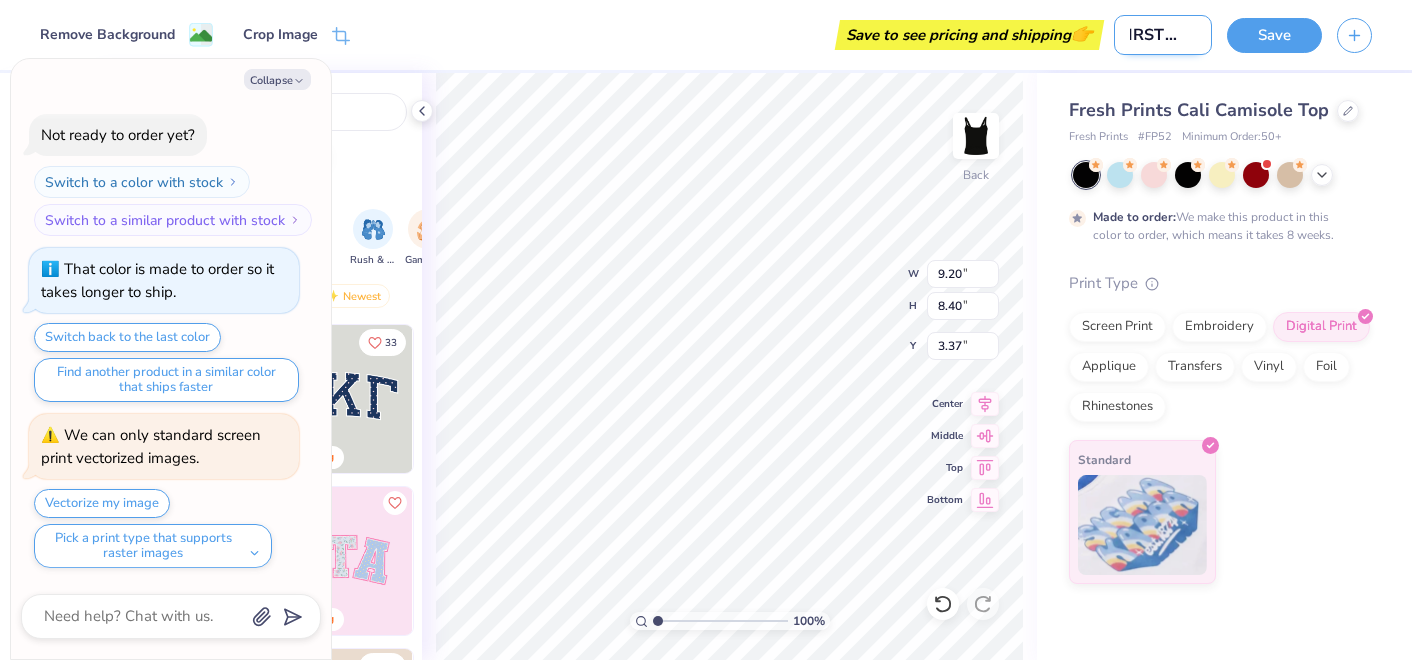 type on "[FIRST] for M" 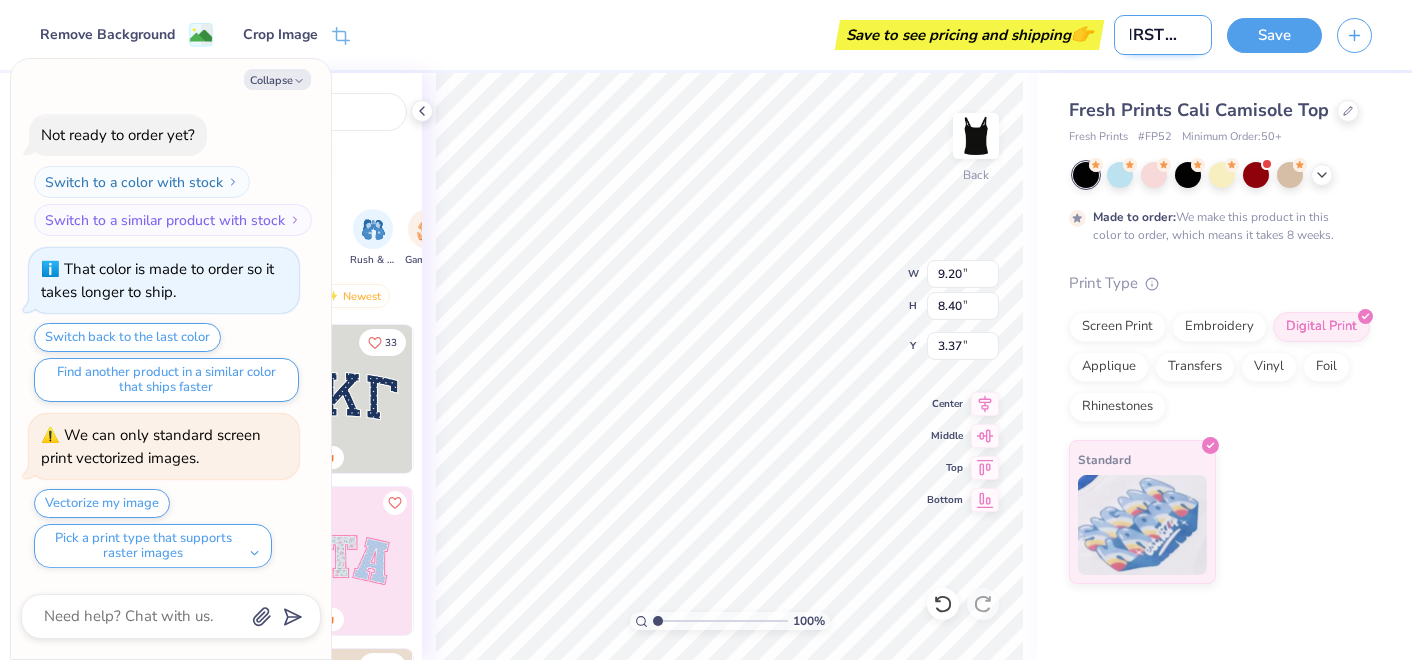 type on "x" 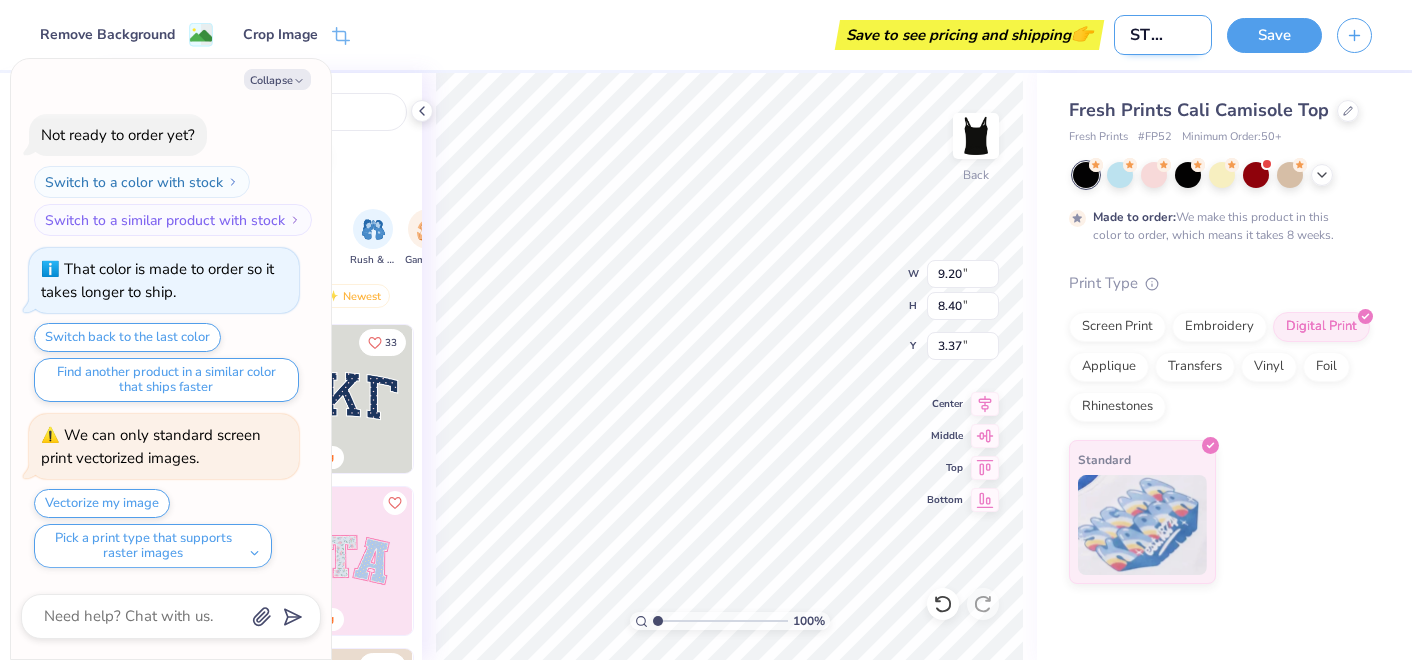 type on "[FIRST] for Ma" 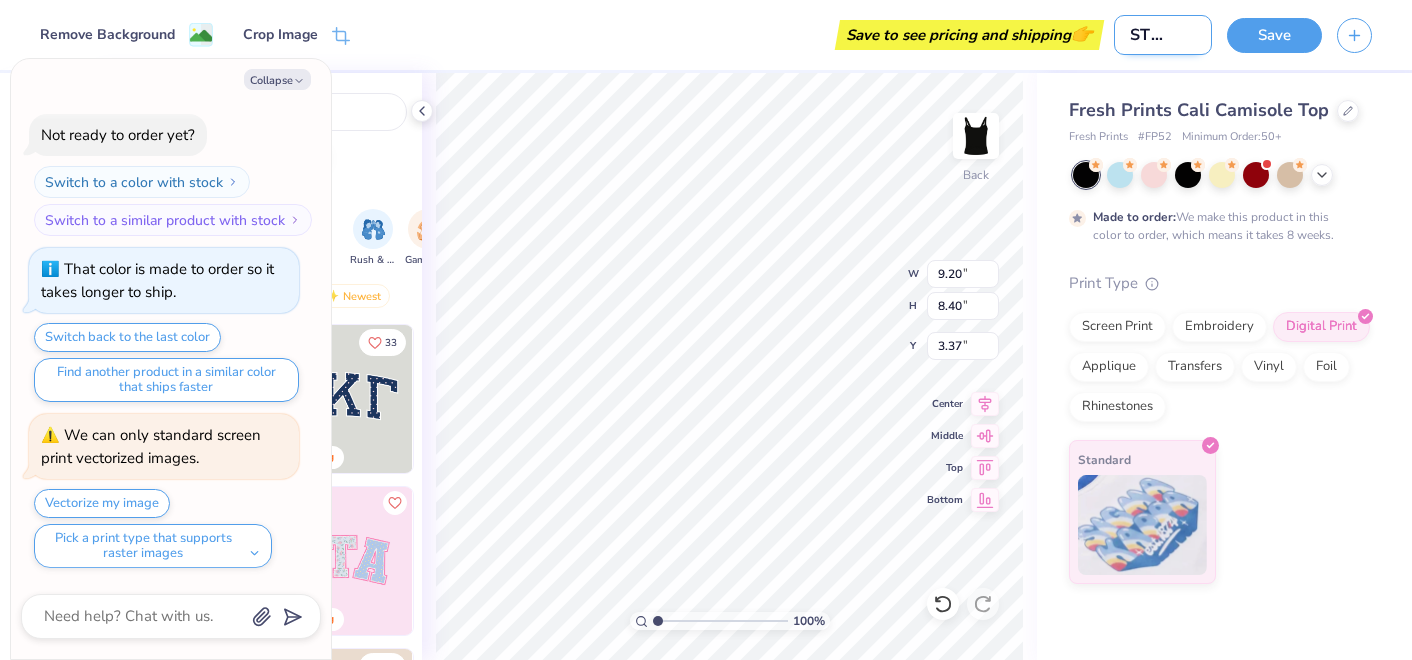 type on "x" 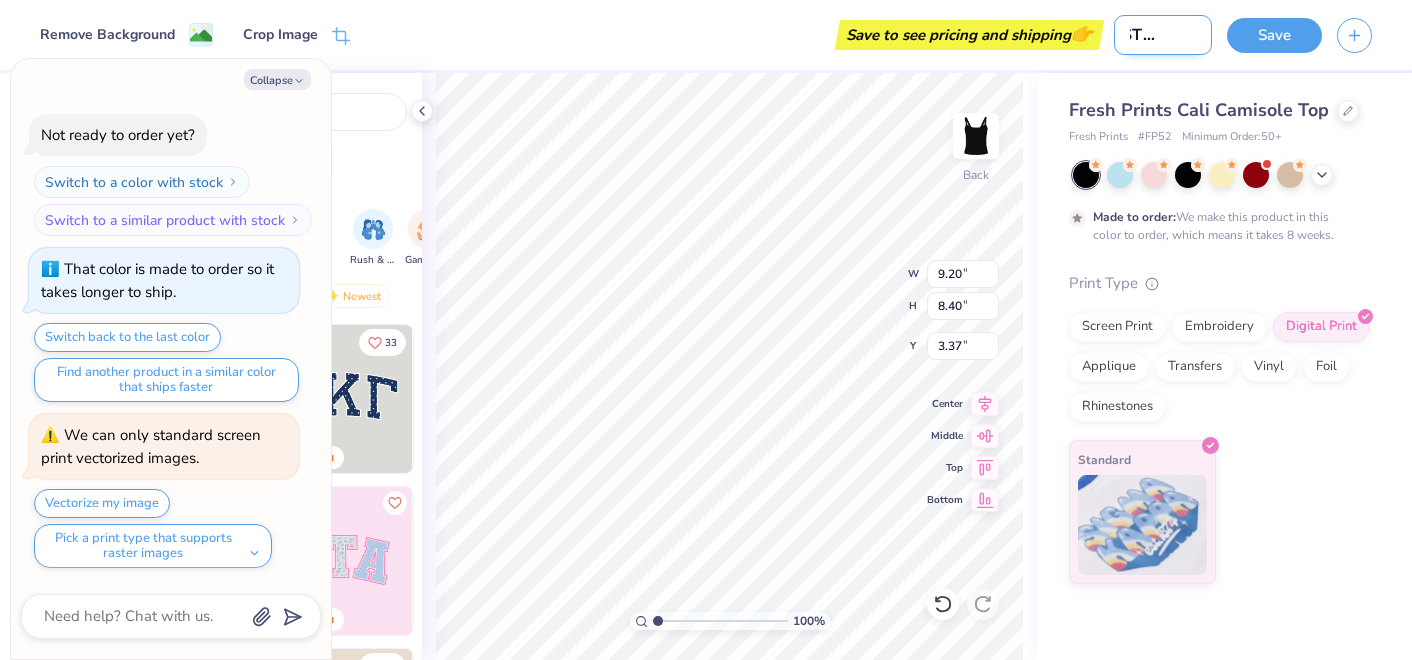 type on "[FIRST] for Mac" 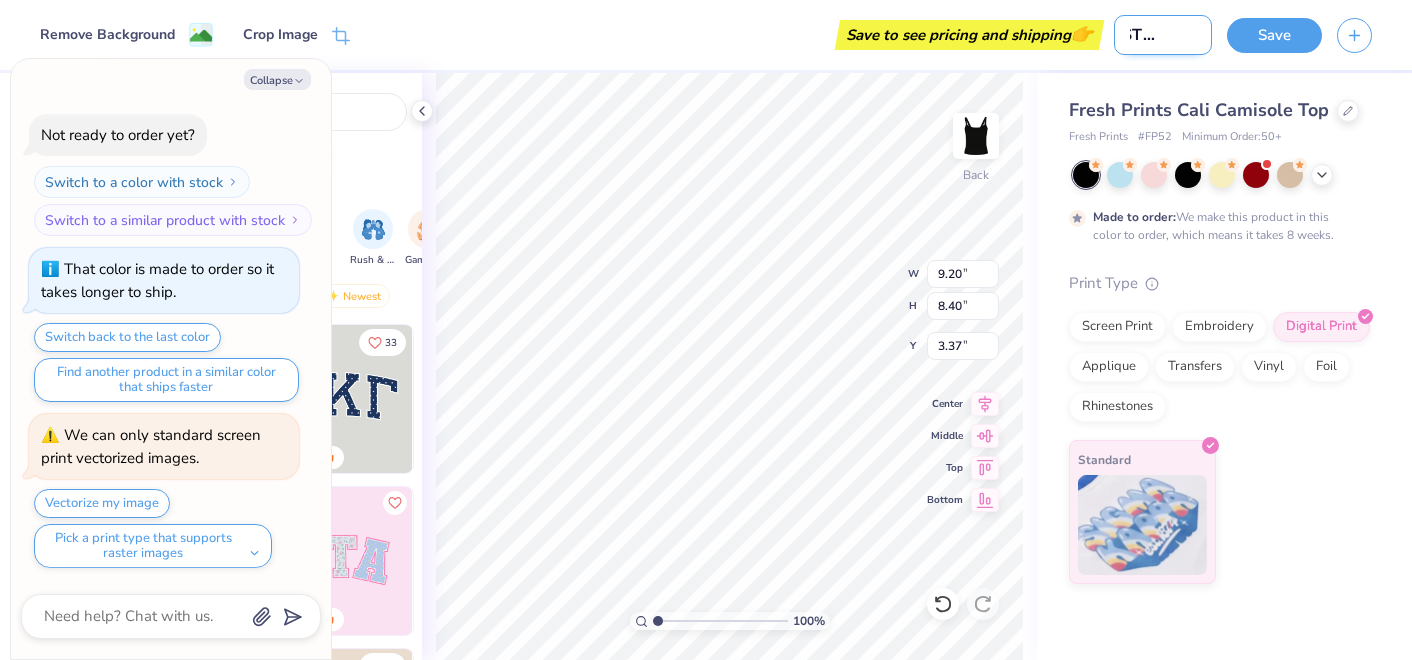 type on "x" 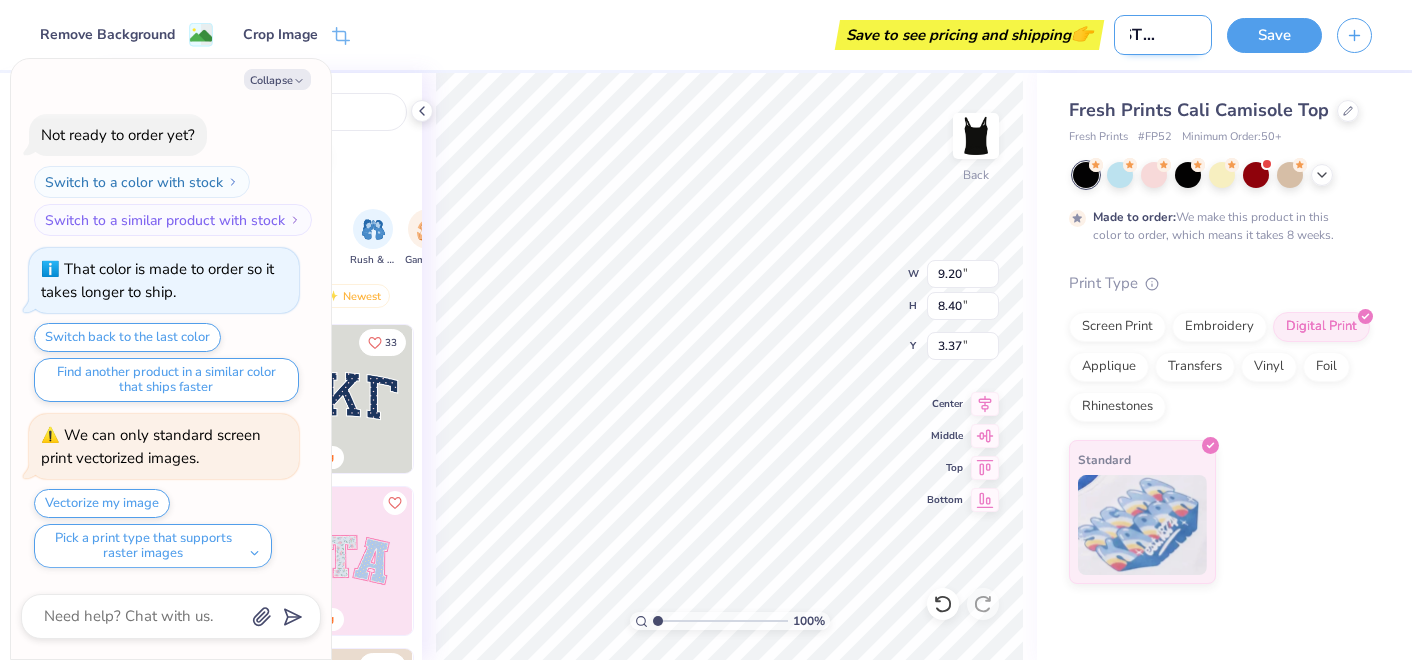 type on "[FIRST] for Mack" 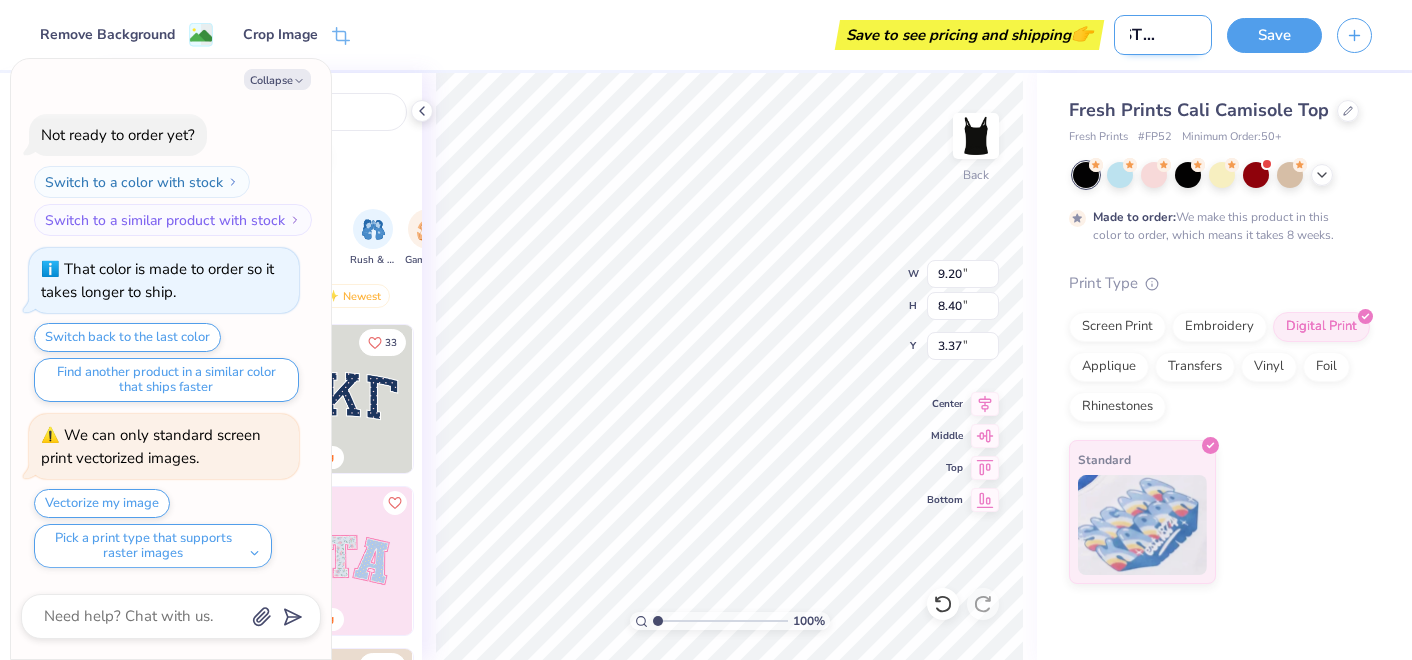 type on "x" 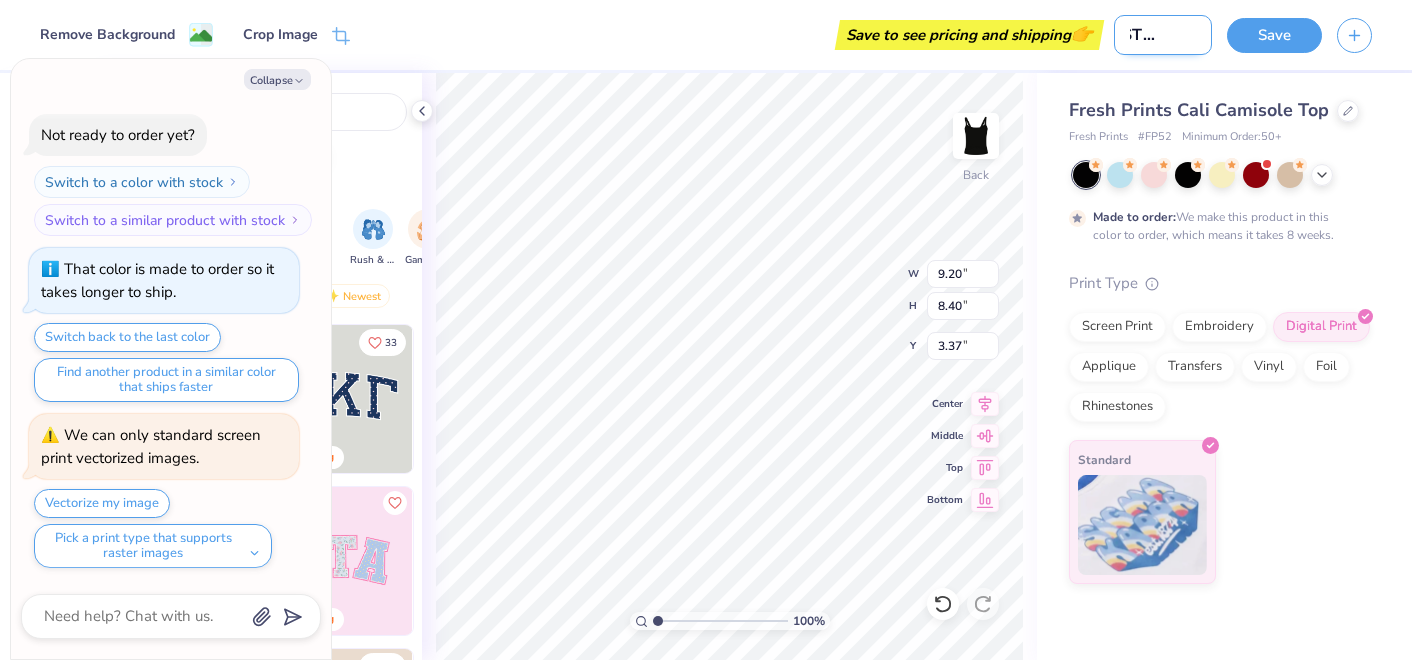 scroll, scrollTop: 0, scrollLeft: 56, axis: horizontal 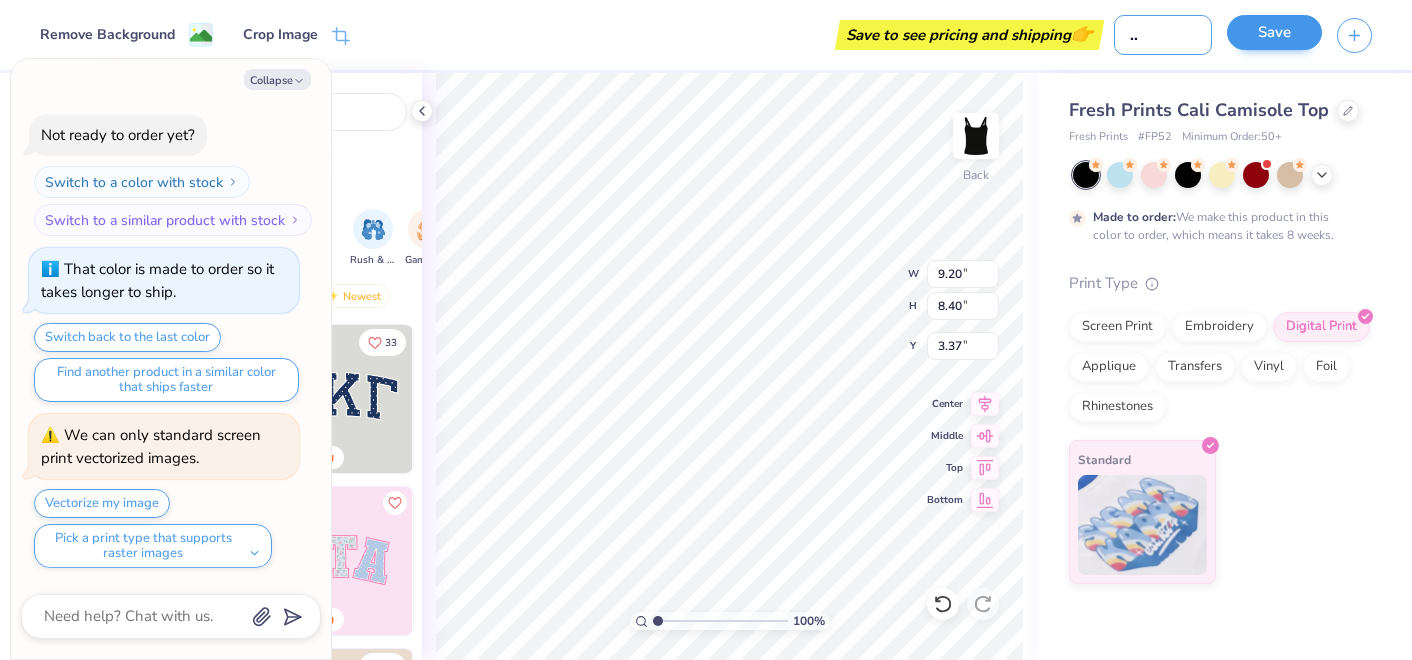 type on "[FIRST] for Mack" 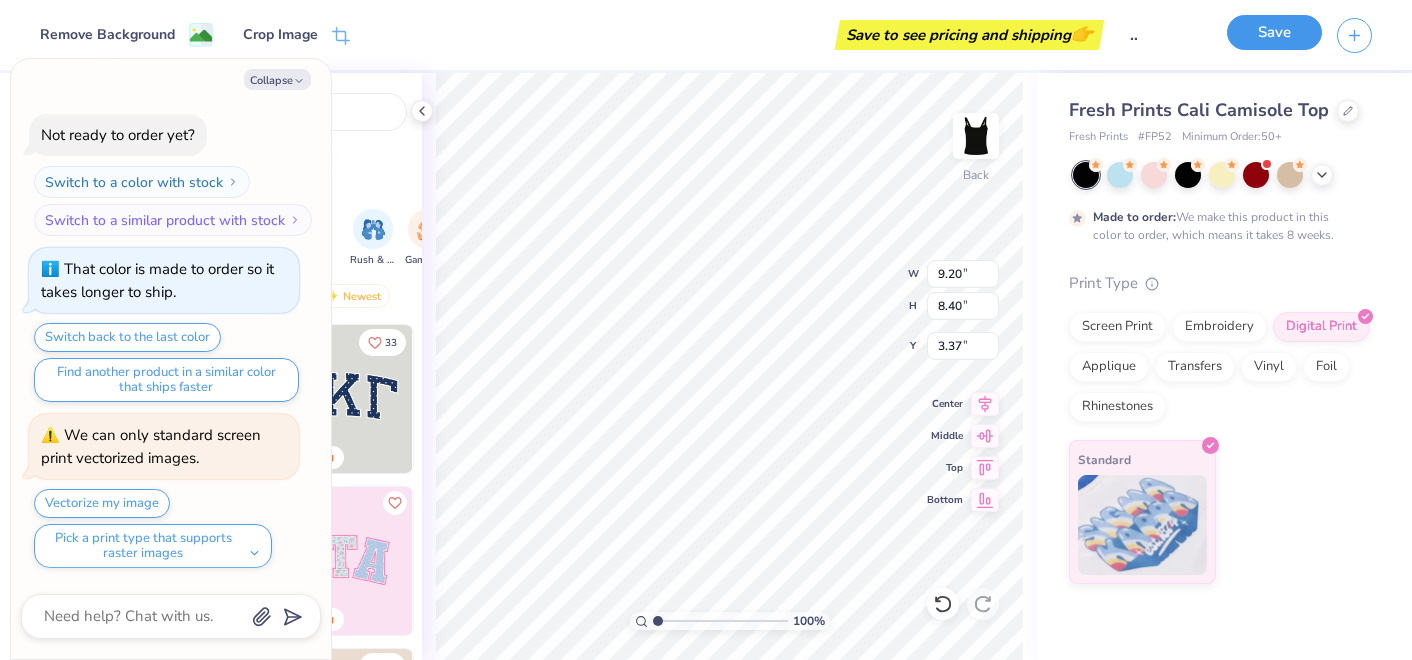 click on "Save" at bounding box center (1274, 32) 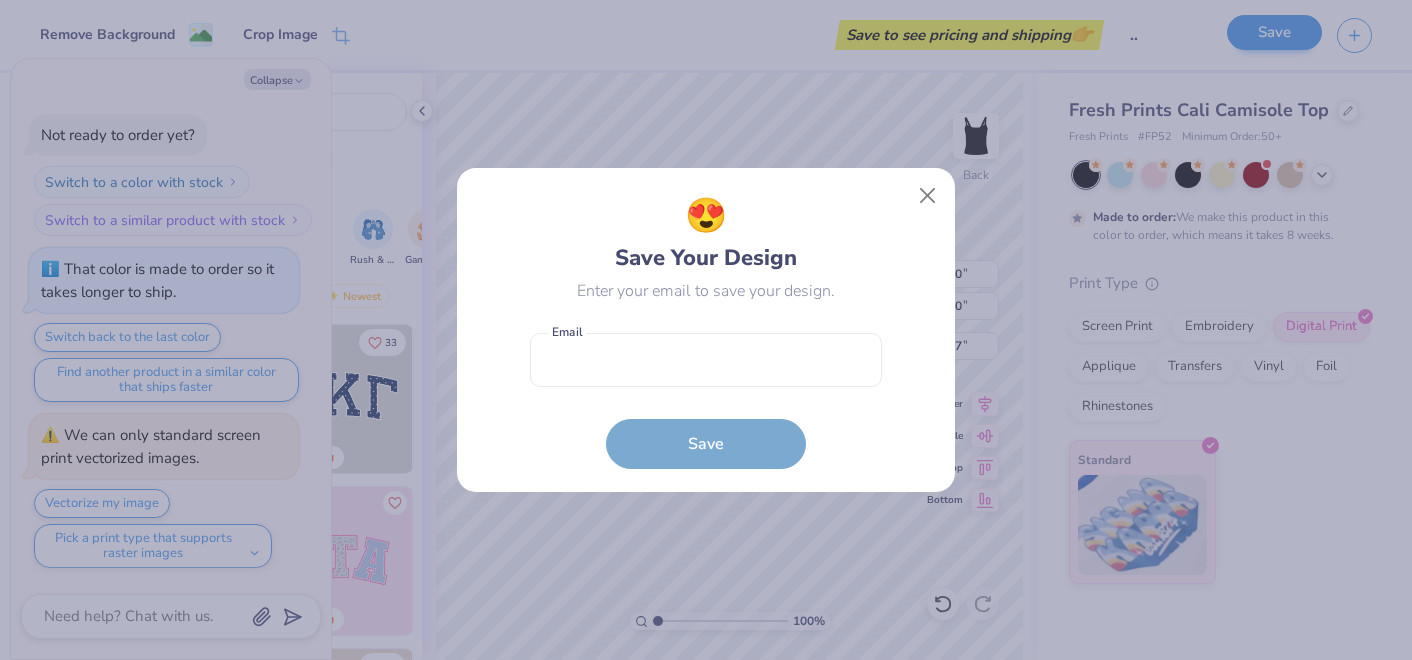scroll, scrollTop: 0, scrollLeft: 0, axis: both 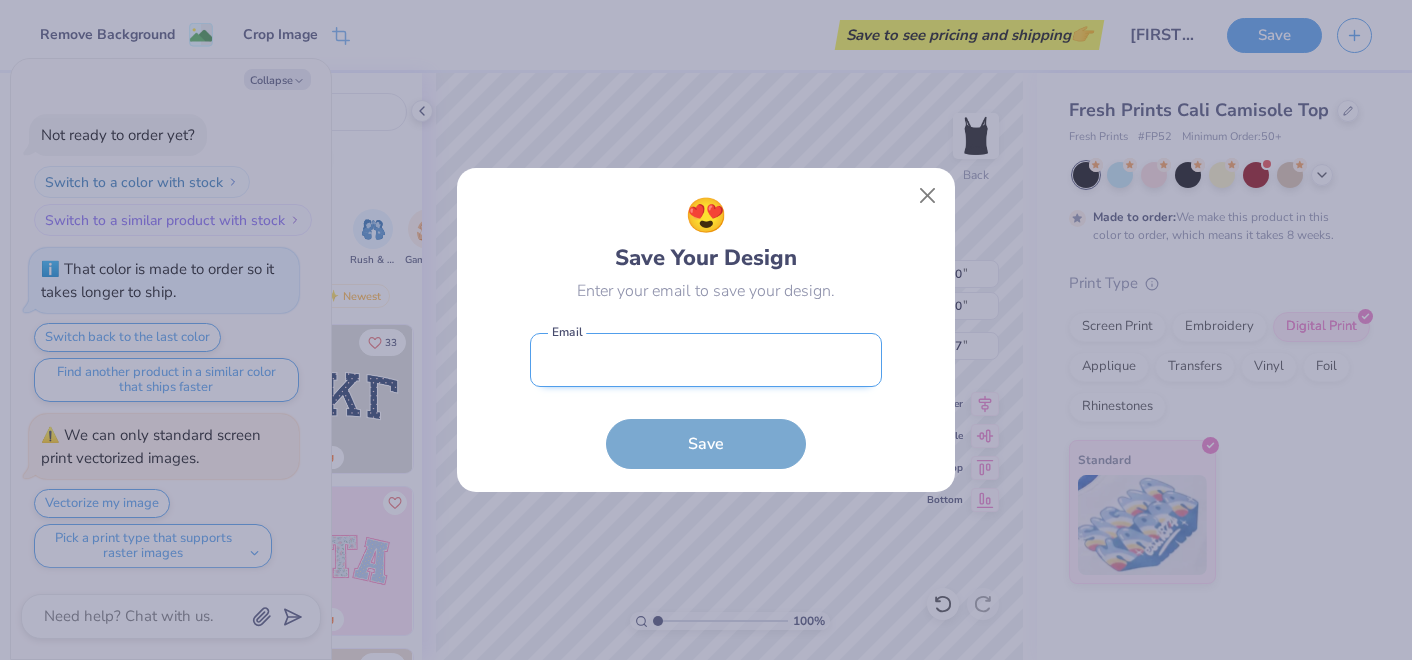 click at bounding box center (706, 360) 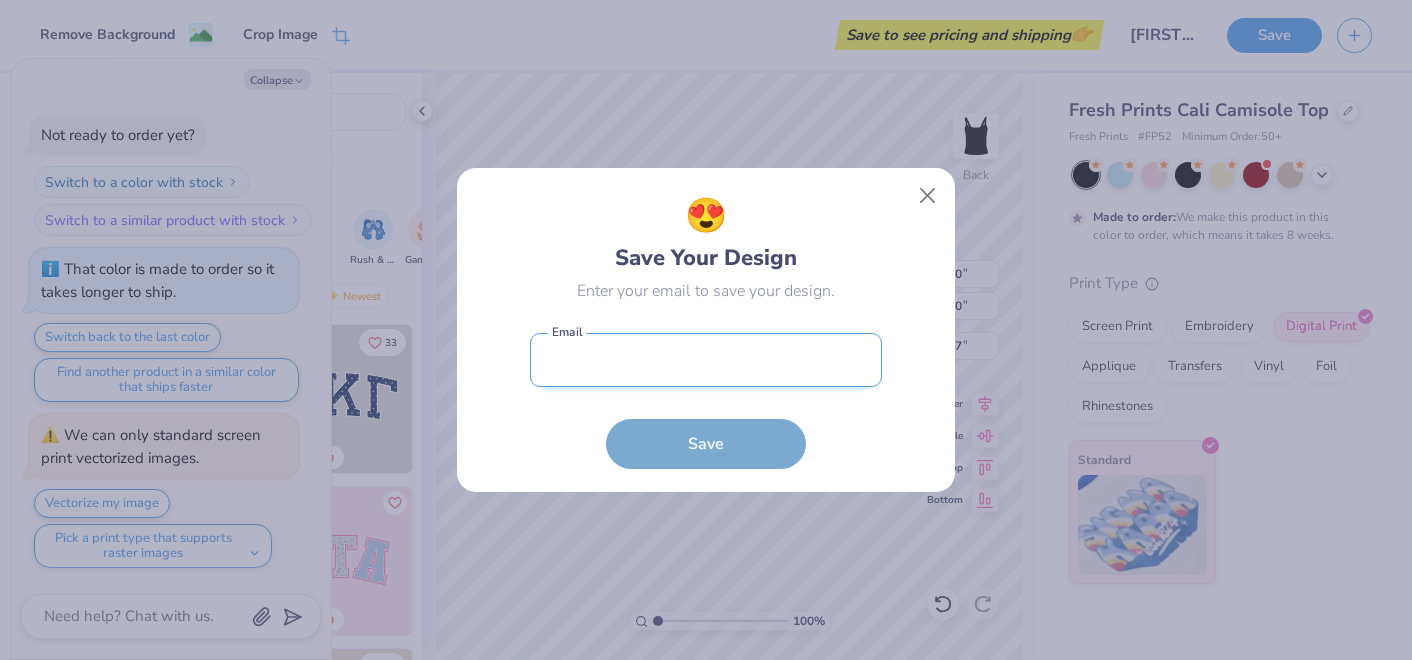 type on "x" 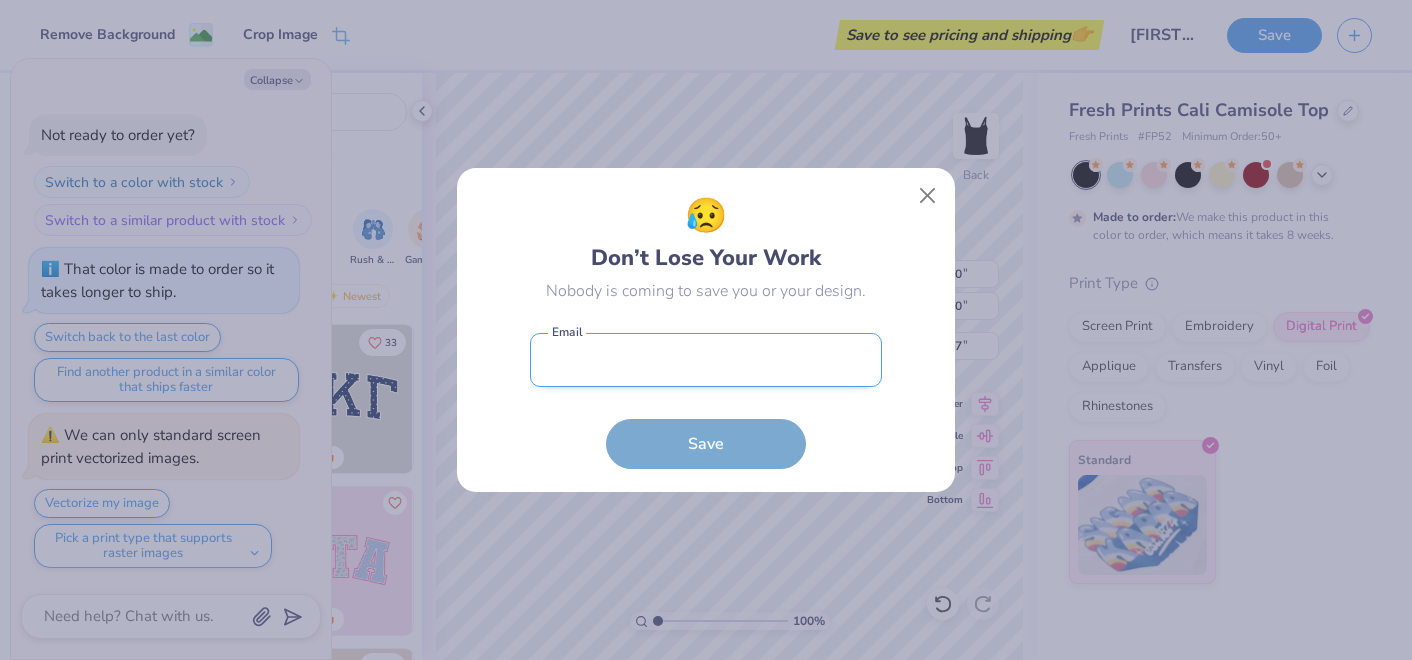 type on "[EMAIL]" 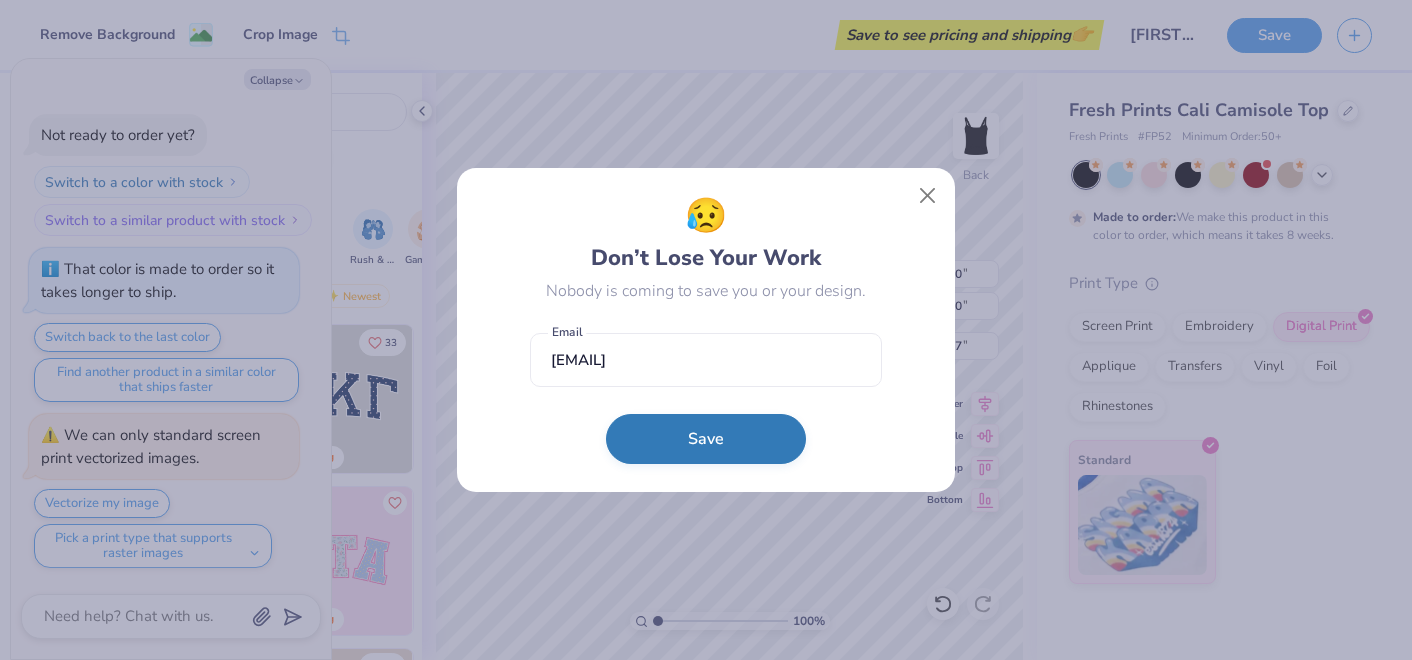 click on "Save" at bounding box center [706, 439] 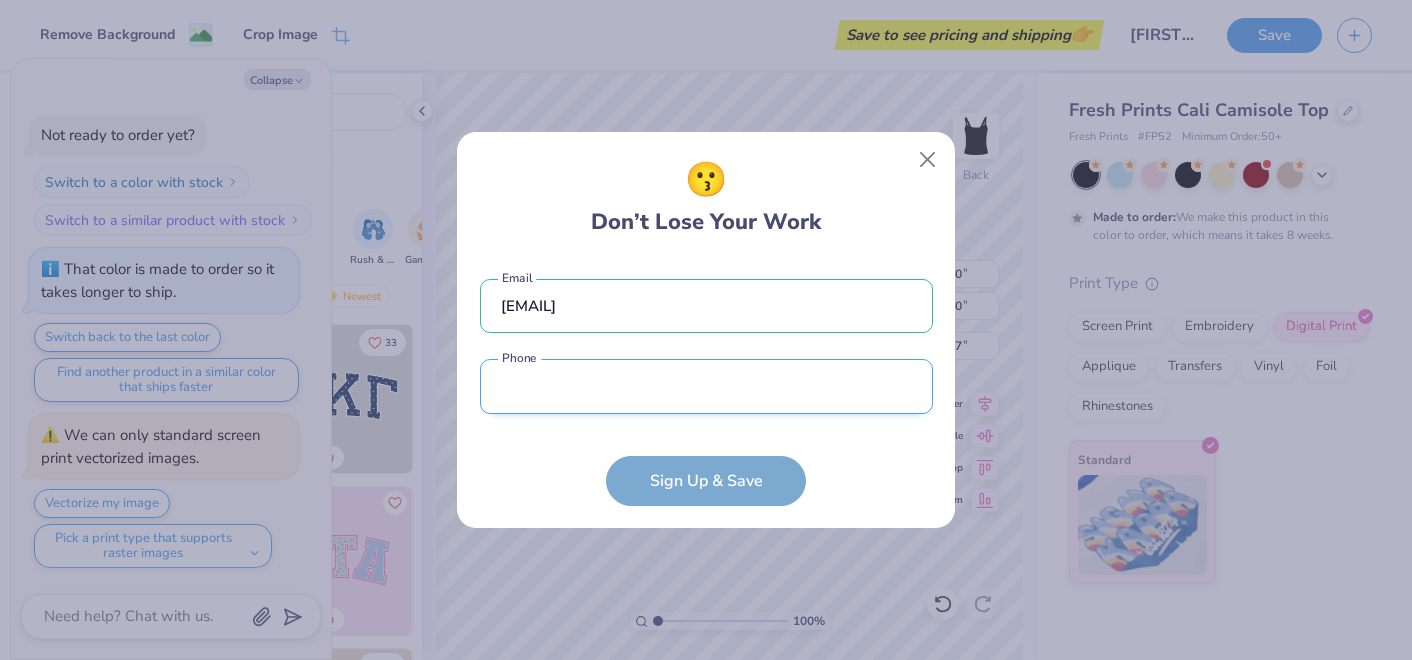 click at bounding box center [706, 386] 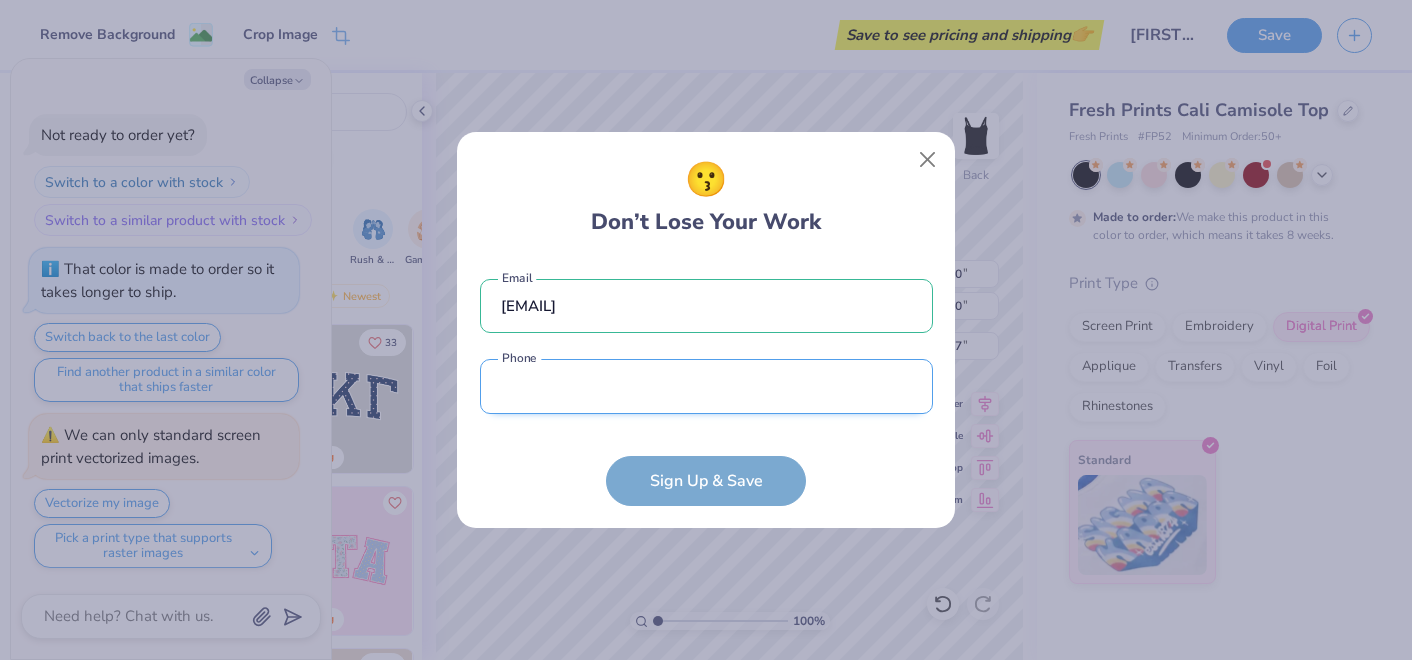 type on "([PHONE])" 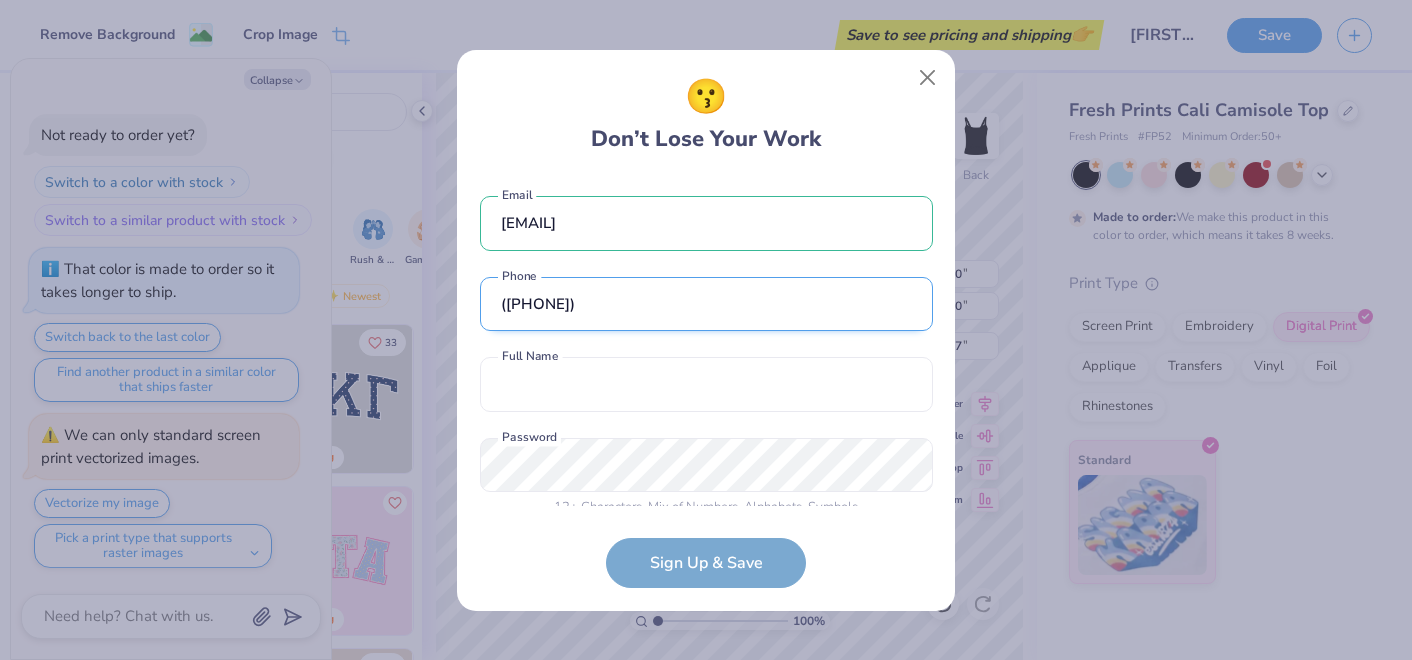 scroll, scrollTop: 21, scrollLeft: 0, axis: vertical 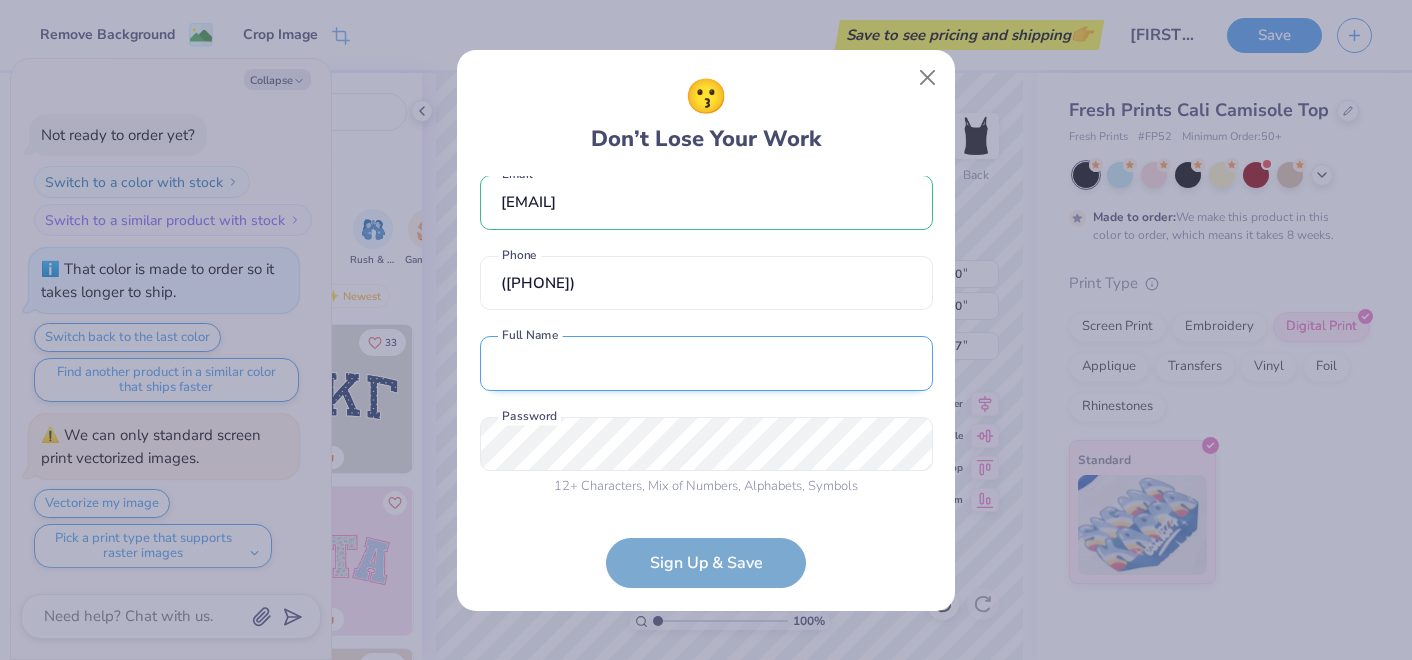 click at bounding box center (706, 363) 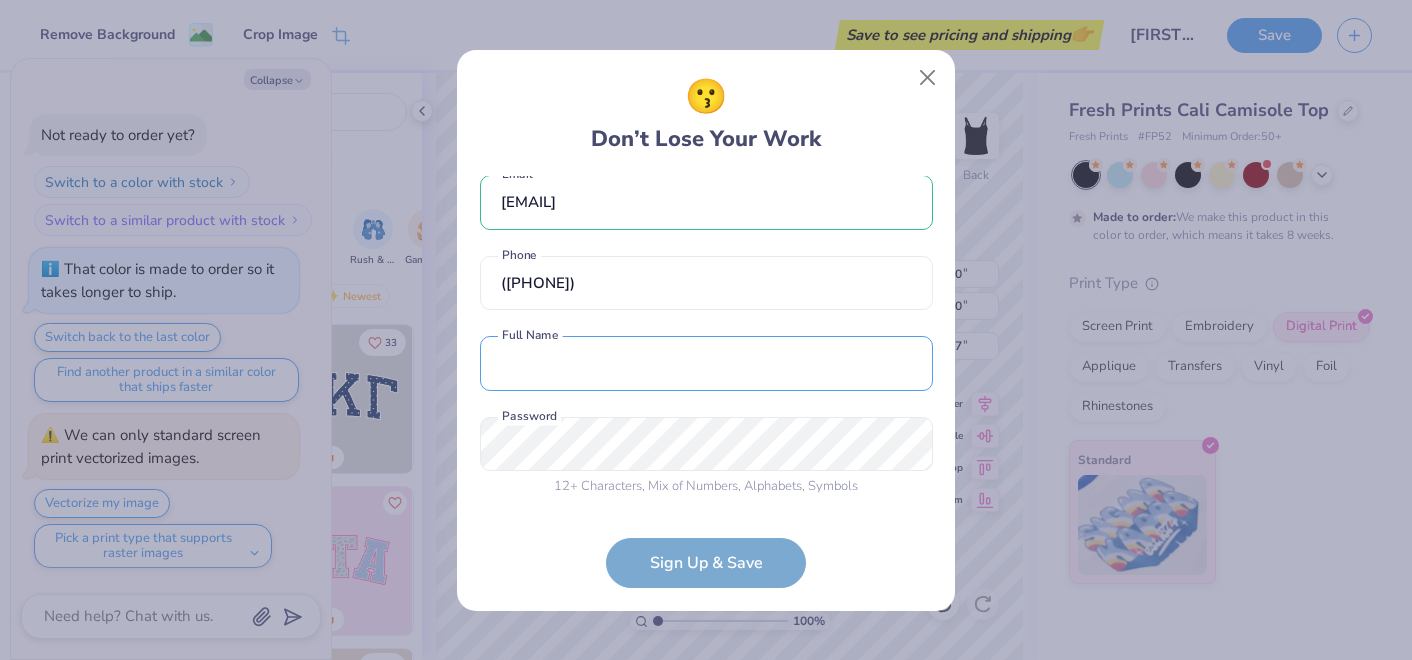 type on "[FIRST] [LAST]" 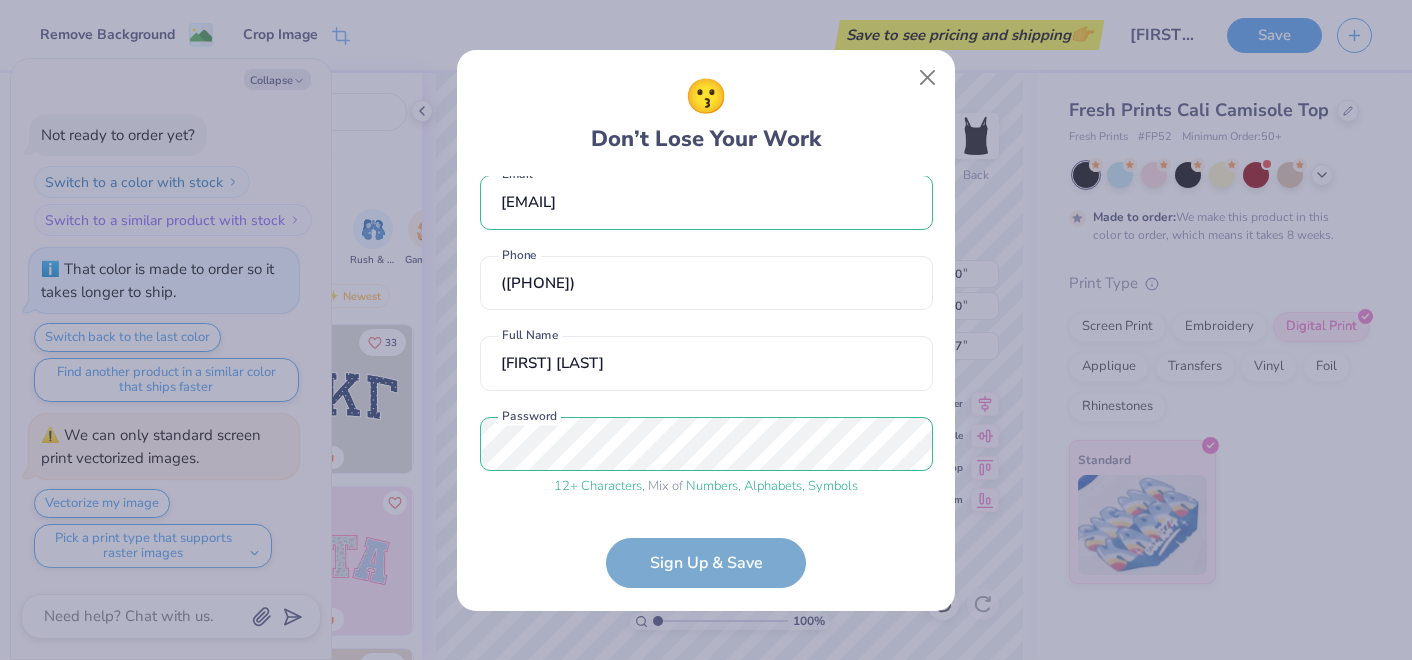 scroll, scrollTop: 97, scrollLeft: 0, axis: vertical 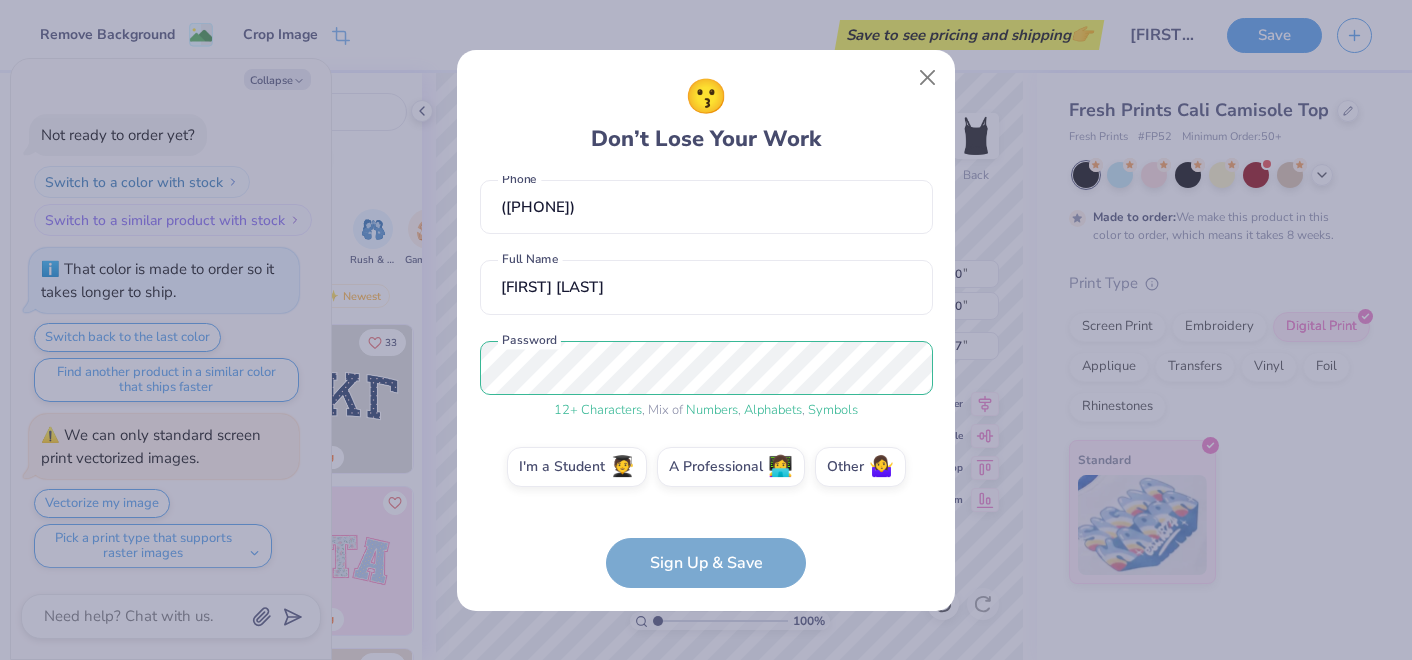 click on "[EMAIL] Email ([PHONE]) Phone [FIRST] [LAST] Full Name 12 + Characters , Mix of   Numbers ,   Alphabets ,   Symbols Password I'm a Student 🧑‍🎓 A Professional 👩‍💻 Other 🤷‍♀️ Sign Up & Save" at bounding box center [706, 382] 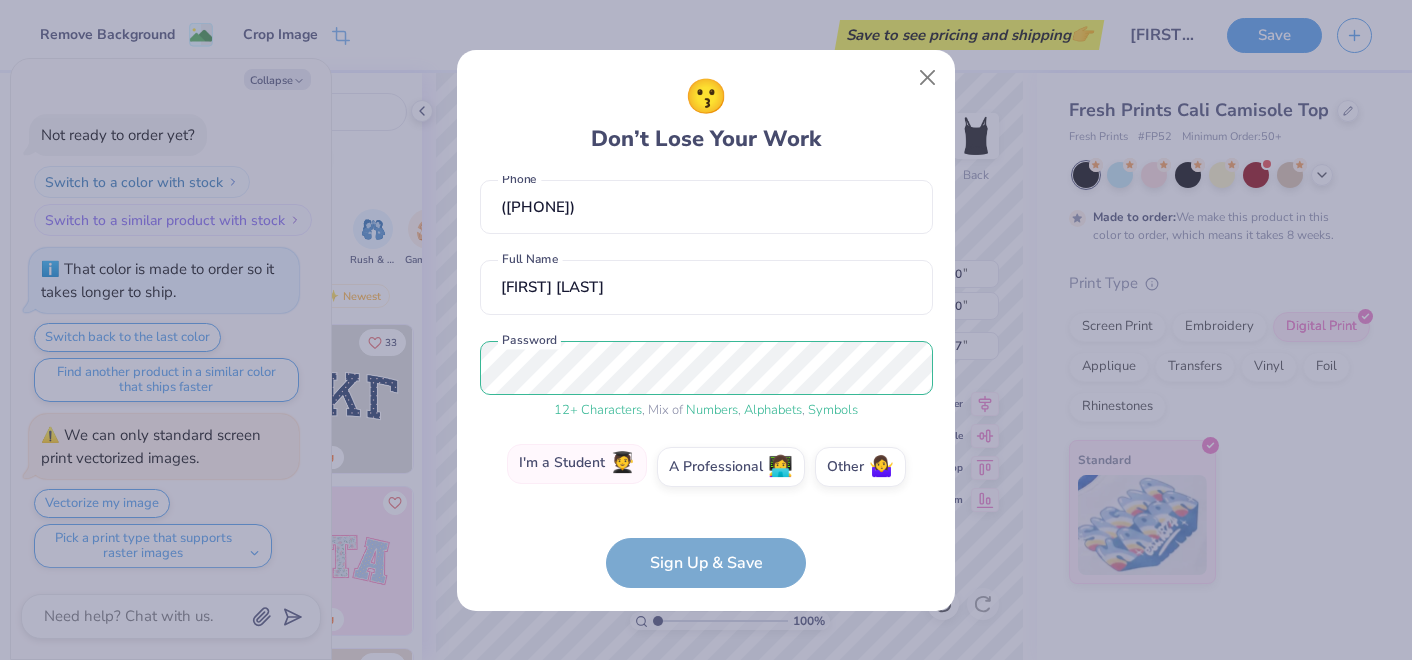 click on "I'm a Student 🧑‍🎓" at bounding box center [577, 464] 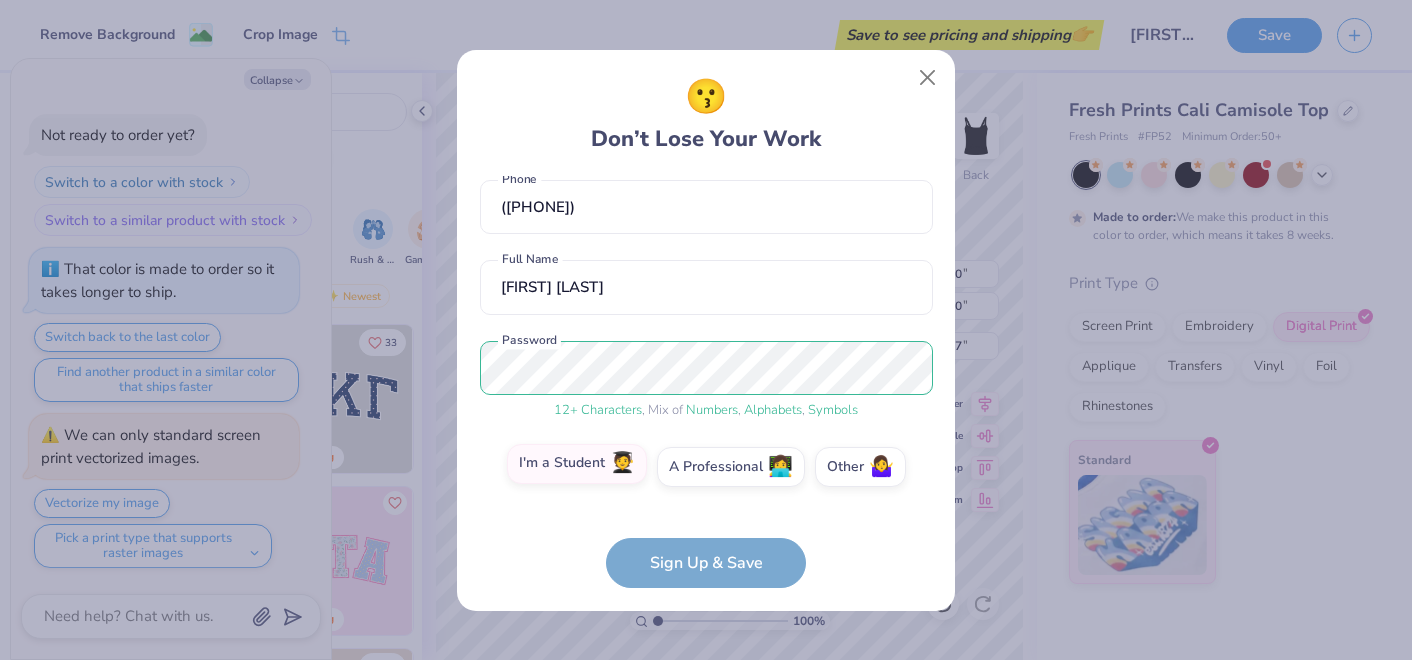 click on "I'm a Student 🧑‍🎓" at bounding box center (706, 568) 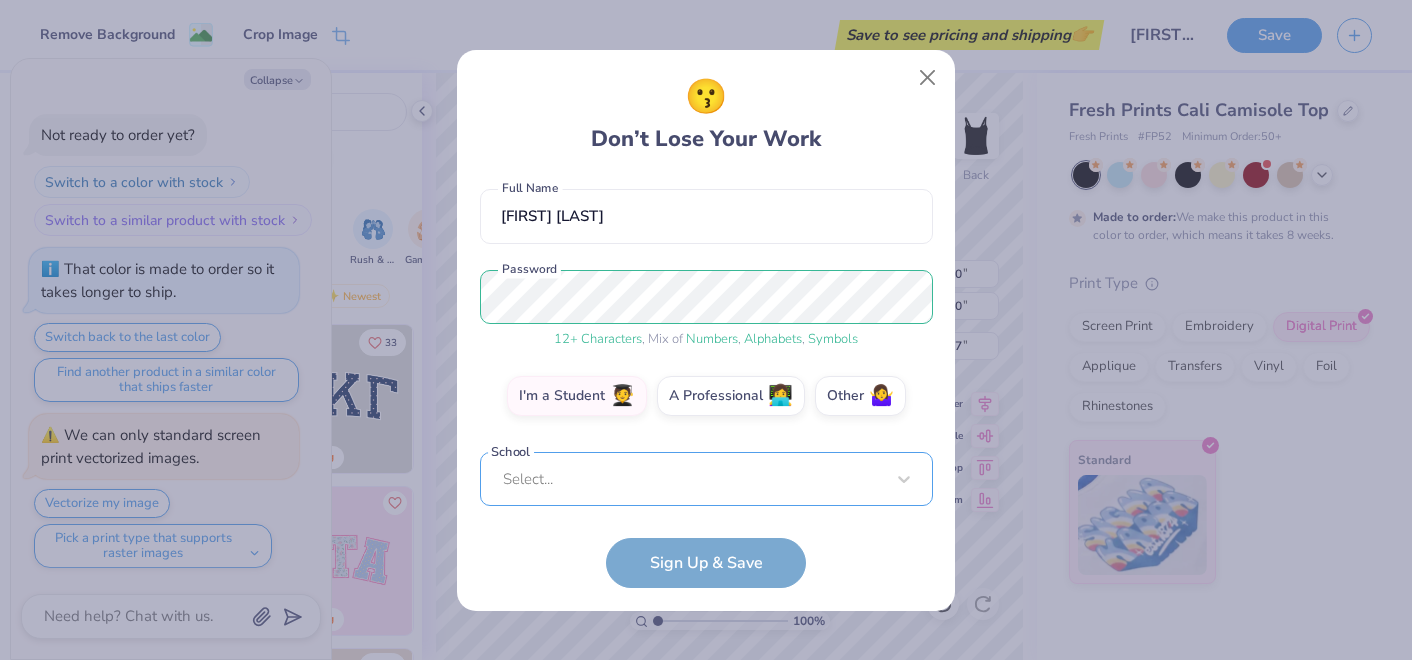click on "Select..." at bounding box center [706, 479] 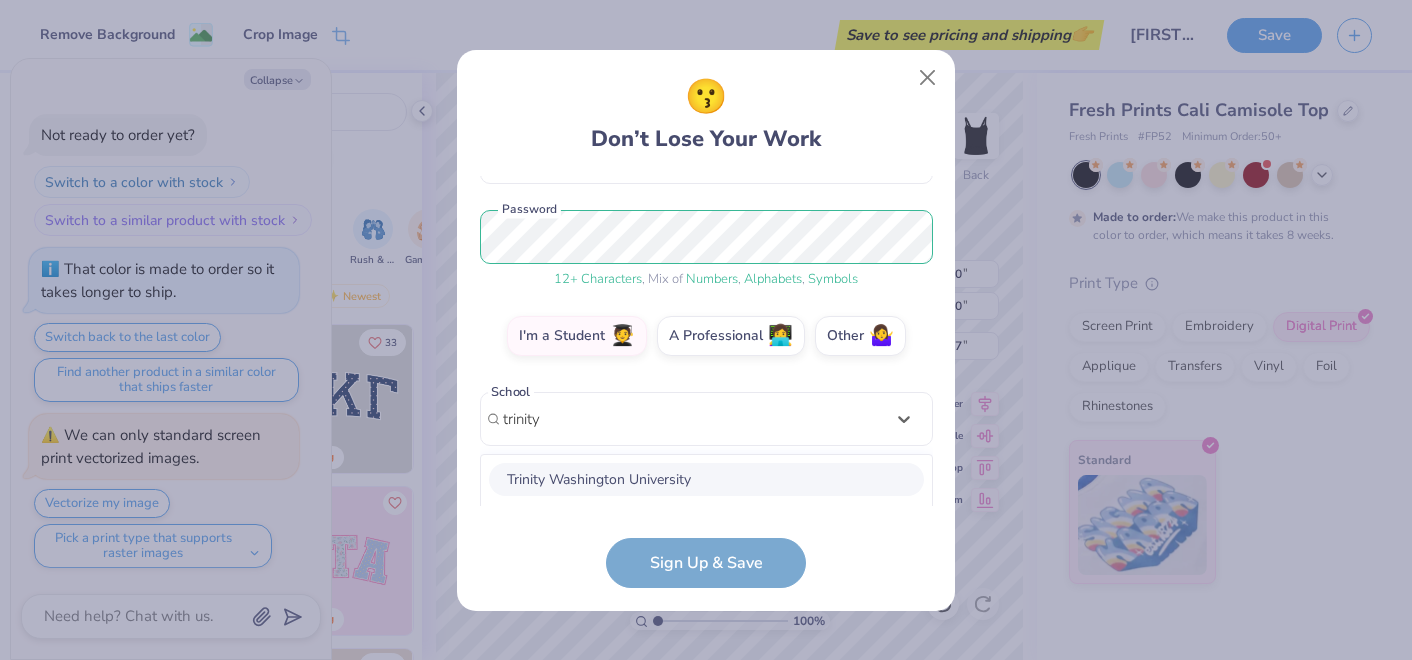 scroll, scrollTop: 478, scrollLeft: 0, axis: vertical 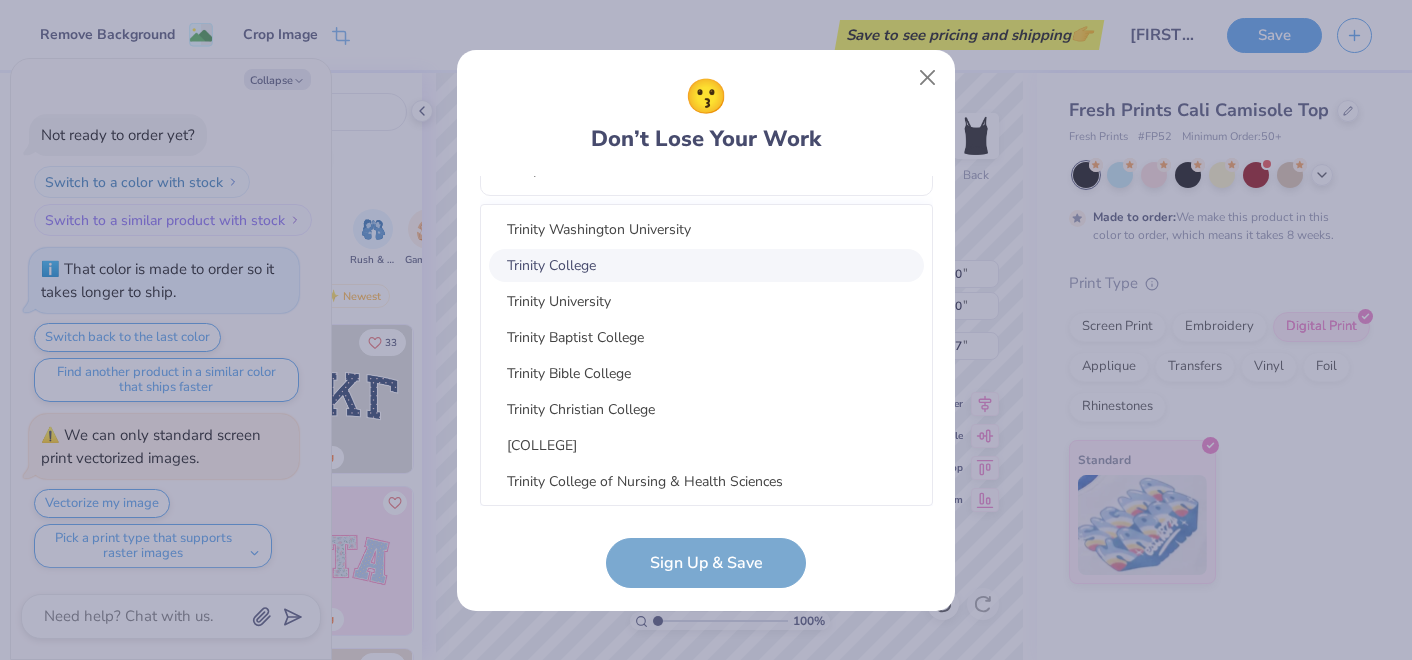 click on "Trinity College" at bounding box center [706, 265] 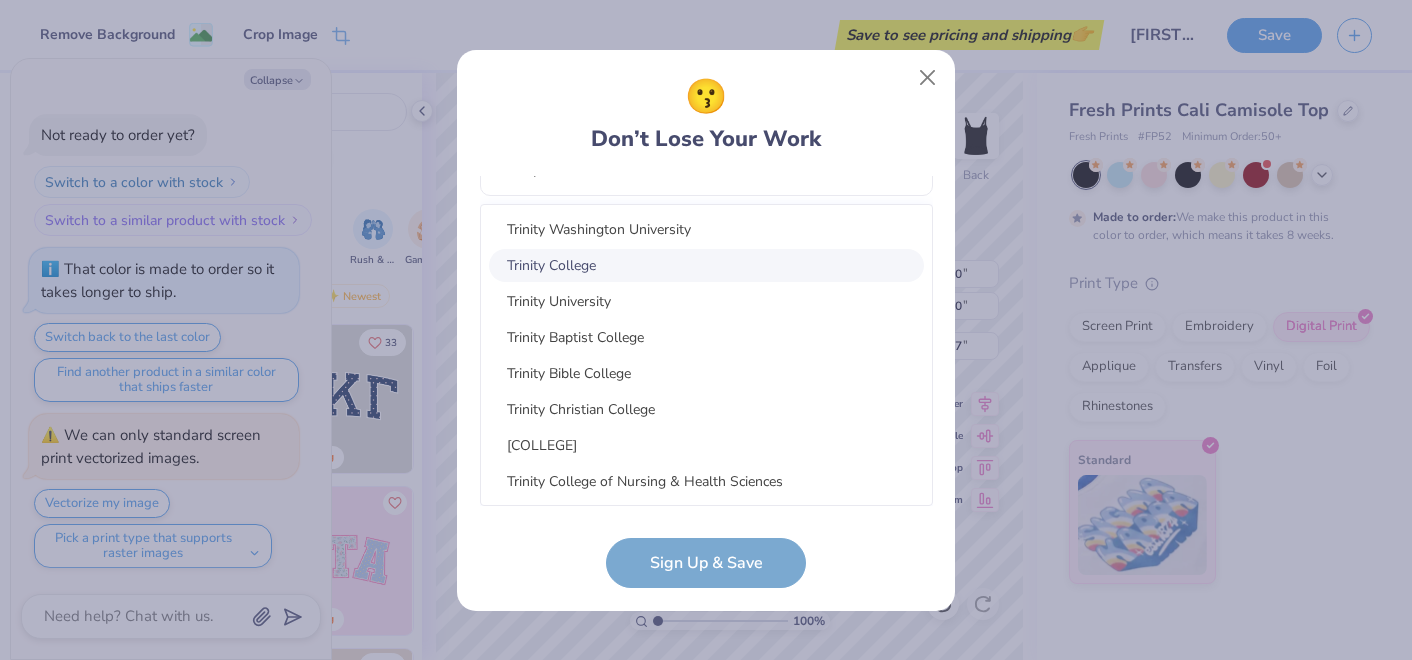 type on "trinity" 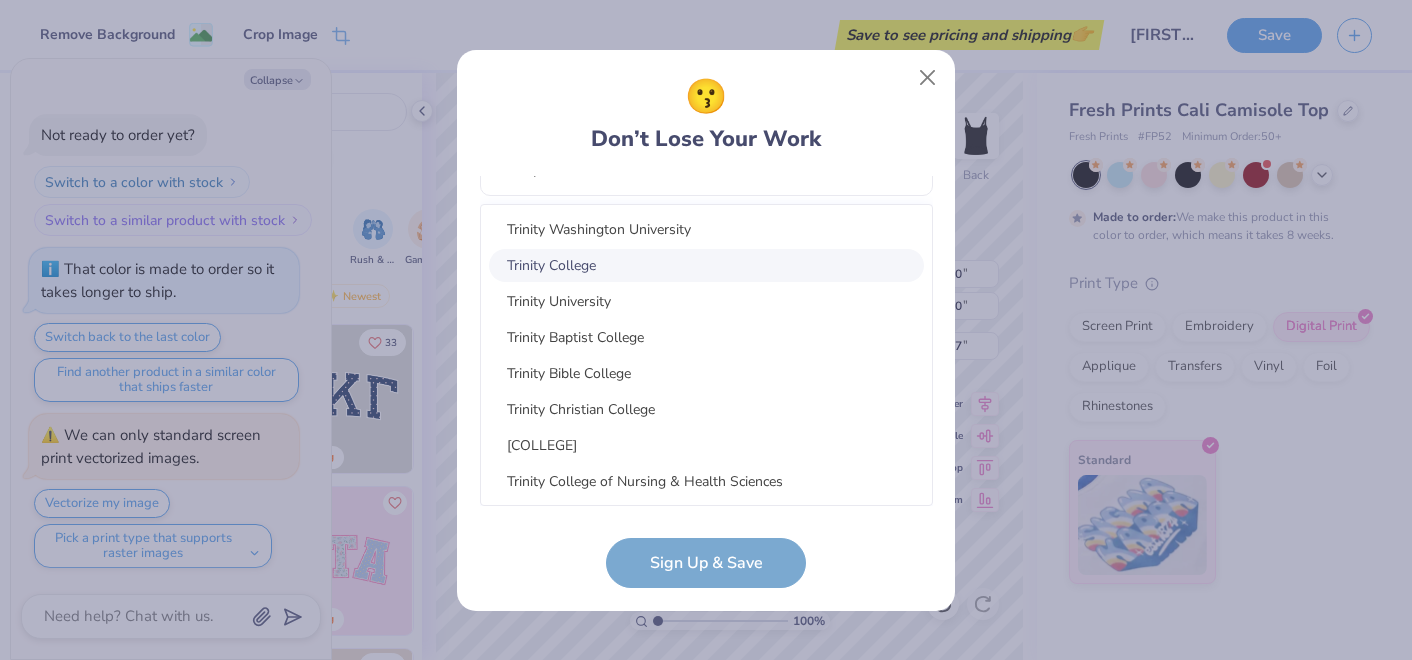 type 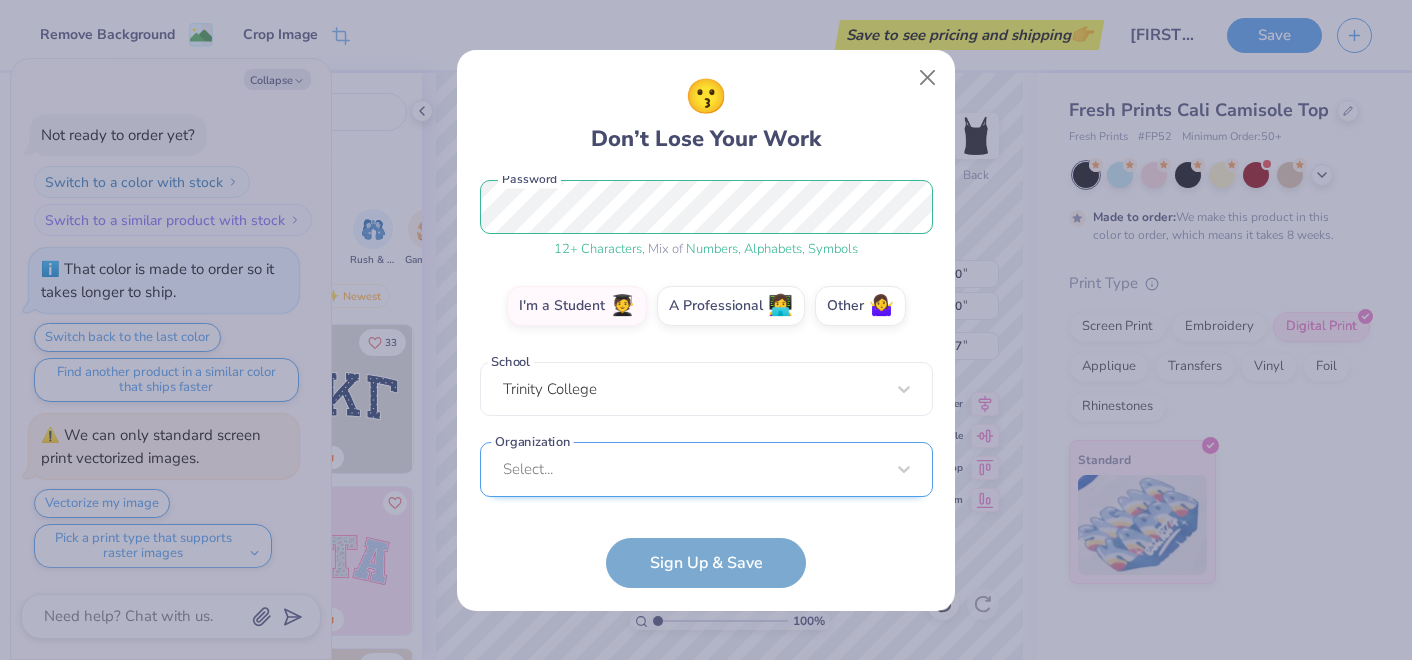 click on "Select..." at bounding box center (706, 469) 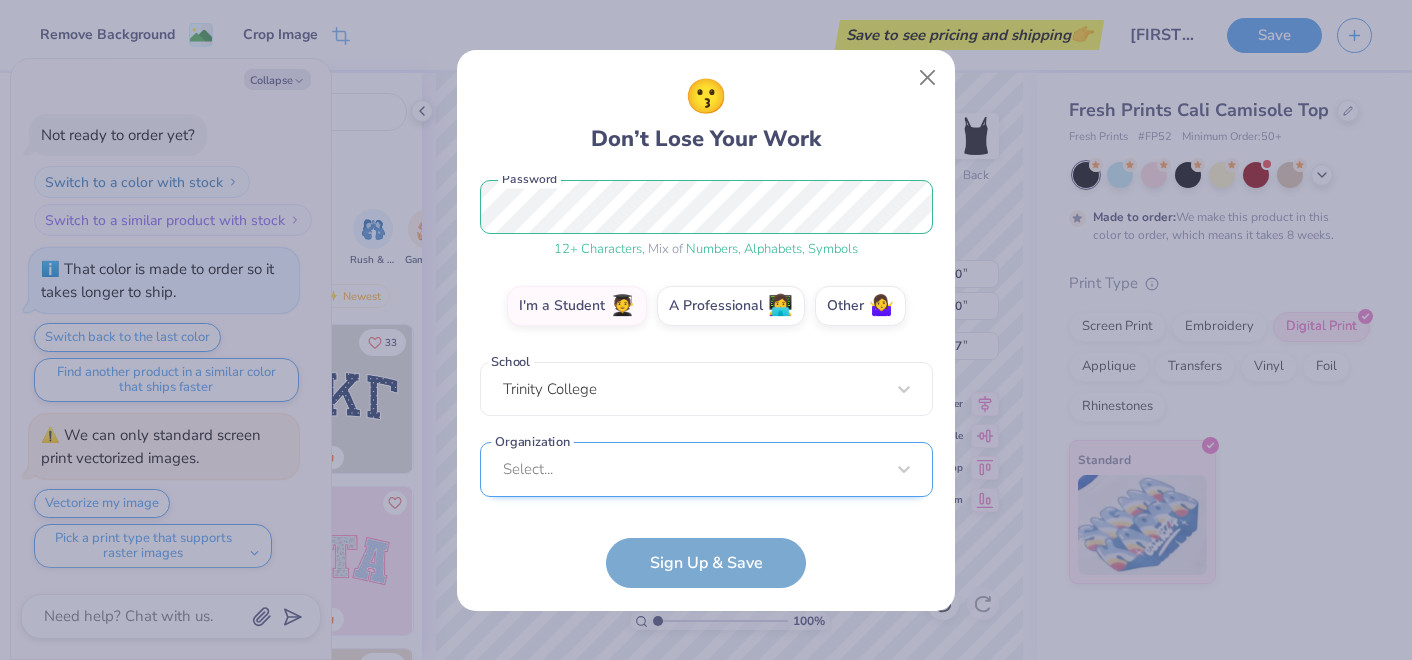 scroll, scrollTop: 558, scrollLeft: 0, axis: vertical 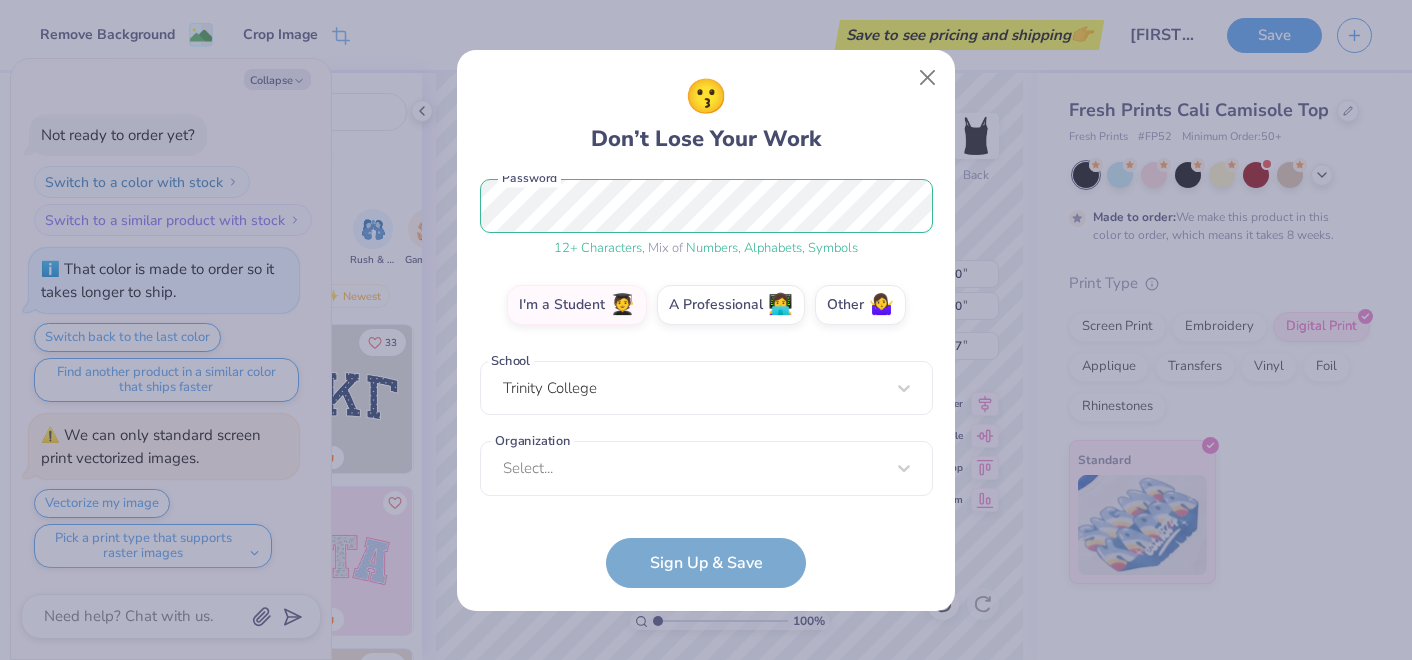 click on "[EMAIL] Email ([PHONE]) Phone [FIRST] [LAST] Full Name 12 + Characters , Mix of   Numbers ,   Alphabets ,   Symbols Password I'm a Student 🧑‍🎓 A Professional 👩‍💻 Other 🤷‍♀️ School [COLLEGE] Organization Select... Organization cannot be null Sign Up & Save" at bounding box center [706, 382] 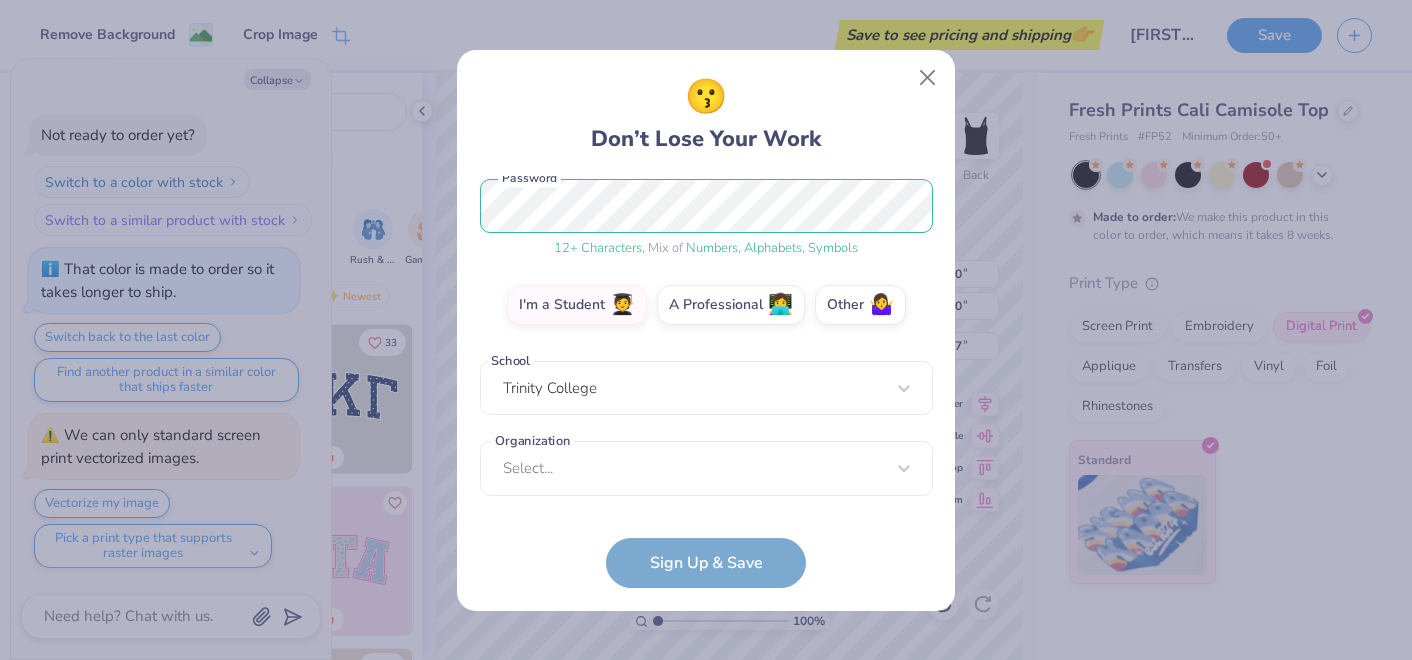 scroll, scrollTop: 258, scrollLeft: 0, axis: vertical 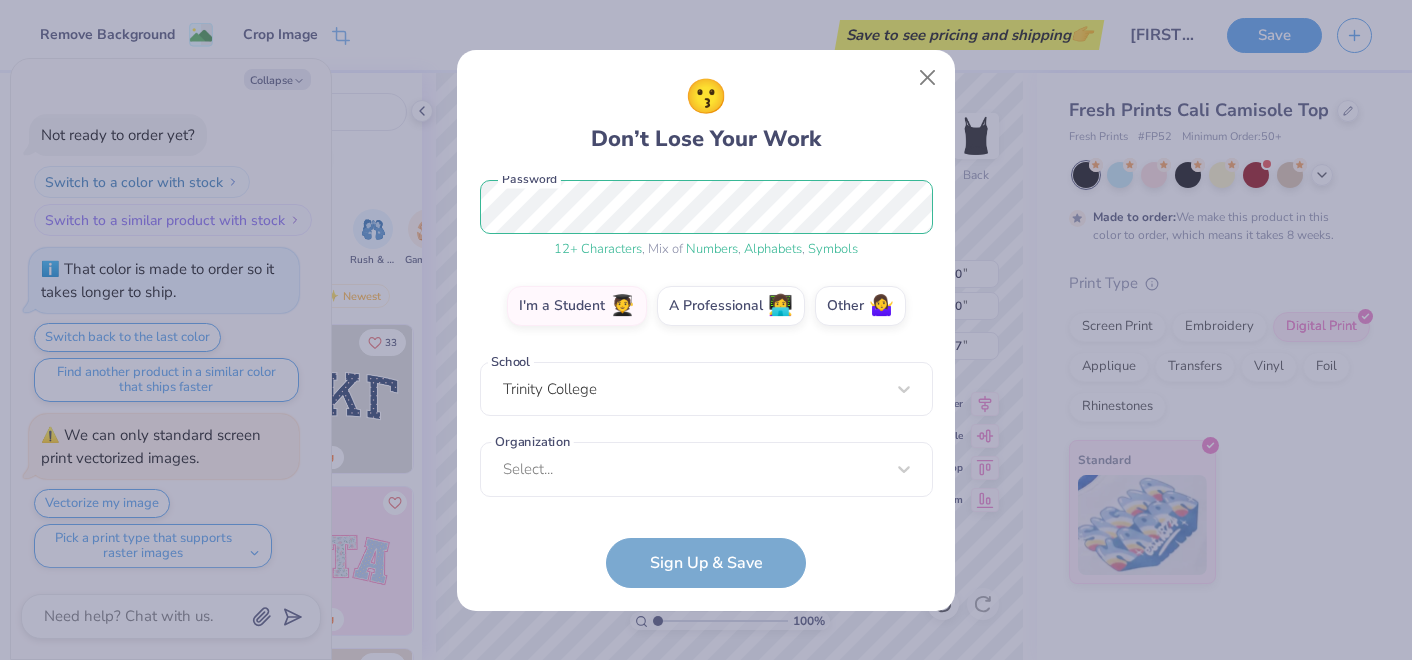 click on "[EMAIL] Email ([PHONE]) Phone [FIRST] [LAST] Full Name 12 + Characters , Mix of   Numbers ,   Alphabets ,   Symbols Password I'm a Student 🧑‍🎓 A Professional 👩‍💻 Other 🤷‍♀️ School [COLLEGE] Organization Select... Organization cannot be null Sign Up & Save" at bounding box center (706, 382) 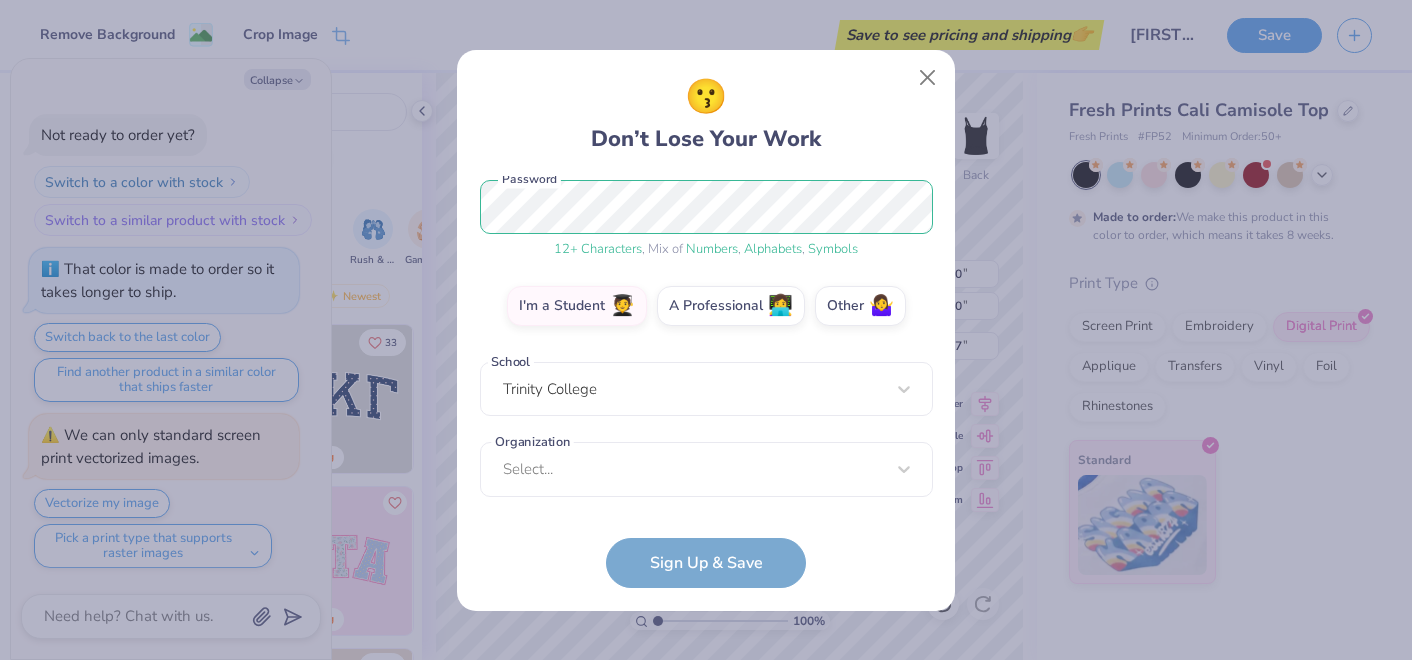click on "[EMAIL] Email ([PHONE]) Phone [FIRST] [LAST] Full Name 12 + Characters , Mix of   Numbers ,   Alphabets ,   Symbols Password I'm a Student 🧑‍🎓 A Professional 👩‍💻 Other 🤷‍♀️ School [COLLEGE] Organization Select... Organization cannot be null Sign Up & Save" at bounding box center (706, 382) 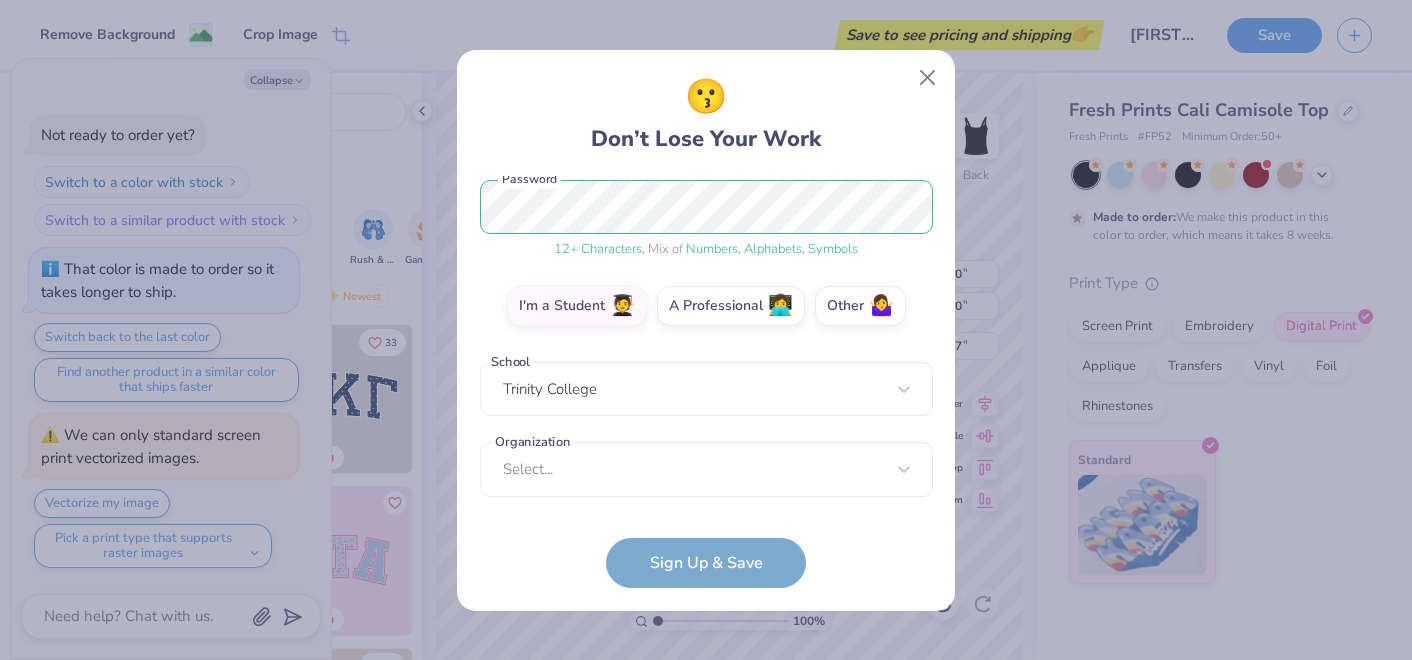 click on "[EMAIL] Email ([PHONE]) Phone [FIRST] [LAST] Full Name 12 + Characters , Mix of   Numbers ,   Alphabets ,   Symbols Password I'm a Student 🧑‍🎓 A Professional 👩‍💻 Other 🤷‍♀️ School [COLLEGE] Organization Select... Organization cannot be null Sign Up & Save" at bounding box center [706, 382] 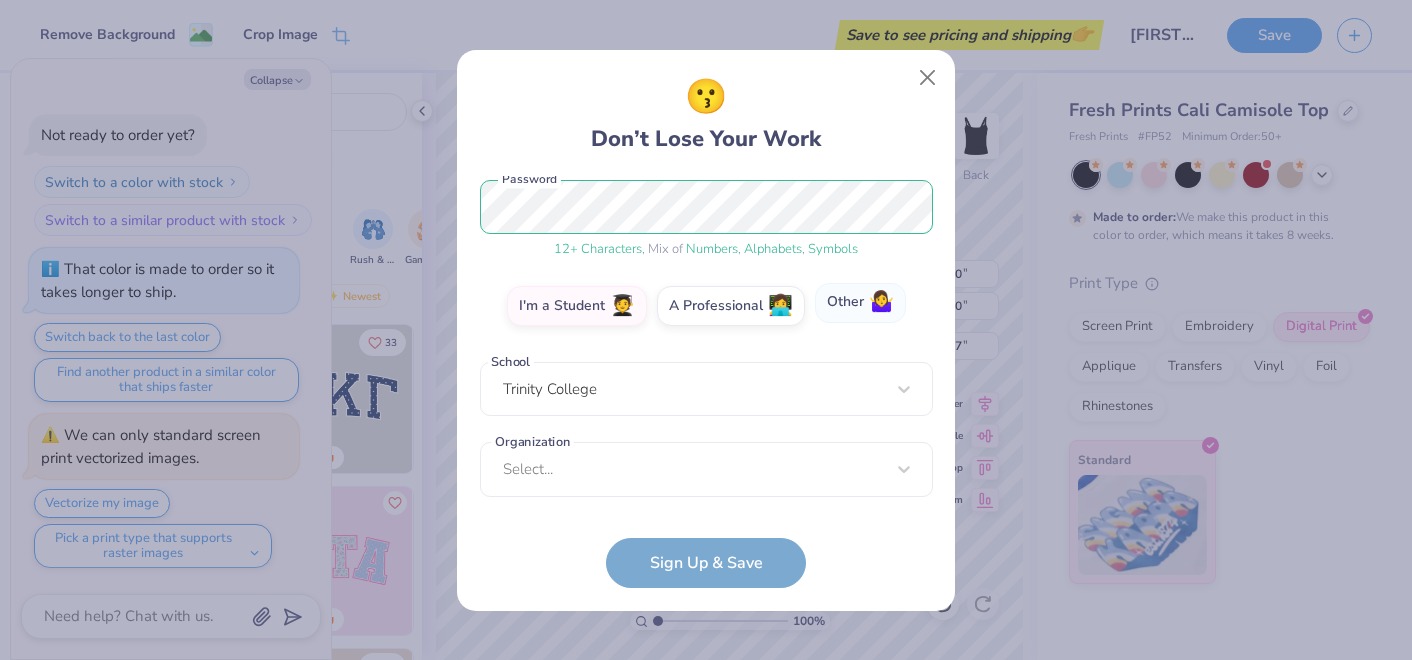 click on "Other 🤷‍♀️" at bounding box center [860, 303] 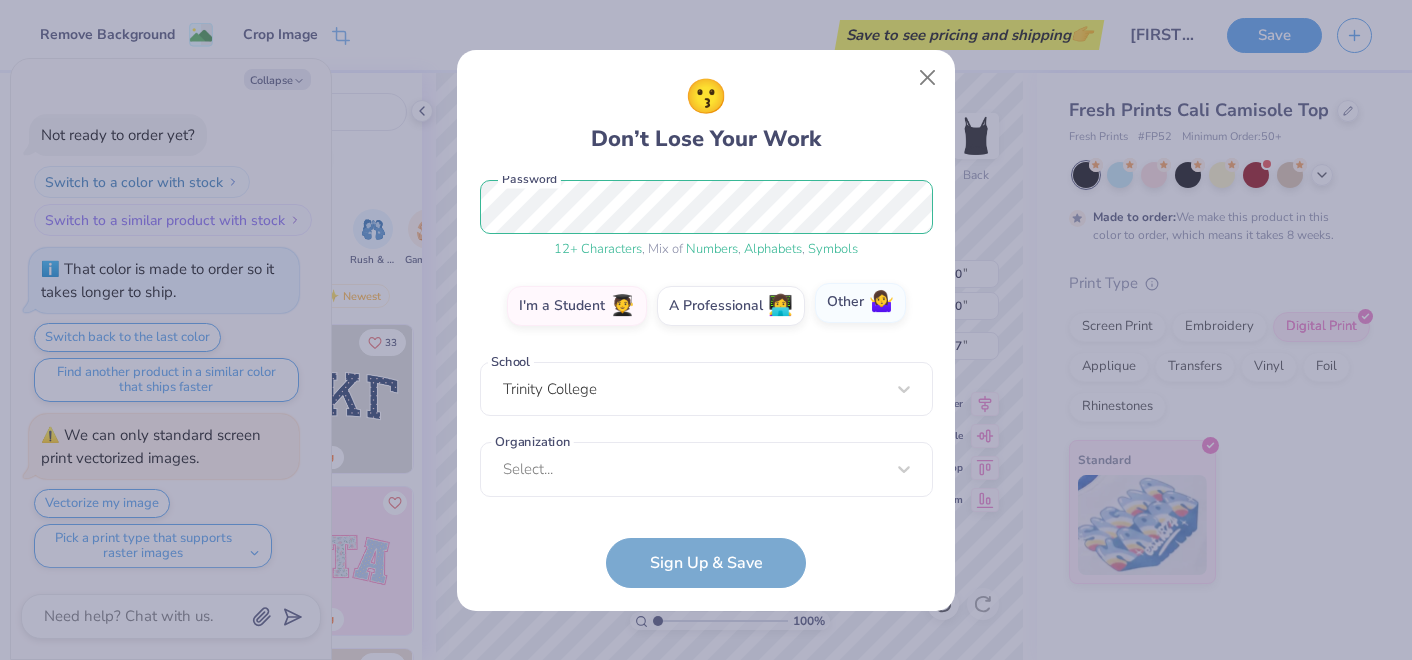 click on "Other 🤷‍♀️" at bounding box center (706, 568) 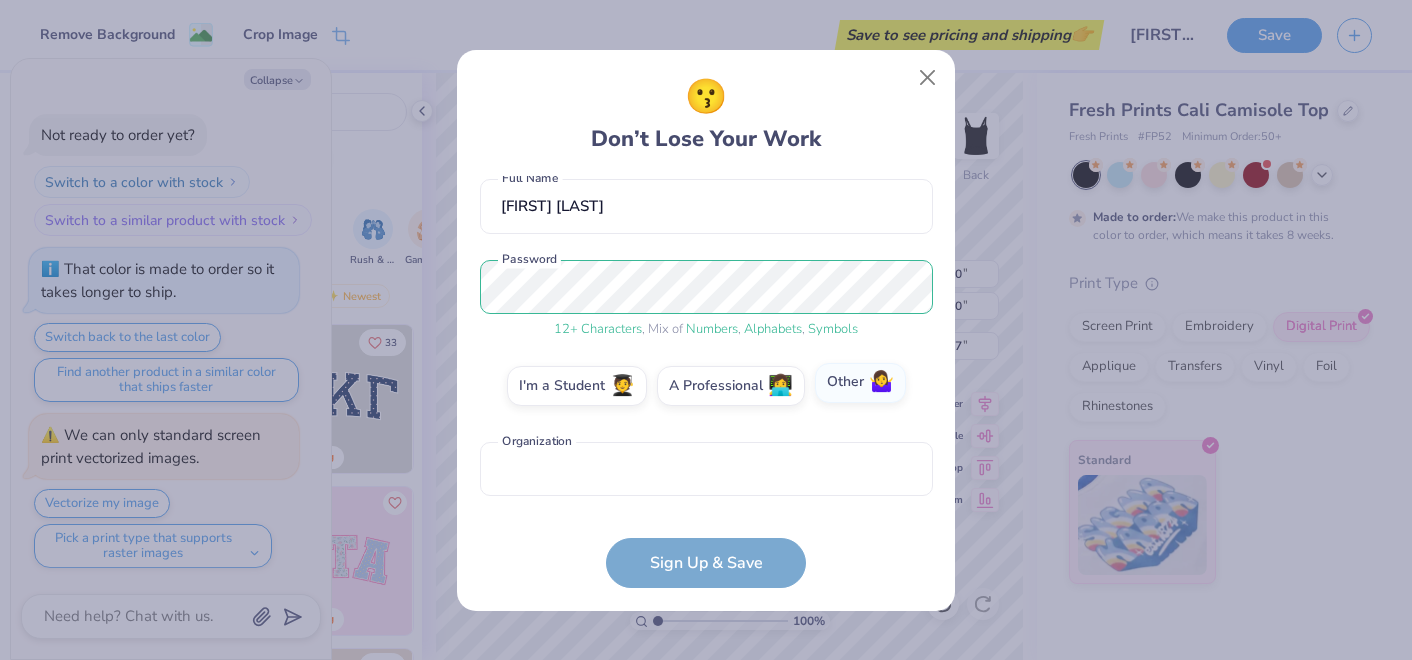 scroll, scrollTop: 178, scrollLeft: 0, axis: vertical 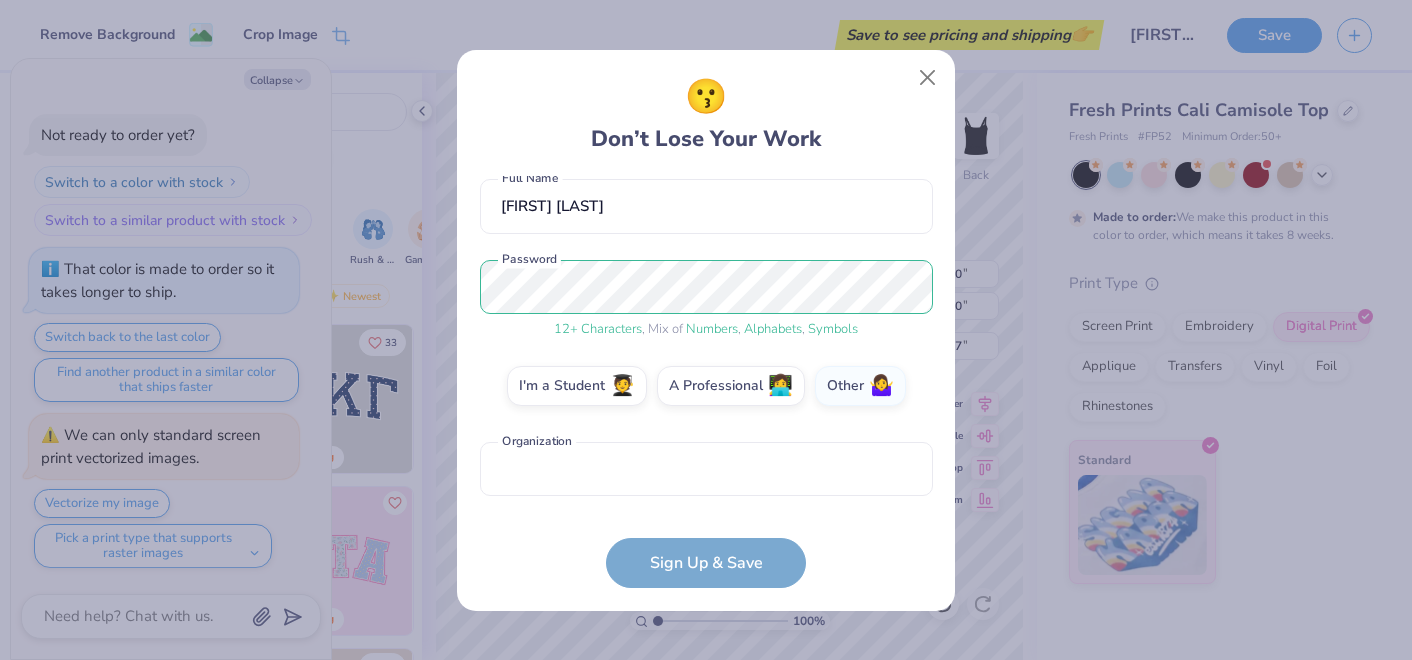 click on "[EMAIL] Email ([PHONE]) Phone [FIRST] [LAST] Full Name 12 + Characters , Mix of   Numbers ,   Alphabets ,   Symbols Password I'm a Student 🧑‍🎓 A Professional 👩‍💻 Other 🤷‍♀️ Organization is a required field Organization Sign Up & Save" at bounding box center (706, 382) 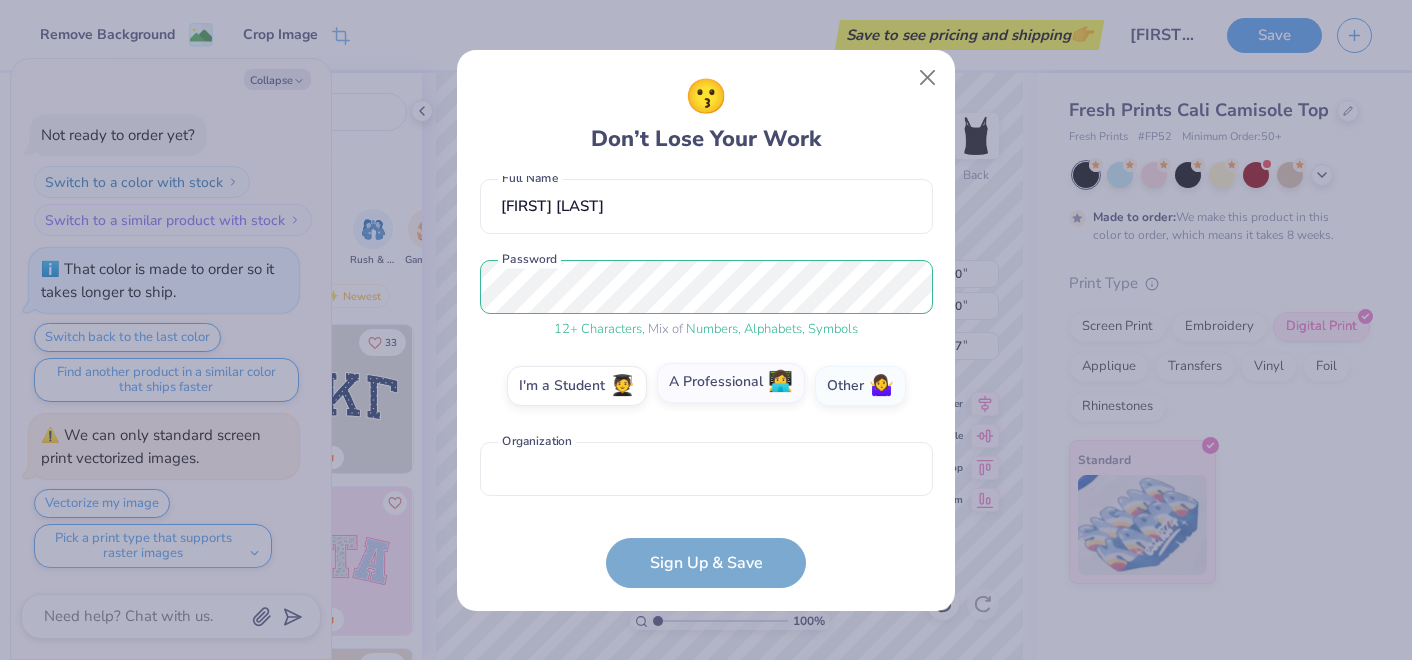 scroll, scrollTop: 0, scrollLeft: 0, axis: both 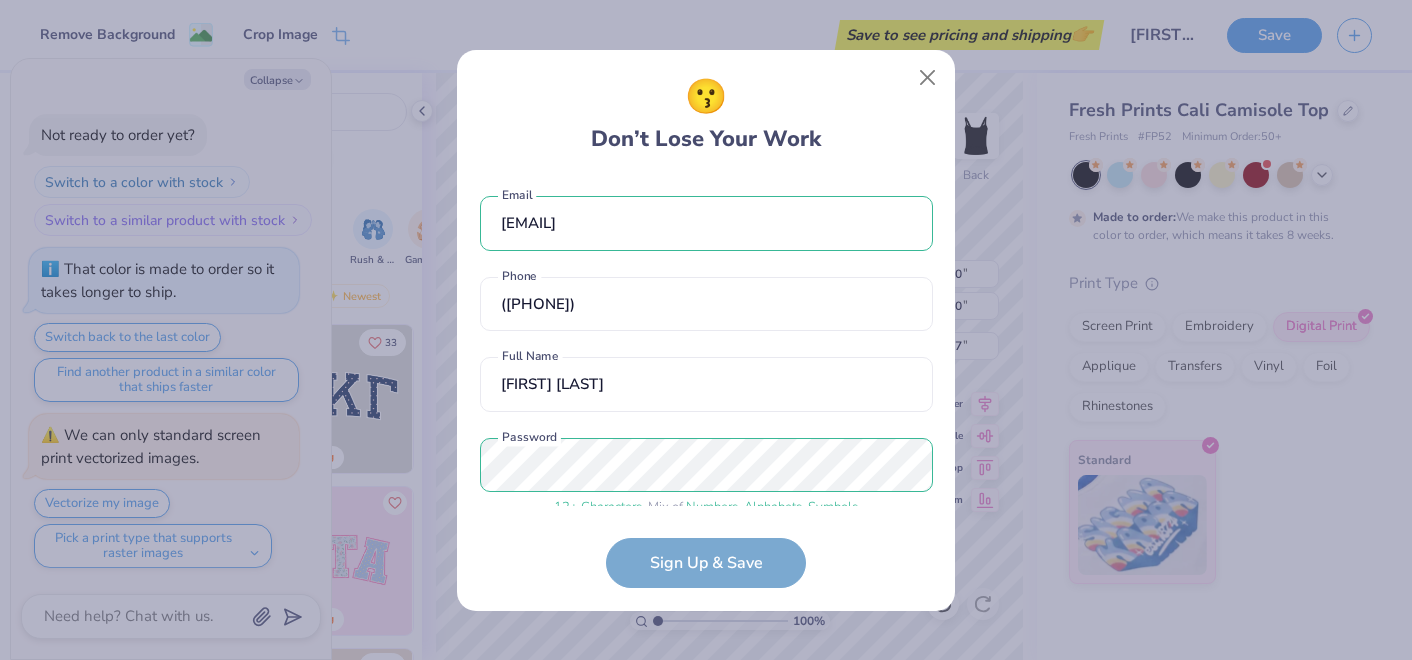 click on "[EMAIL] Email ([PHONE]) Phone [FIRST] [LAST] Full Name 12 + Characters , Mix of   Numbers ,   Alphabets ,   Symbols Password I'm a Student 🧑‍🎓 A Professional 👩‍💻 Other 🤷‍♀️ Organization is a required field Organization Sign Up & Save" at bounding box center (706, 382) 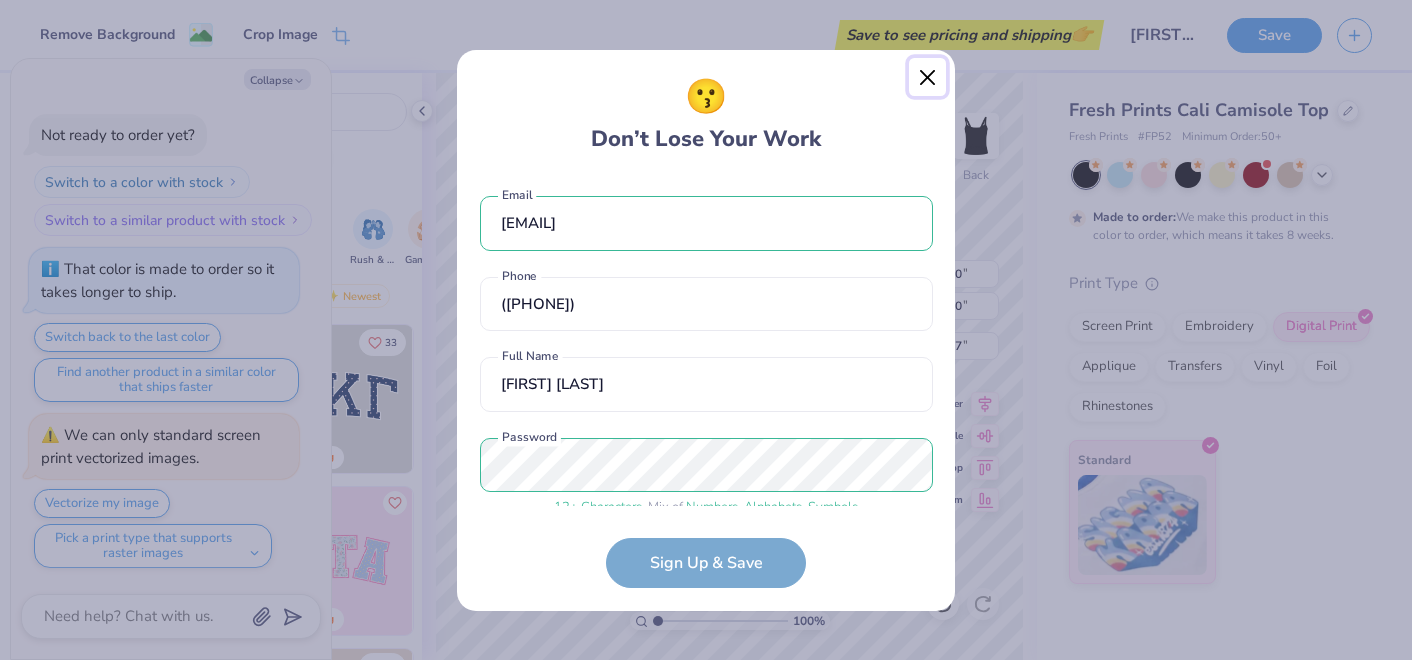 click at bounding box center (928, 77) 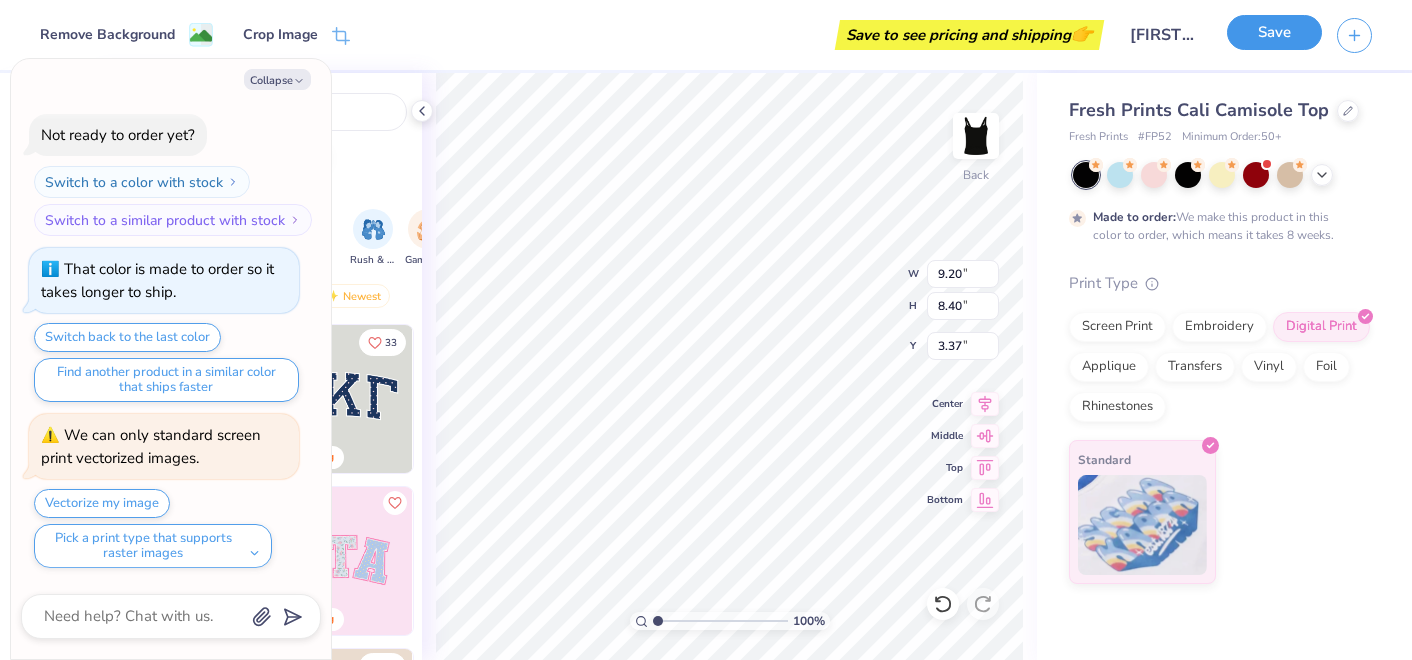 click on "Save" at bounding box center (1274, 32) 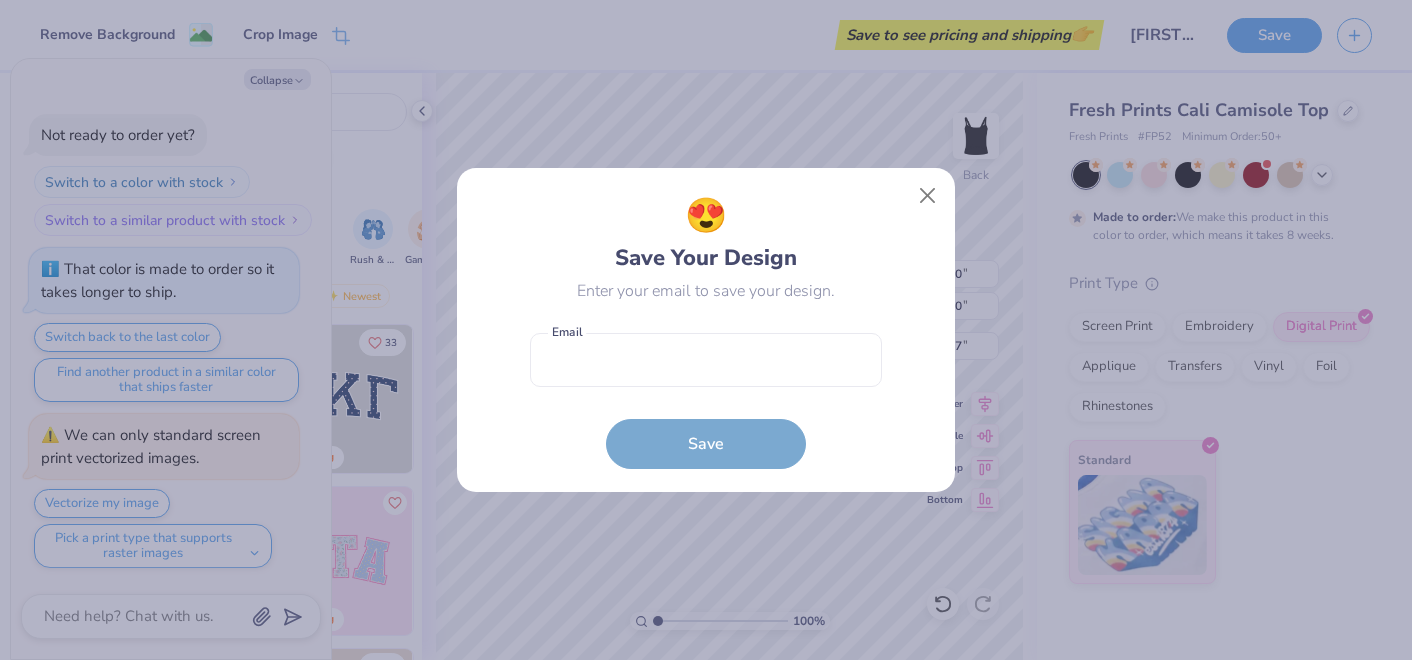 type on "x" 